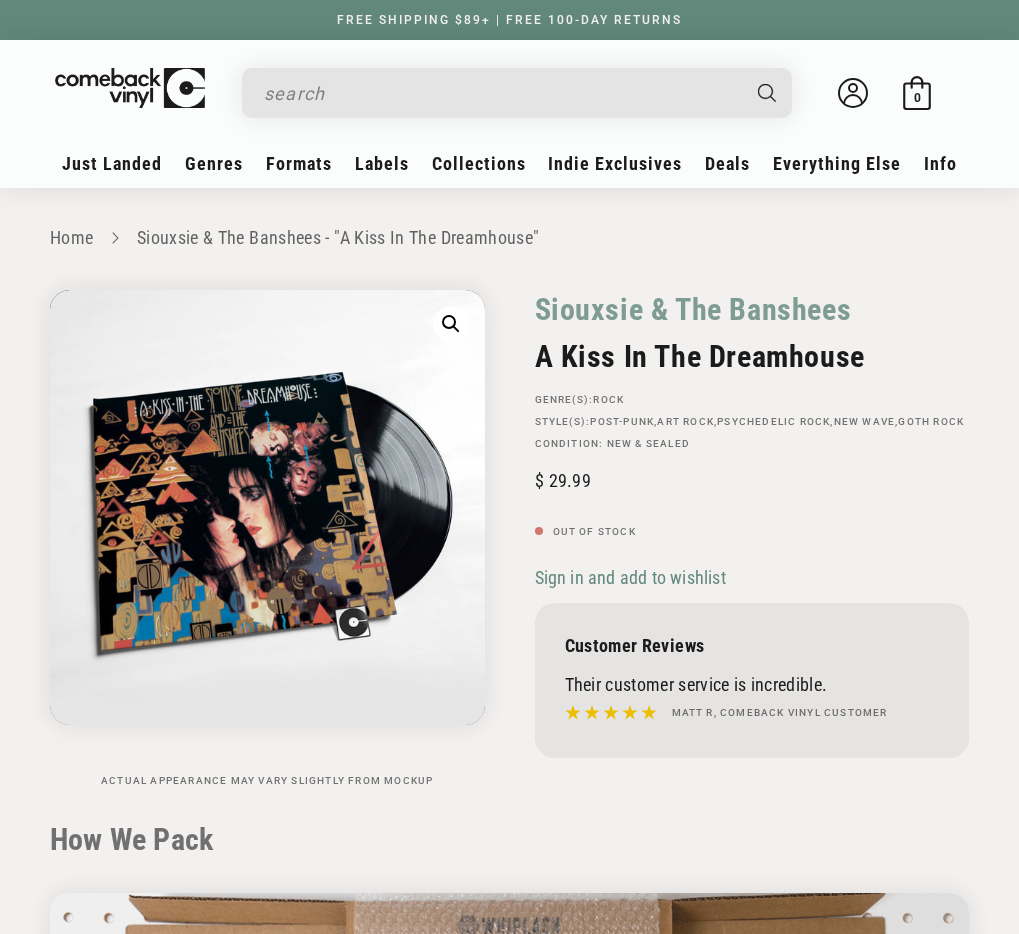 scroll, scrollTop: 0, scrollLeft: 0, axis: both 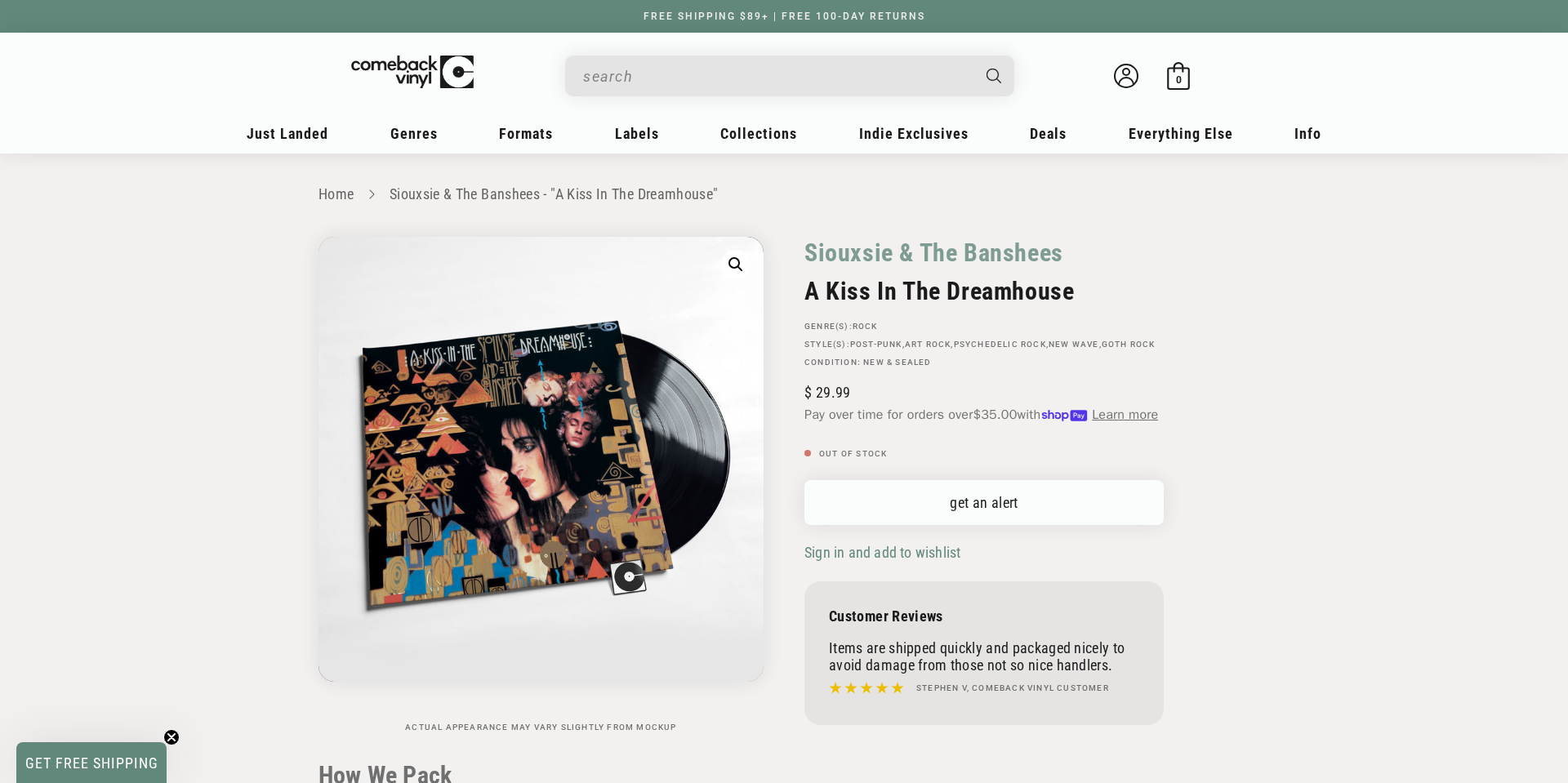 click on "get an alert" at bounding box center (984, 502) 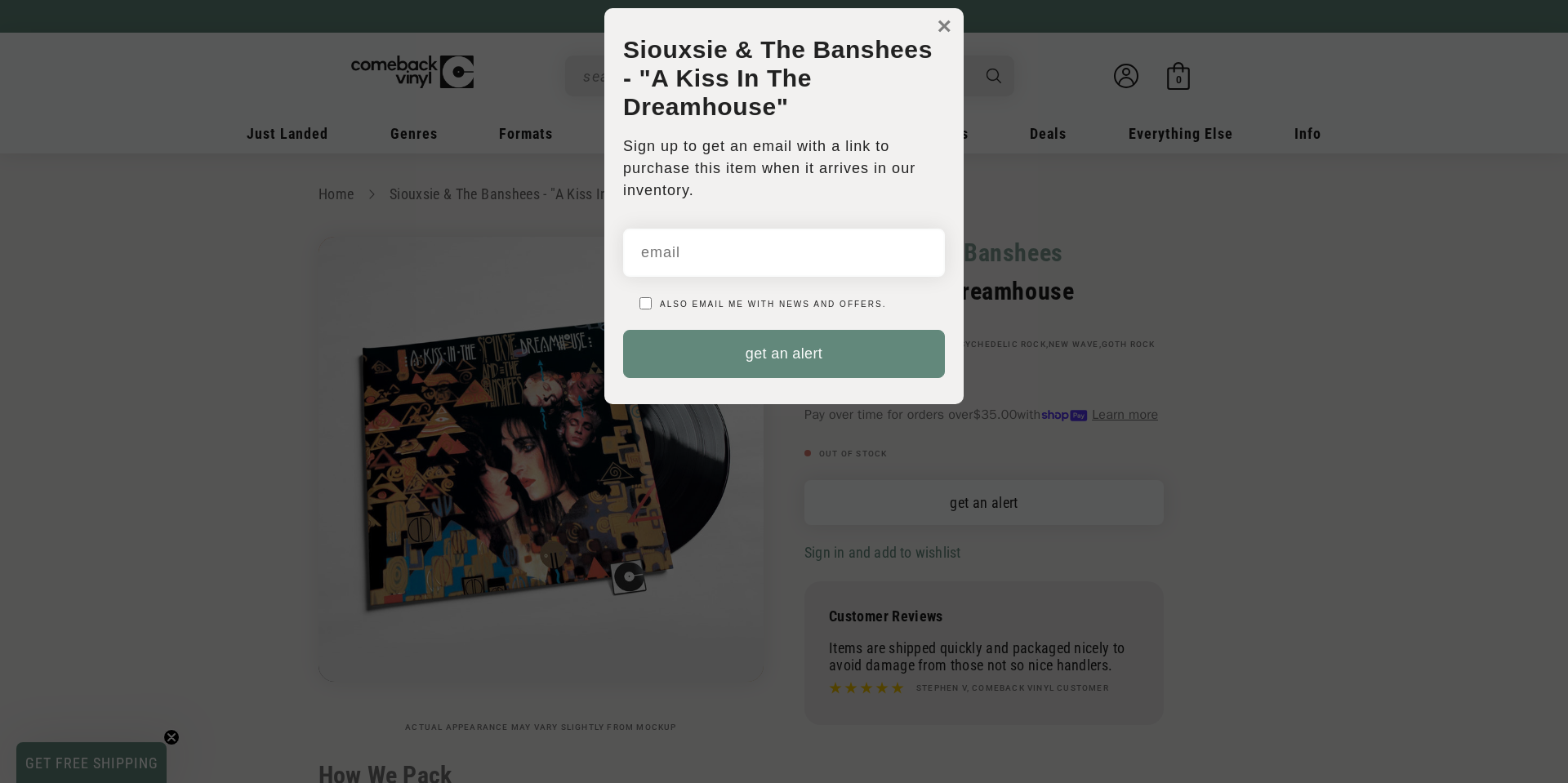 scroll, scrollTop: 0, scrollLeft: 0, axis: both 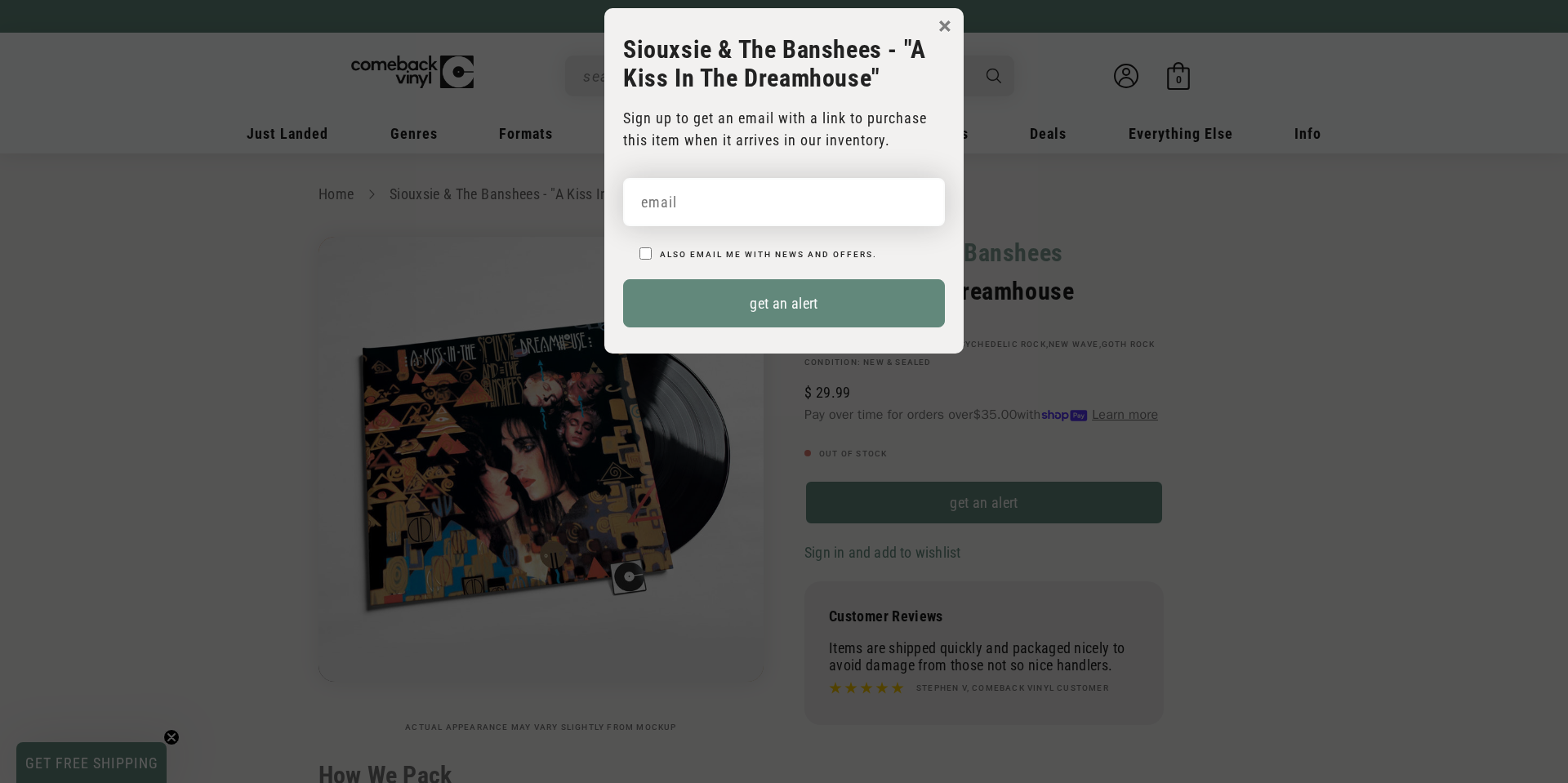 drag, startPoint x: 777, startPoint y: 194, endPoint x: 788, endPoint y: 219, distance: 27.313001 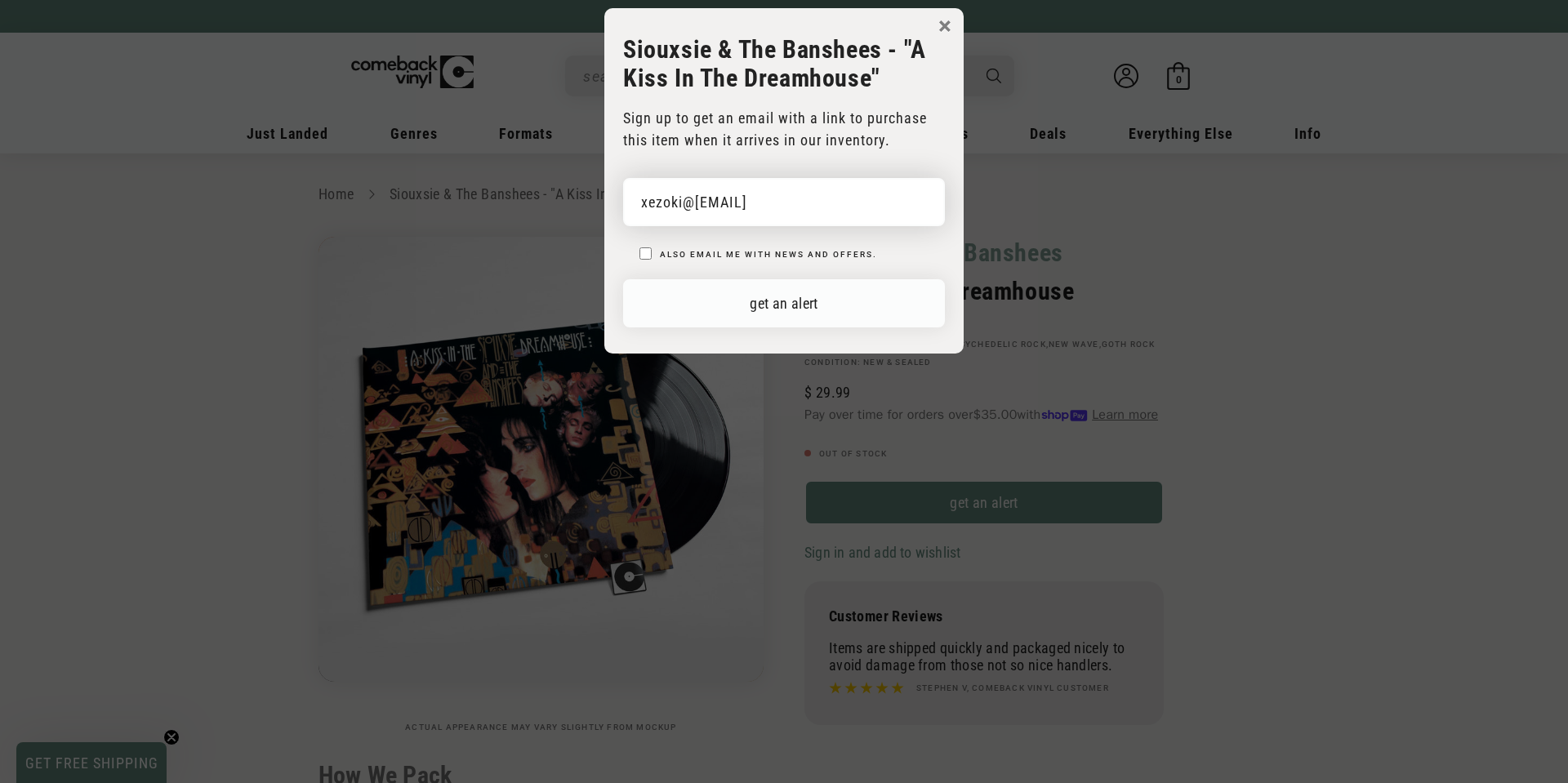 type on "xezoki@[EMAIL]" 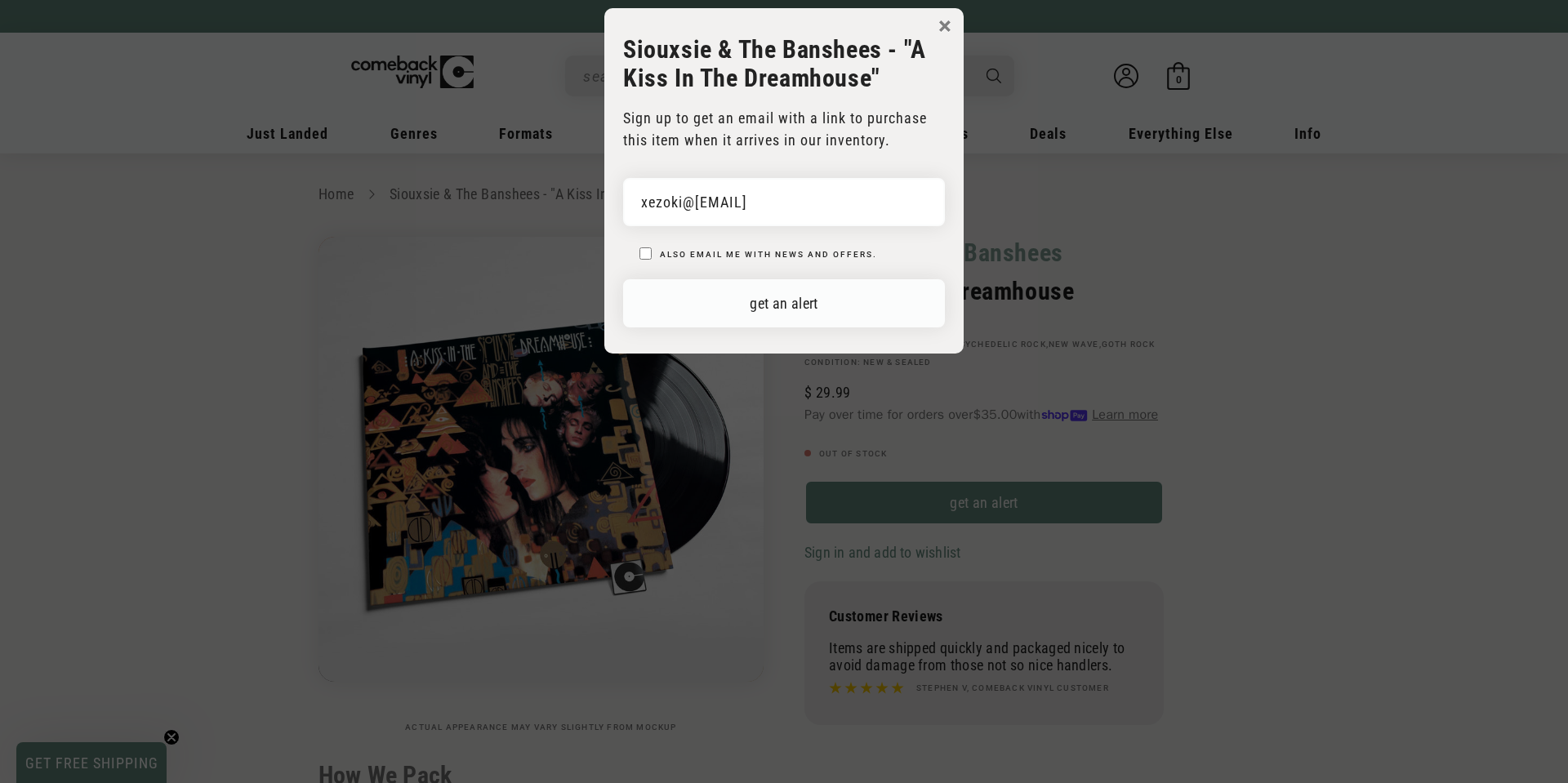 click on "get an alert" at bounding box center [784, 303] 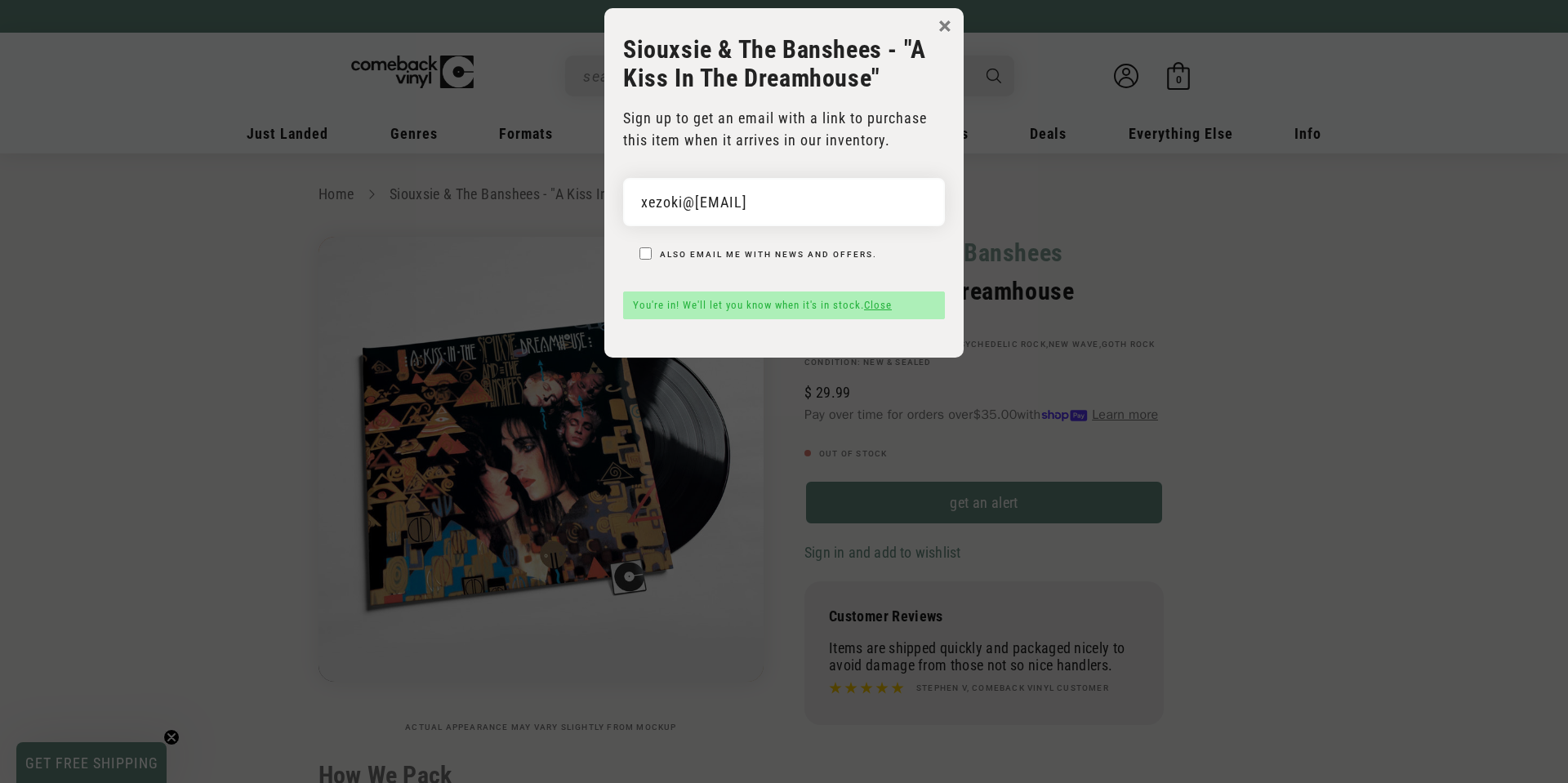 click on "×" at bounding box center [945, 26] 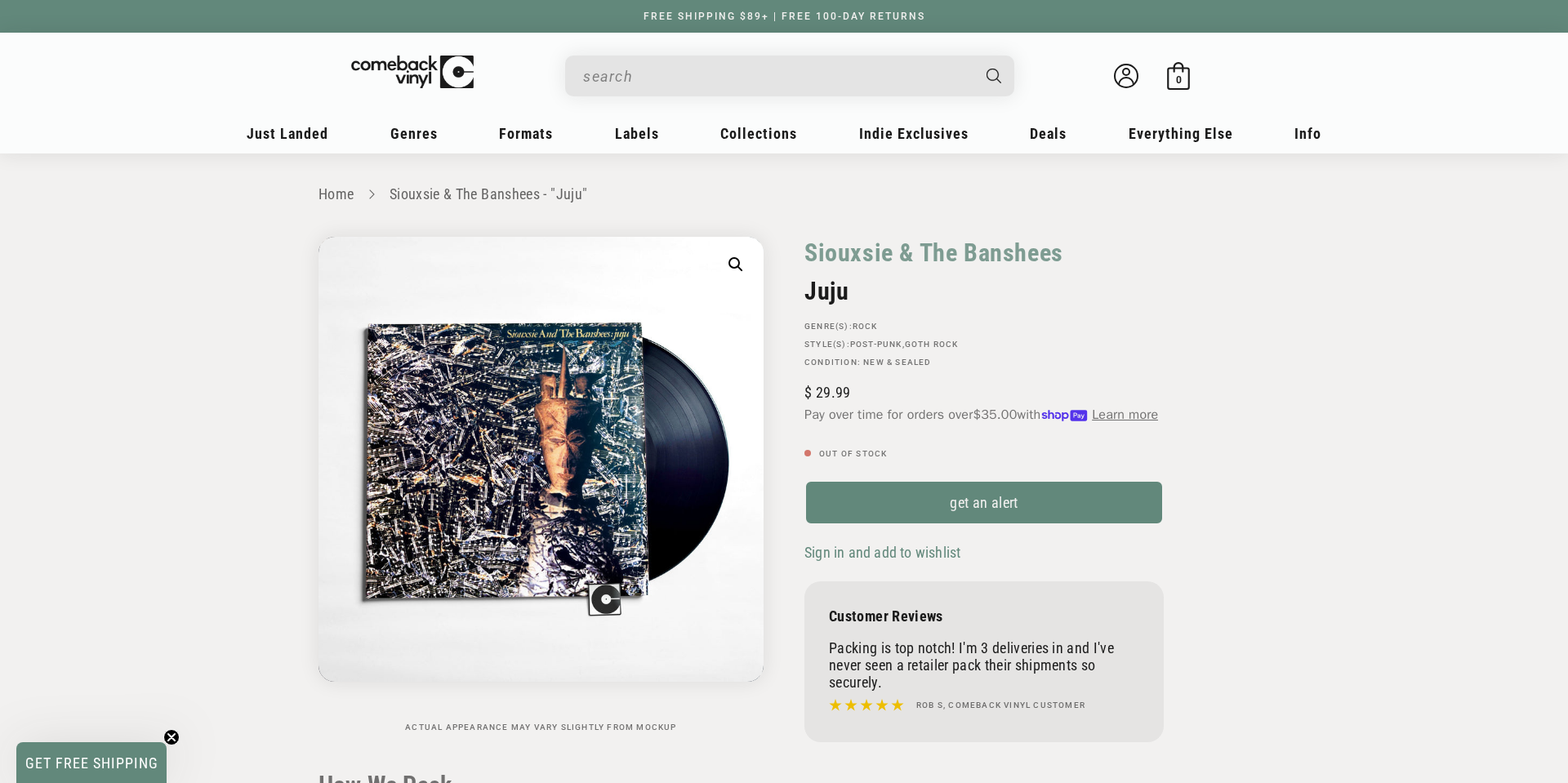 scroll, scrollTop: 0, scrollLeft: 0, axis: both 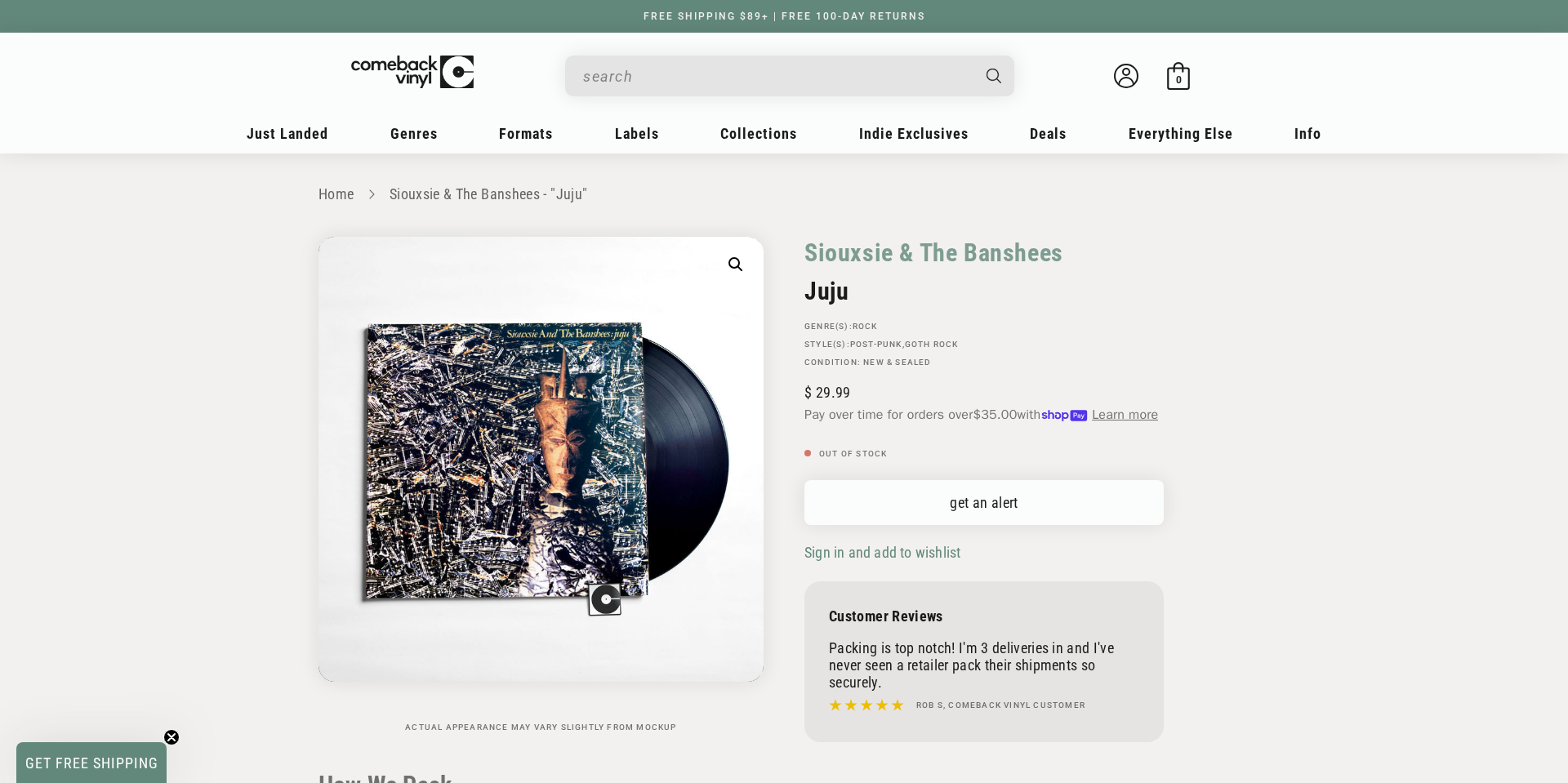 click on "get an alert" at bounding box center (984, 502) 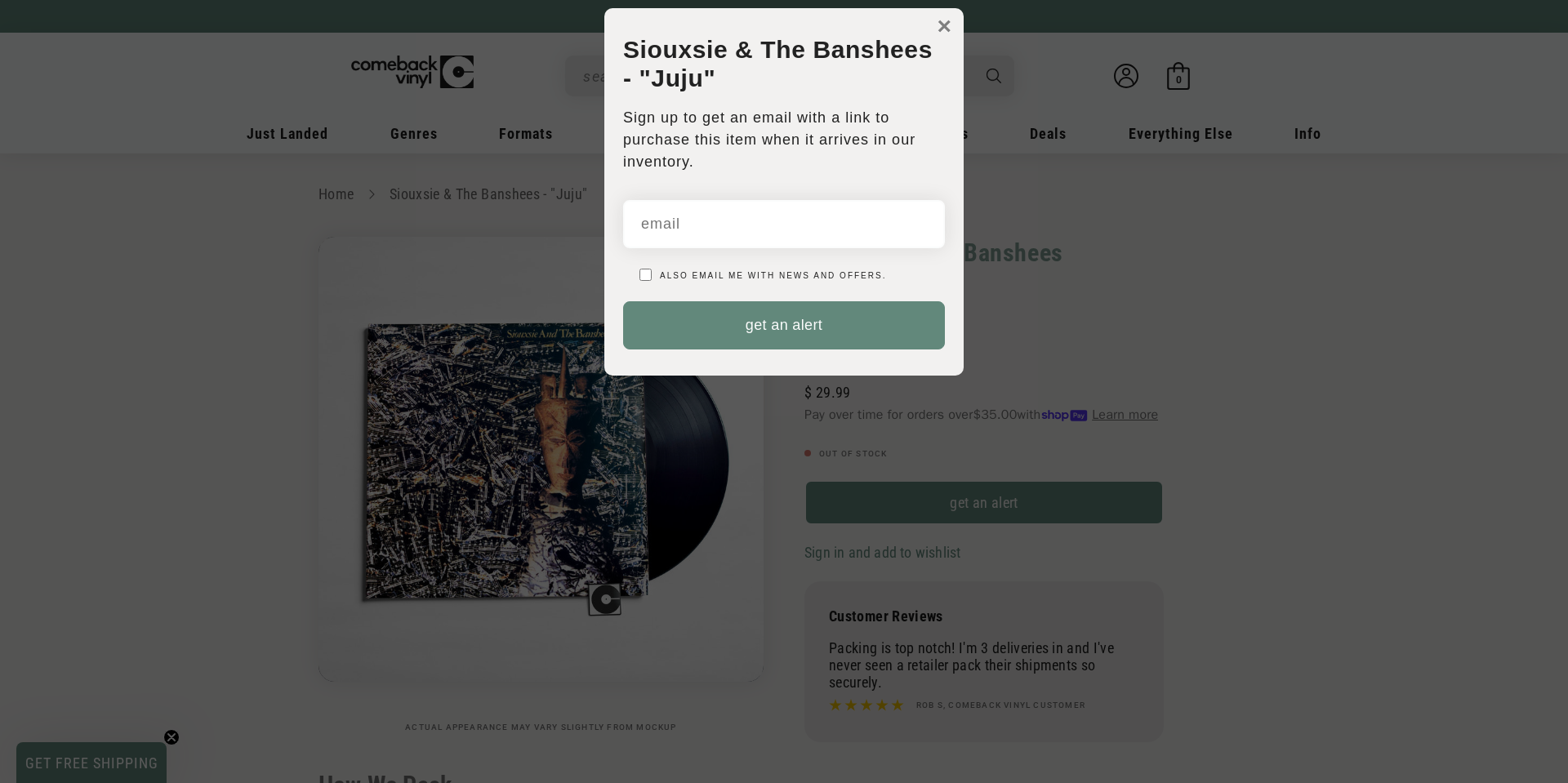 scroll, scrollTop: 0, scrollLeft: 0, axis: both 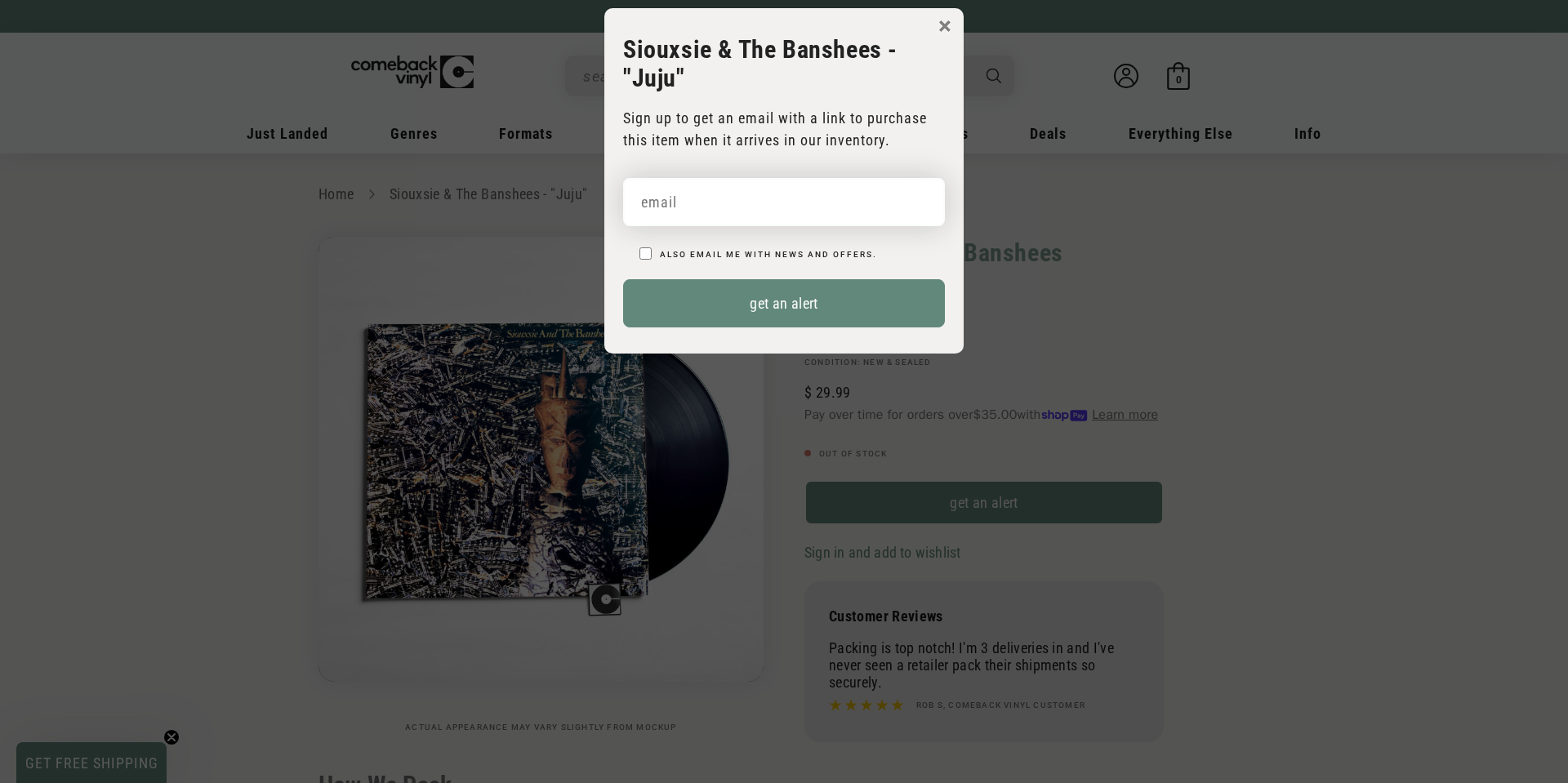 drag, startPoint x: 769, startPoint y: 206, endPoint x: 780, endPoint y: 234, distance: 30.08322 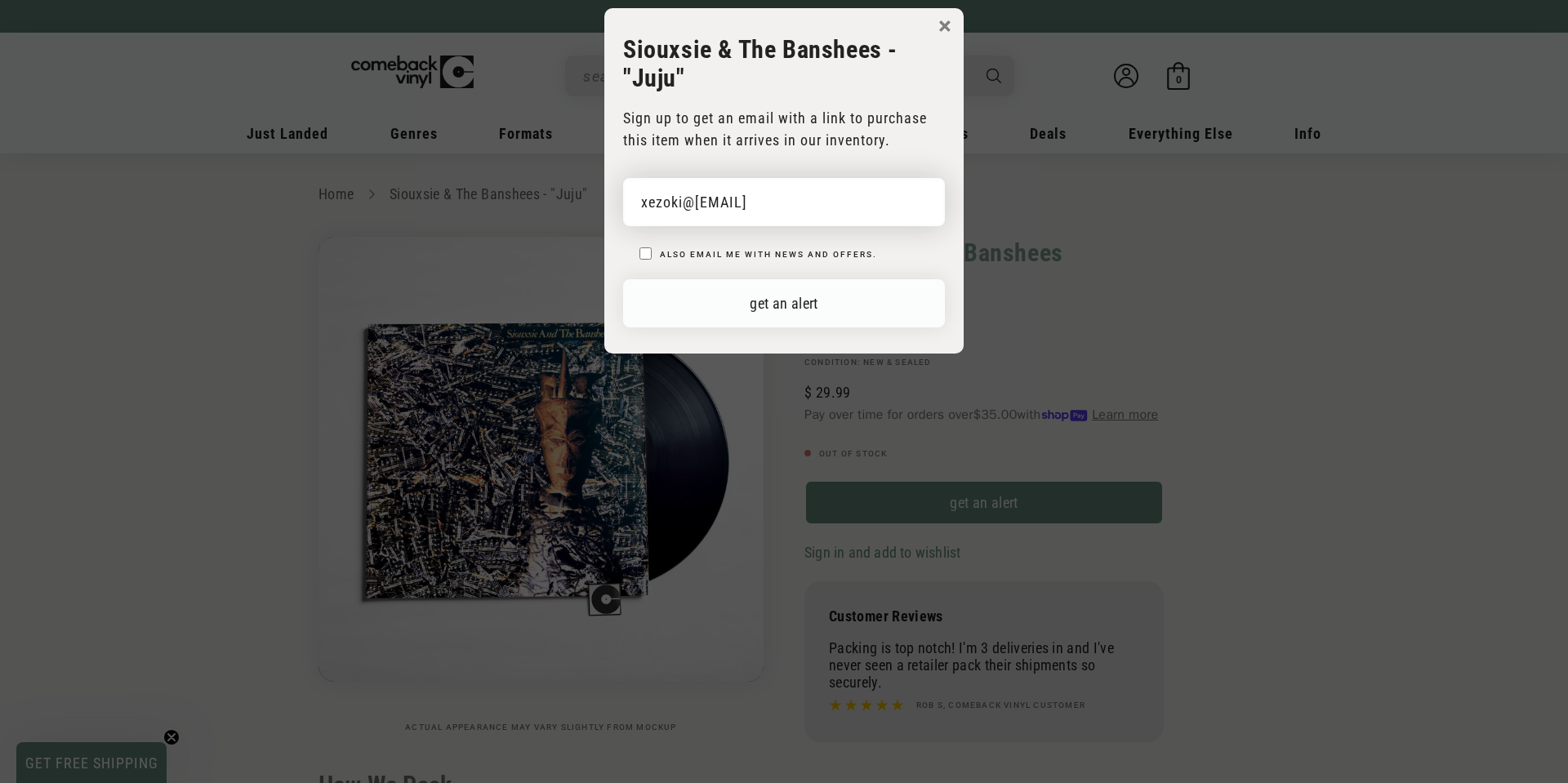type on "[EMAIL]" 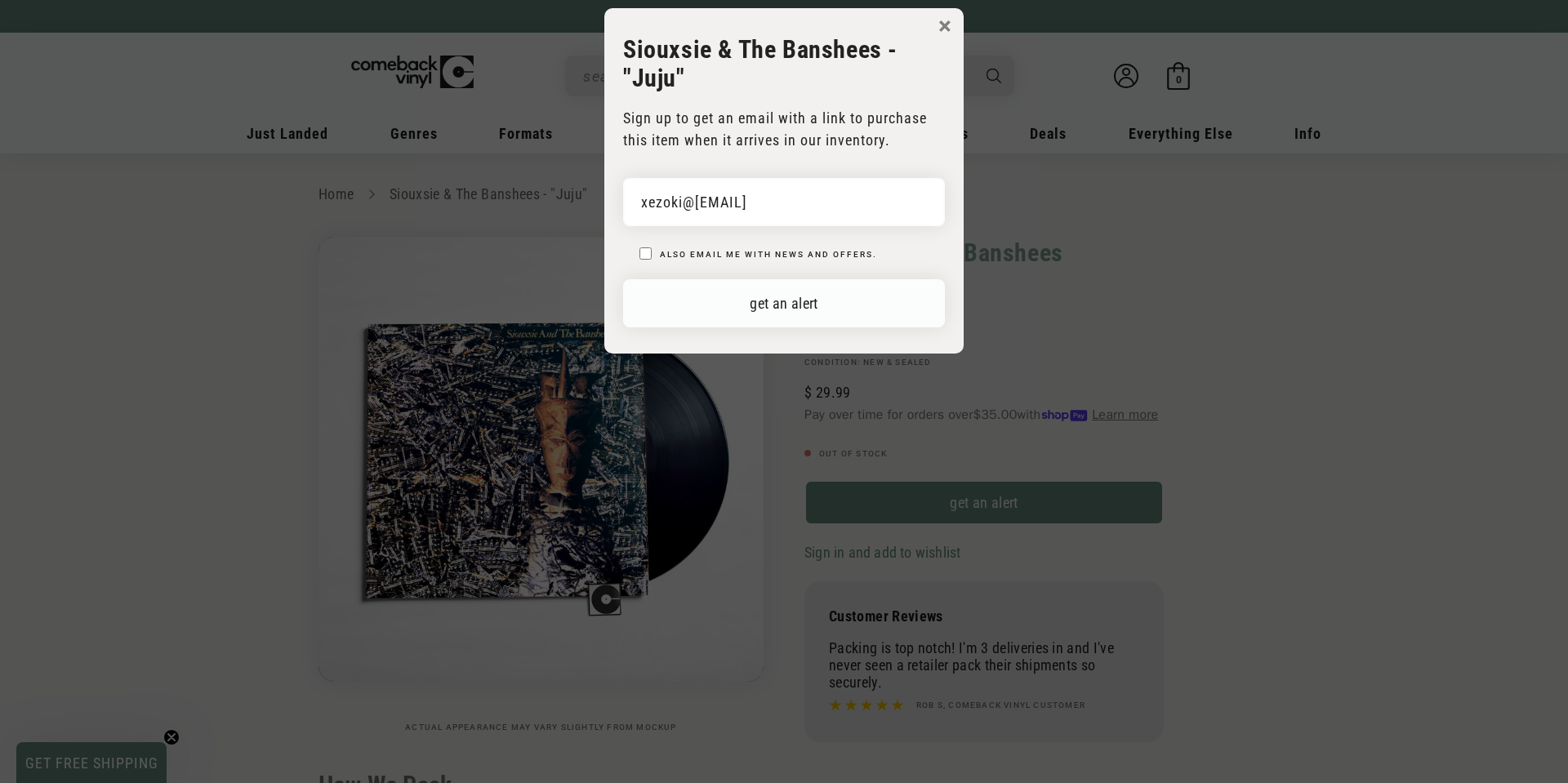 click on "get an alert" at bounding box center [784, 303] 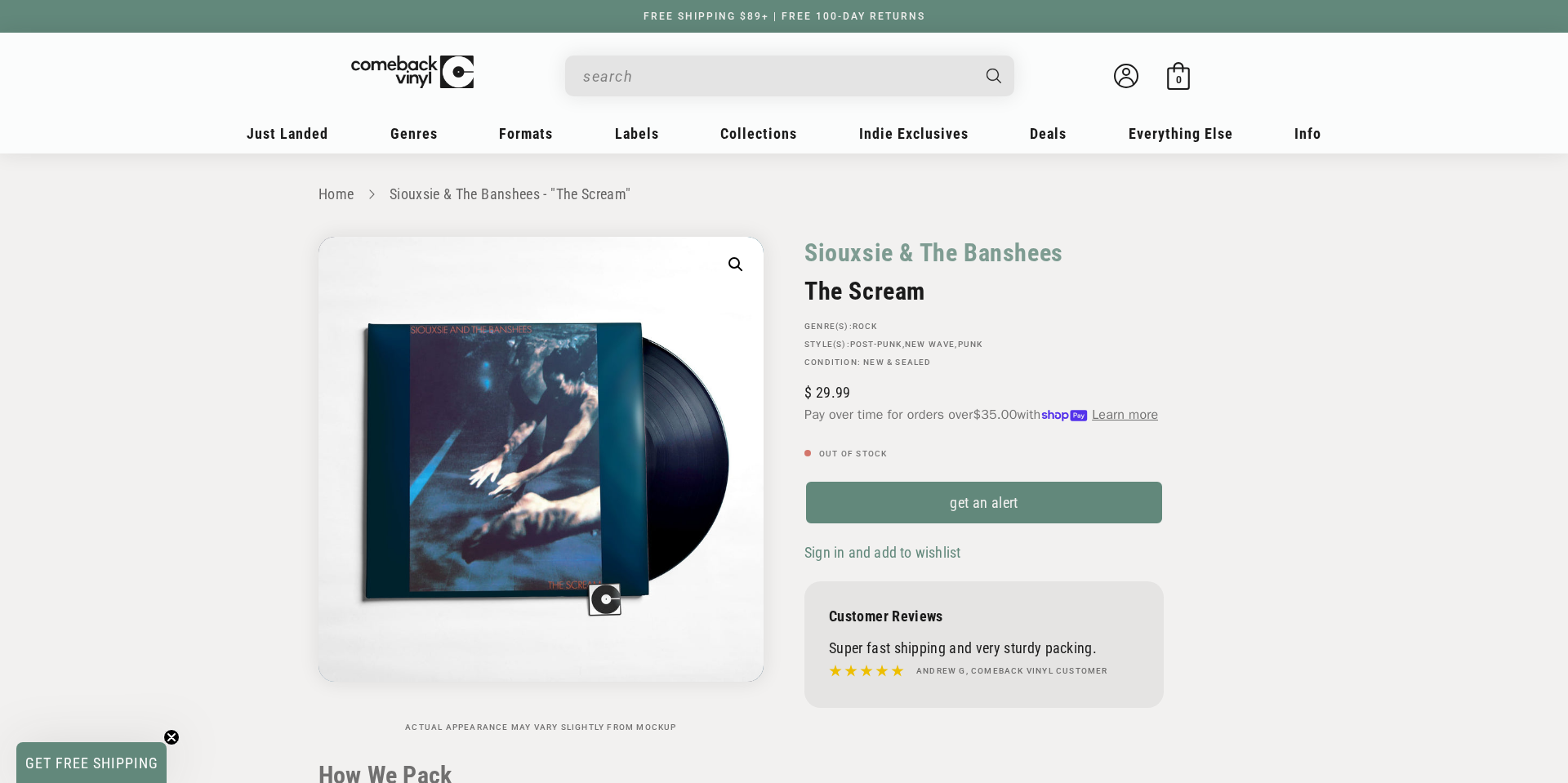 scroll, scrollTop: 0, scrollLeft: 0, axis: both 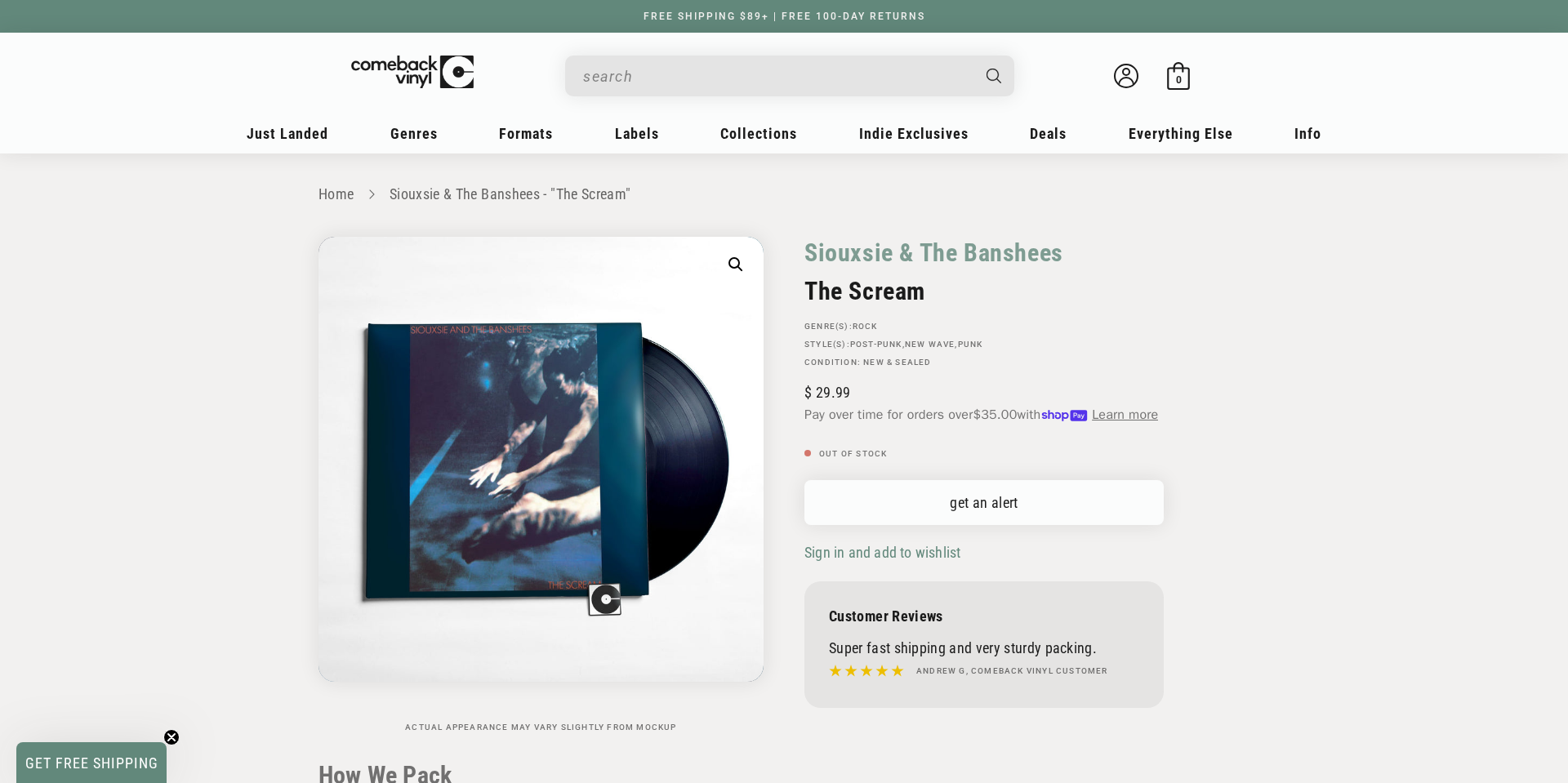 click on "get an alert" at bounding box center (984, 502) 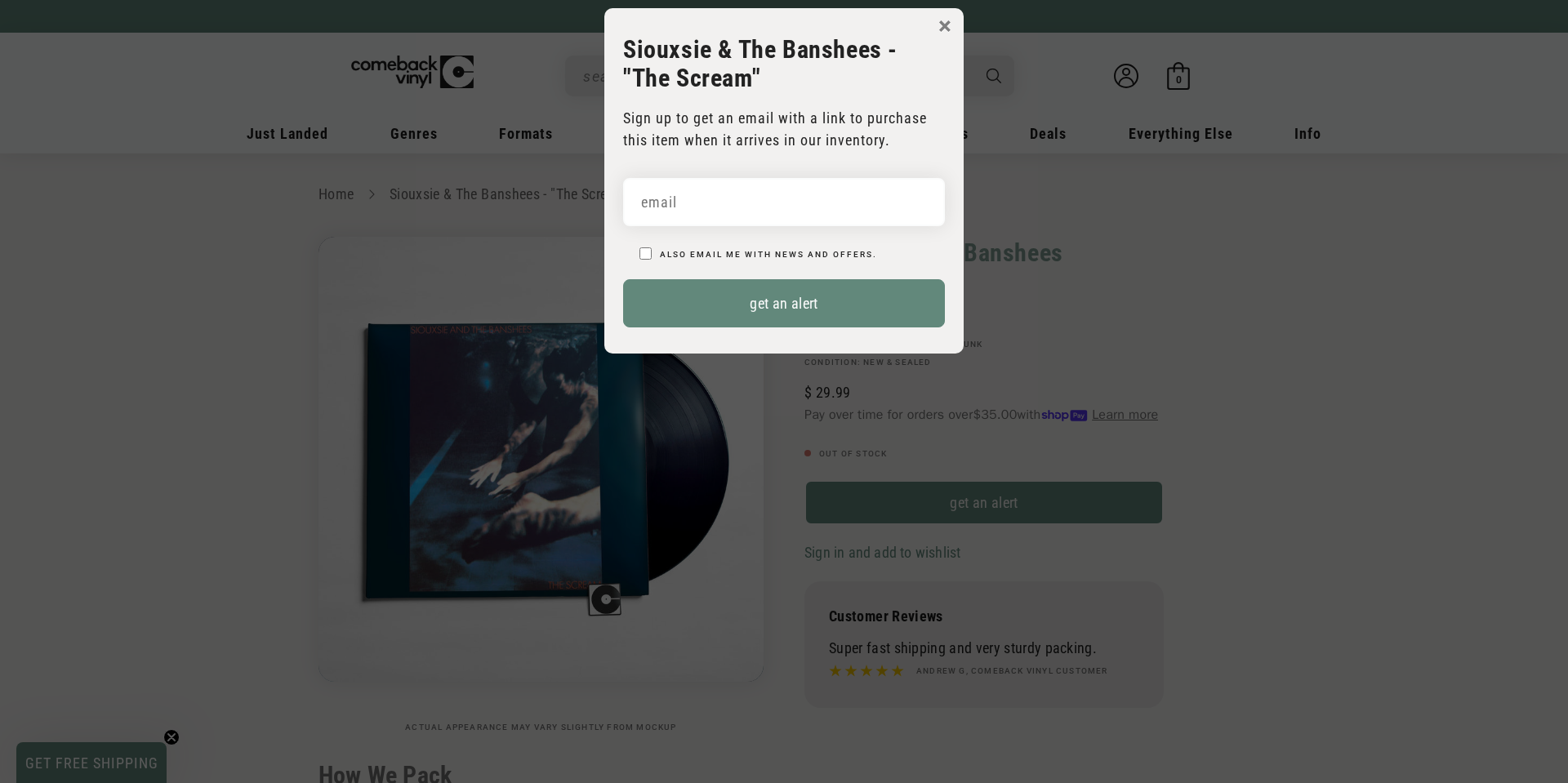 scroll, scrollTop: 0, scrollLeft: 0, axis: both 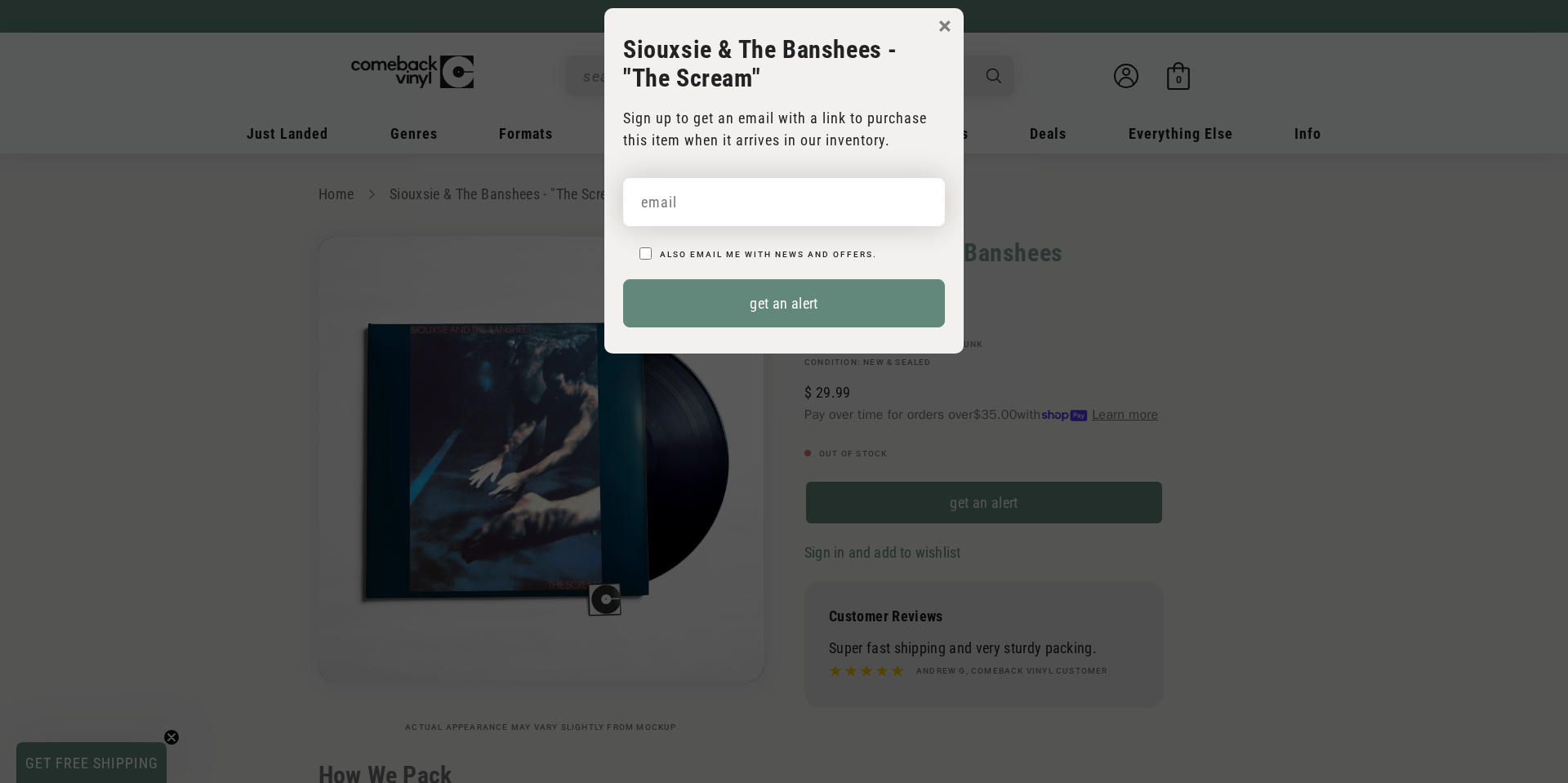 drag, startPoint x: 793, startPoint y: 198, endPoint x: 800, endPoint y: 214, distance: 17.464249 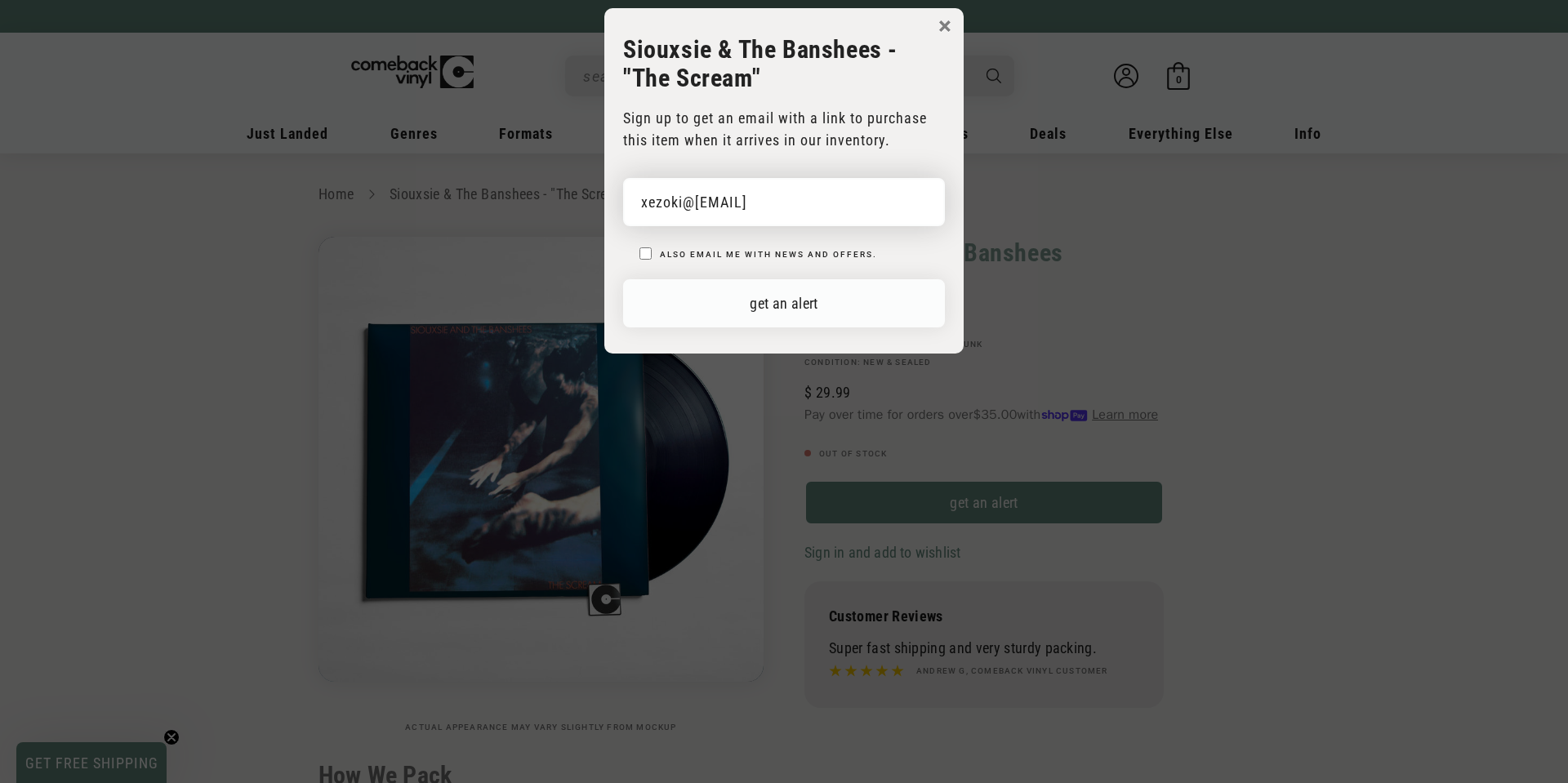 type on "xezoki@[EMAIL]" 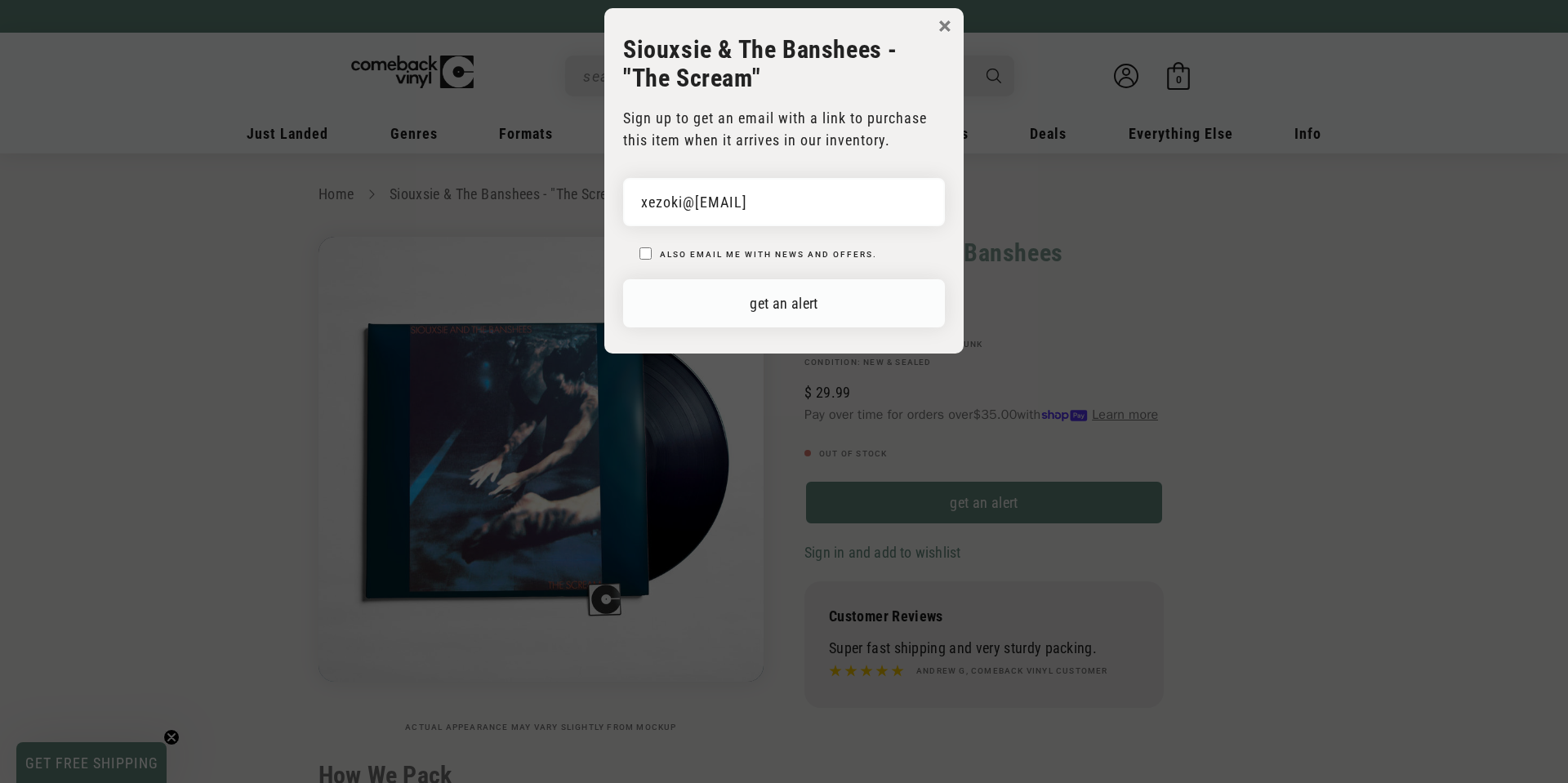 click on "get an alert" at bounding box center (784, 303) 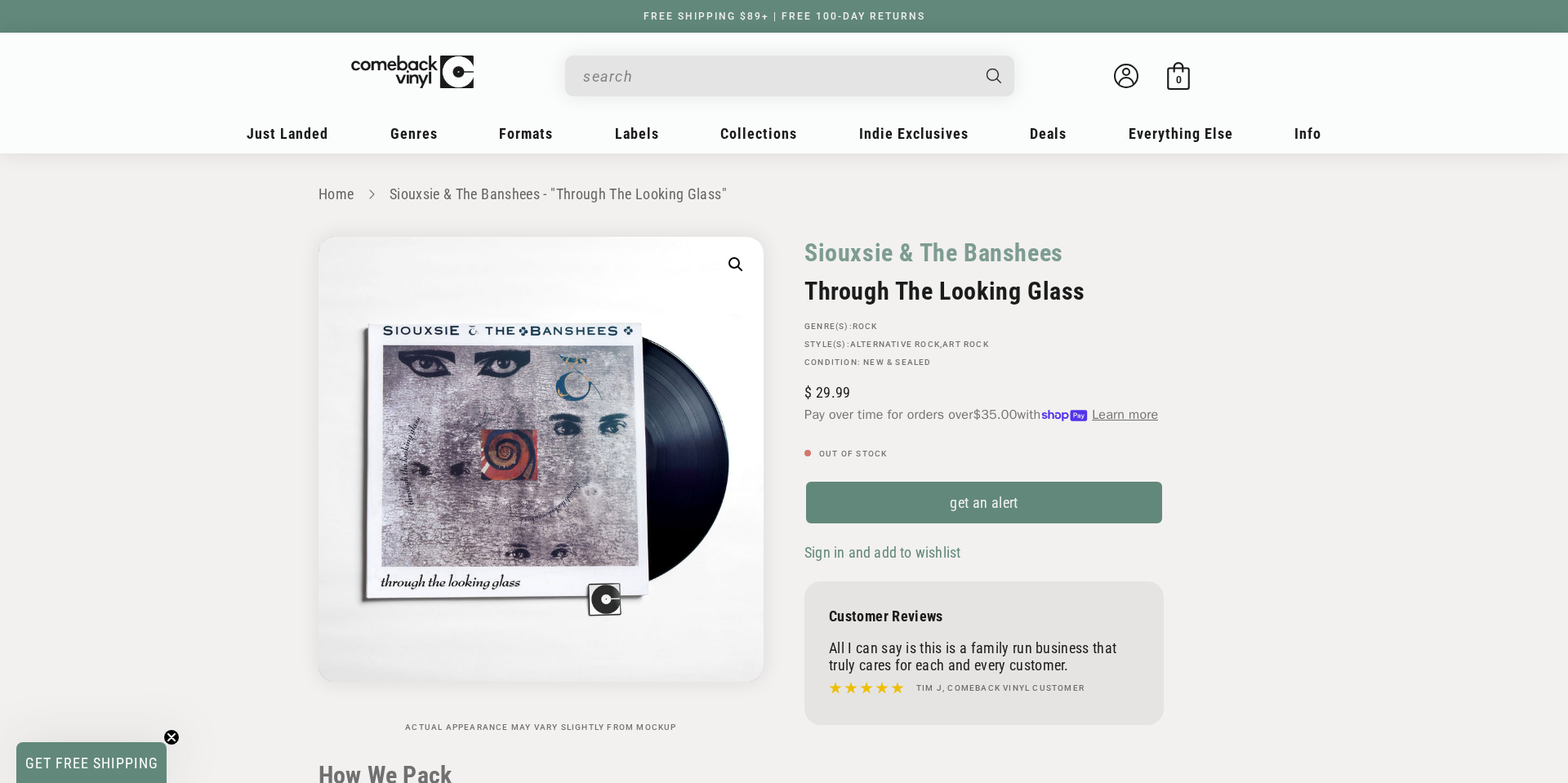scroll, scrollTop: 0, scrollLeft: 0, axis: both 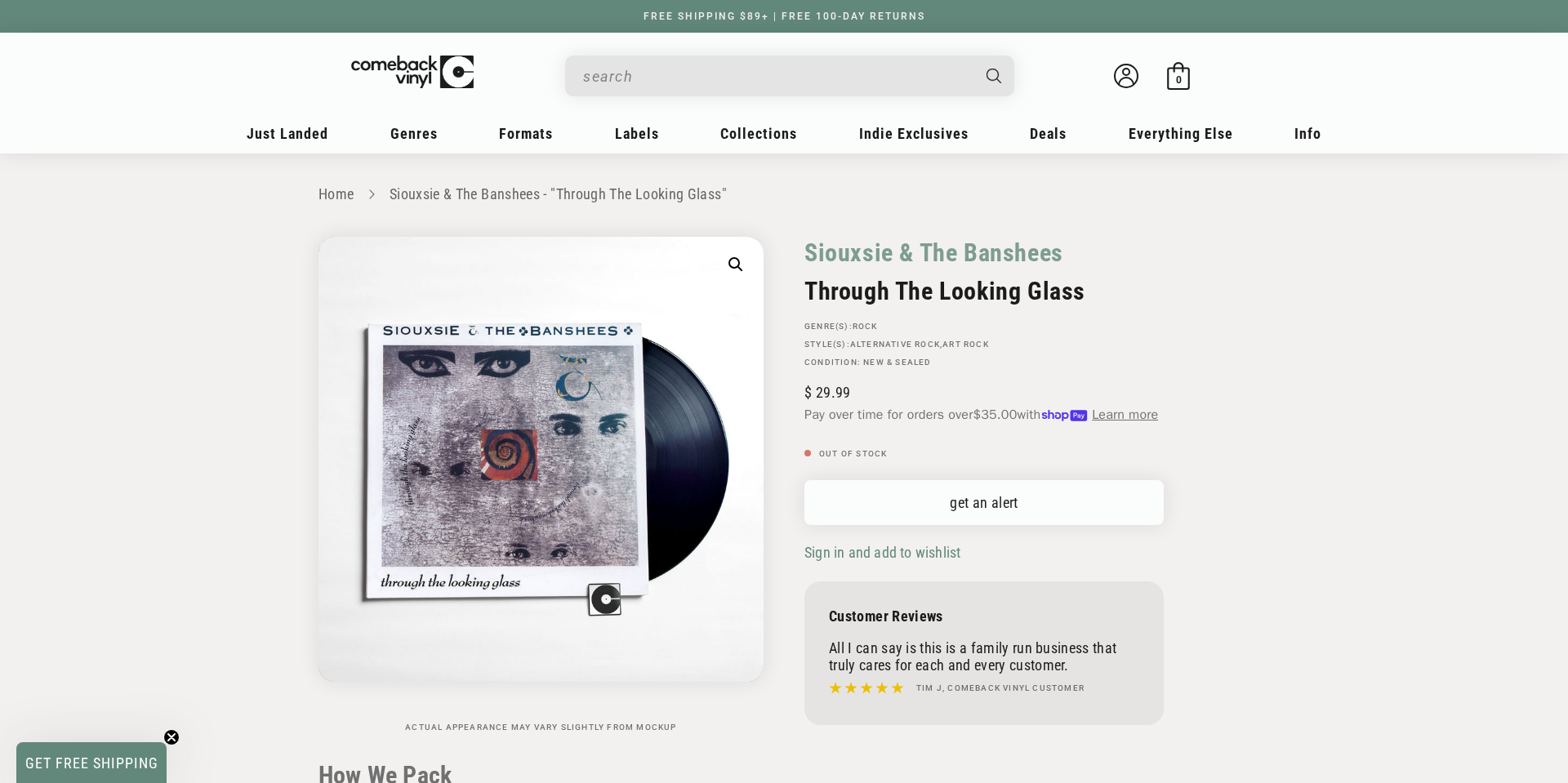 click on "get an alert" at bounding box center [984, 502] 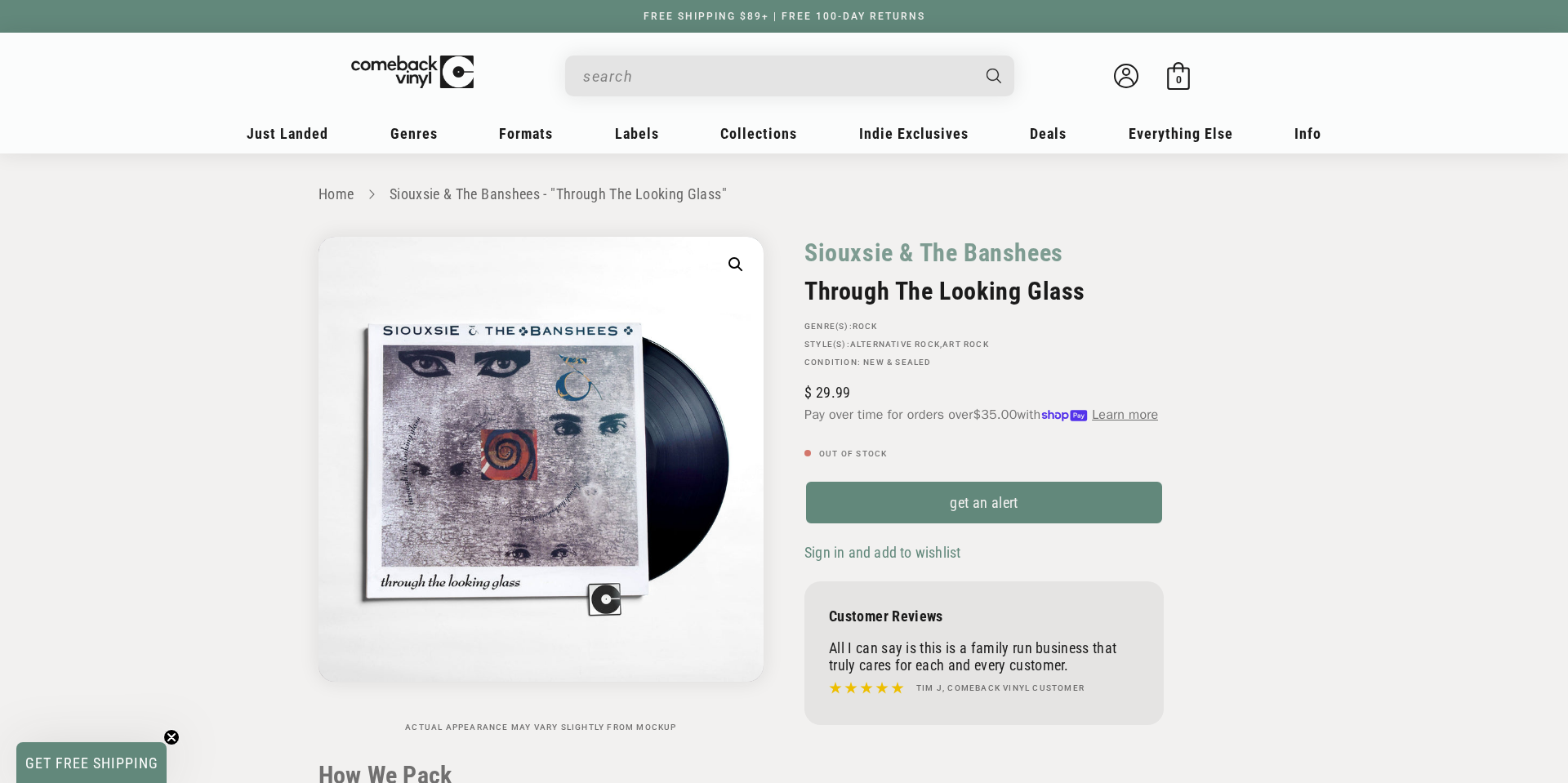 scroll, scrollTop: 0, scrollLeft: 0, axis: both 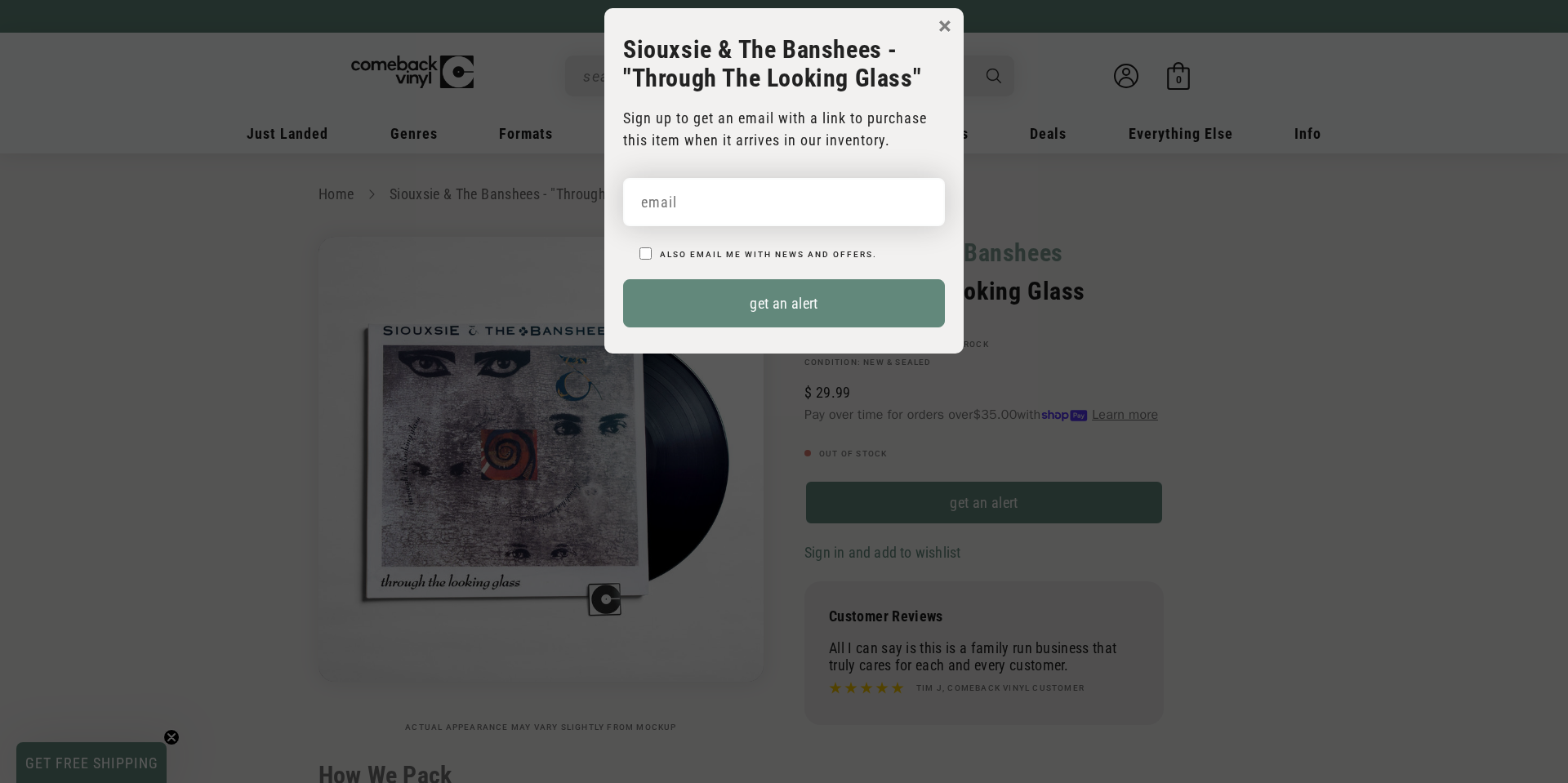 drag, startPoint x: 771, startPoint y: 192, endPoint x: 785, endPoint y: 246, distance: 55.785303 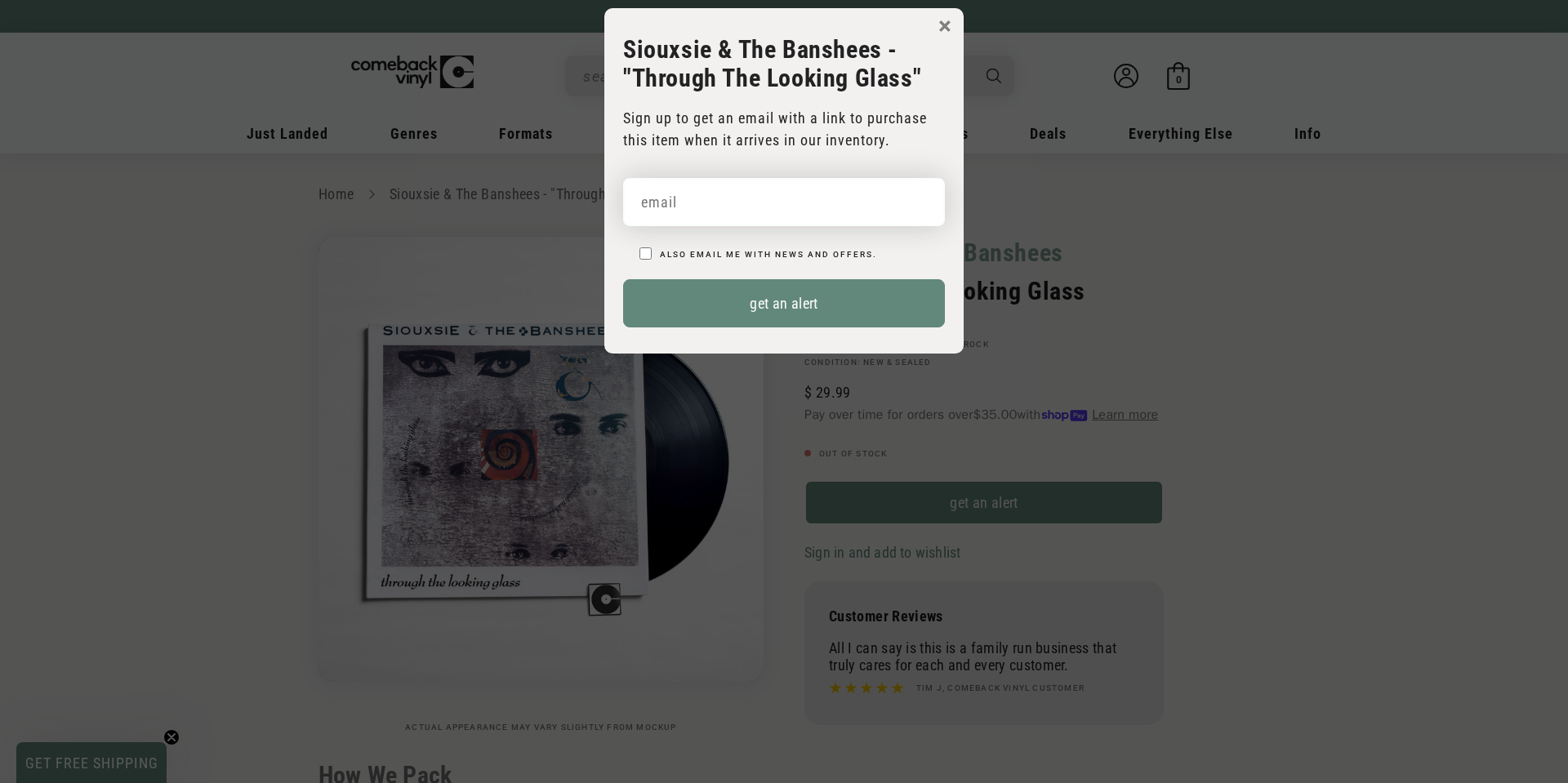 click at bounding box center [784, 202] 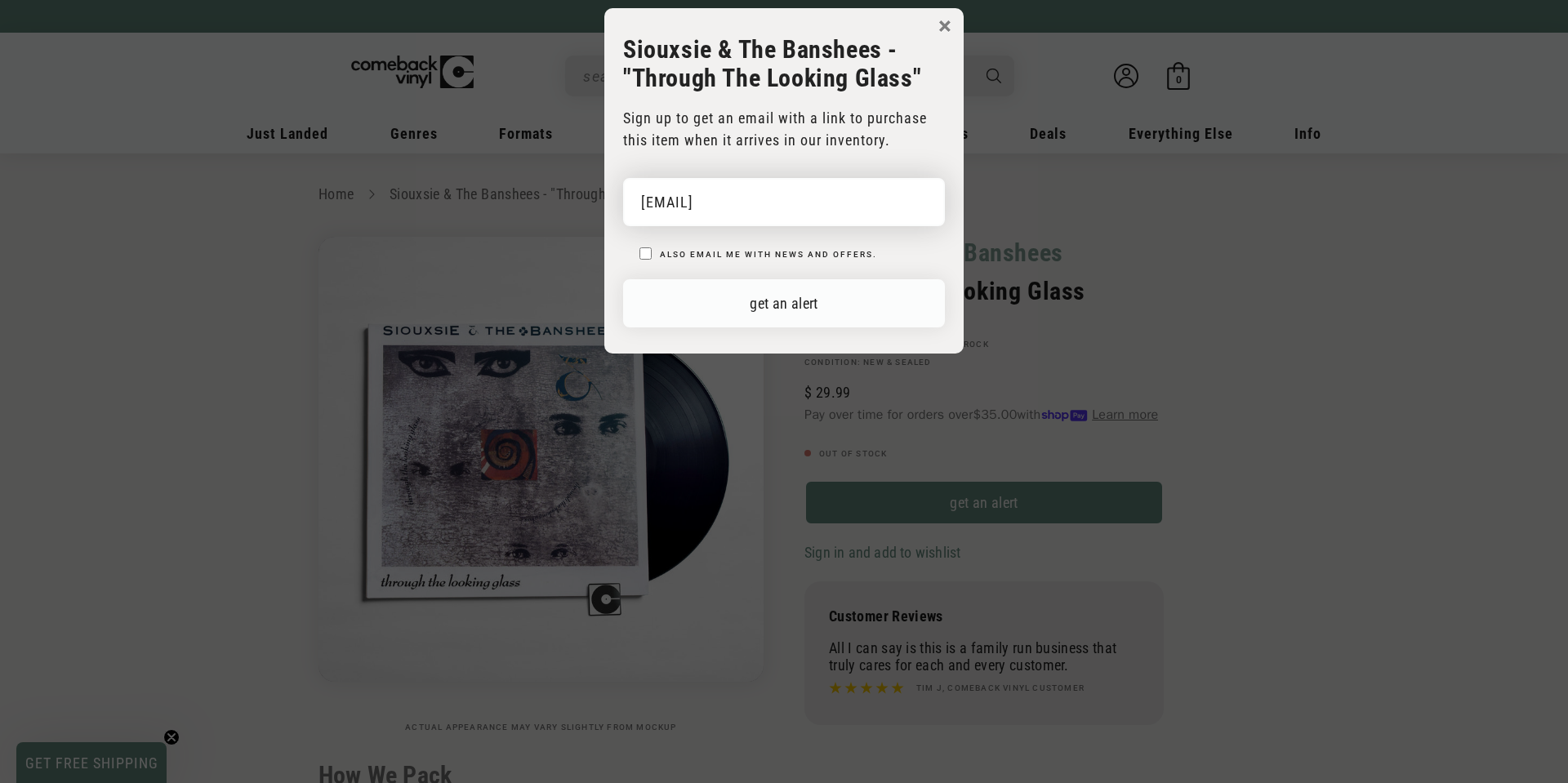 type on "xezoki@[EMAIL]" 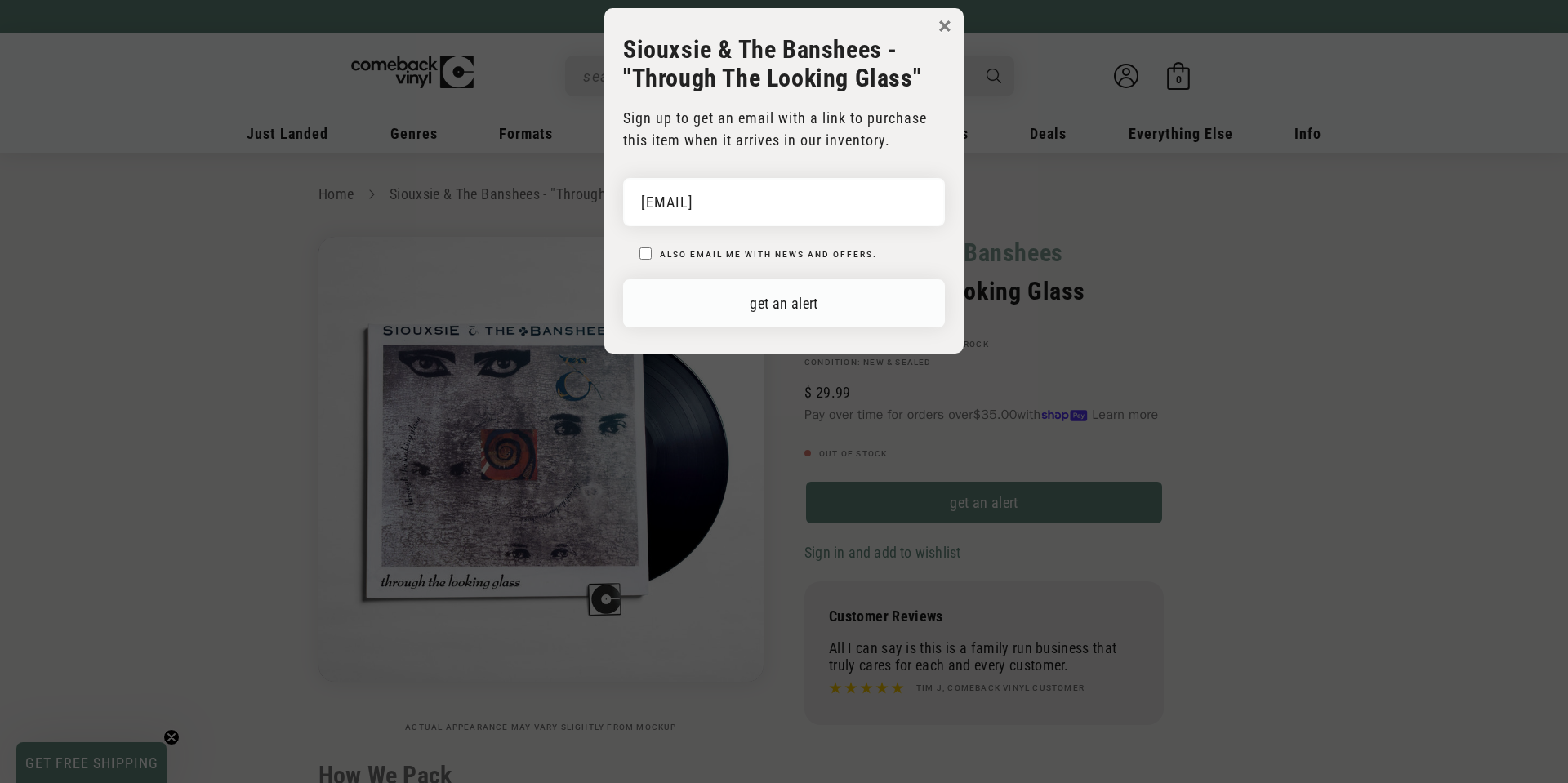 click on "get an alert" at bounding box center [784, 303] 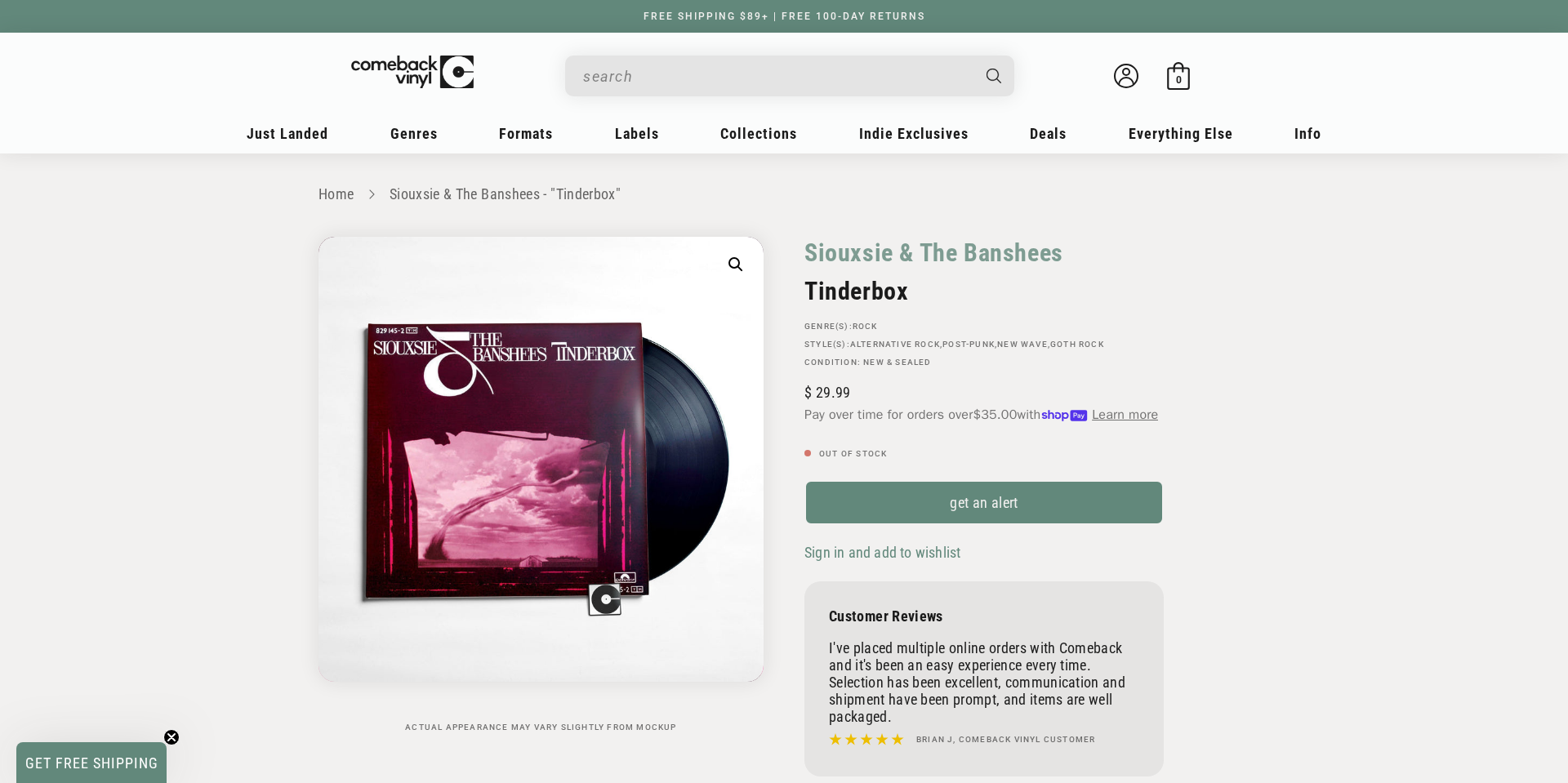 scroll, scrollTop: 0, scrollLeft: 0, axis: both 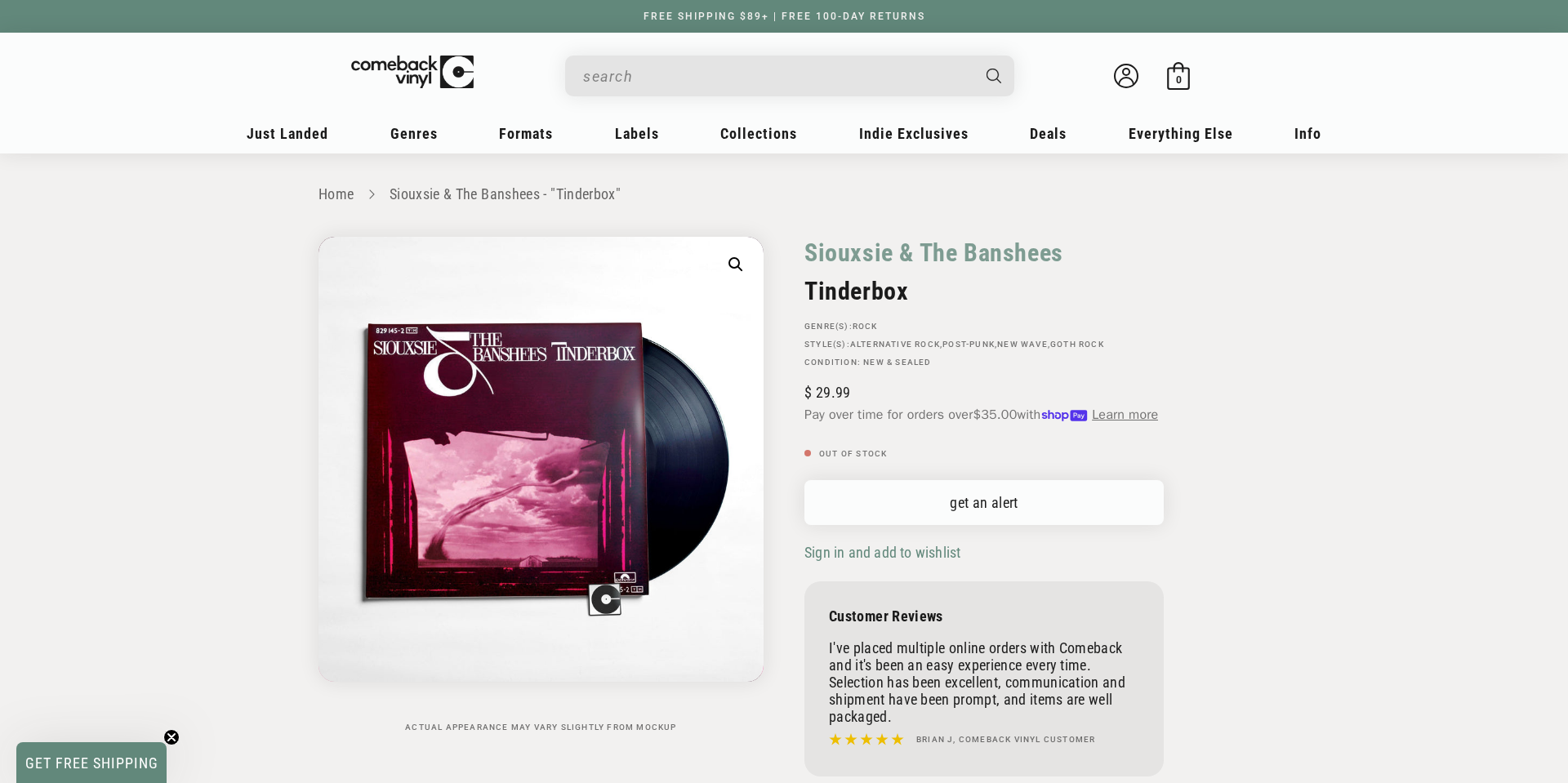 click on "get an alert" at bounding box center (984, 502) 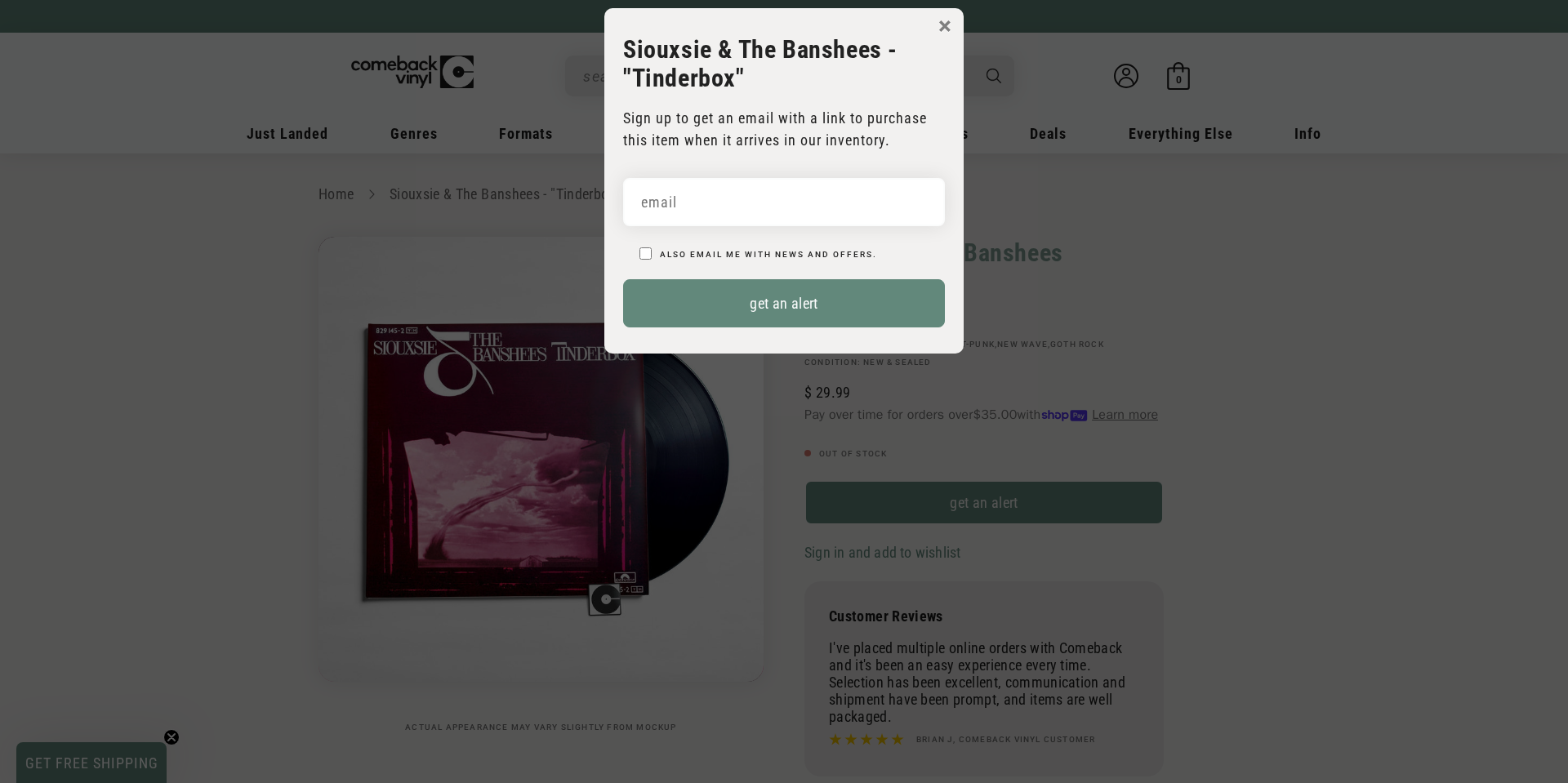 scroll, scrollTop: 0, scrollLeft: 0, axis: both 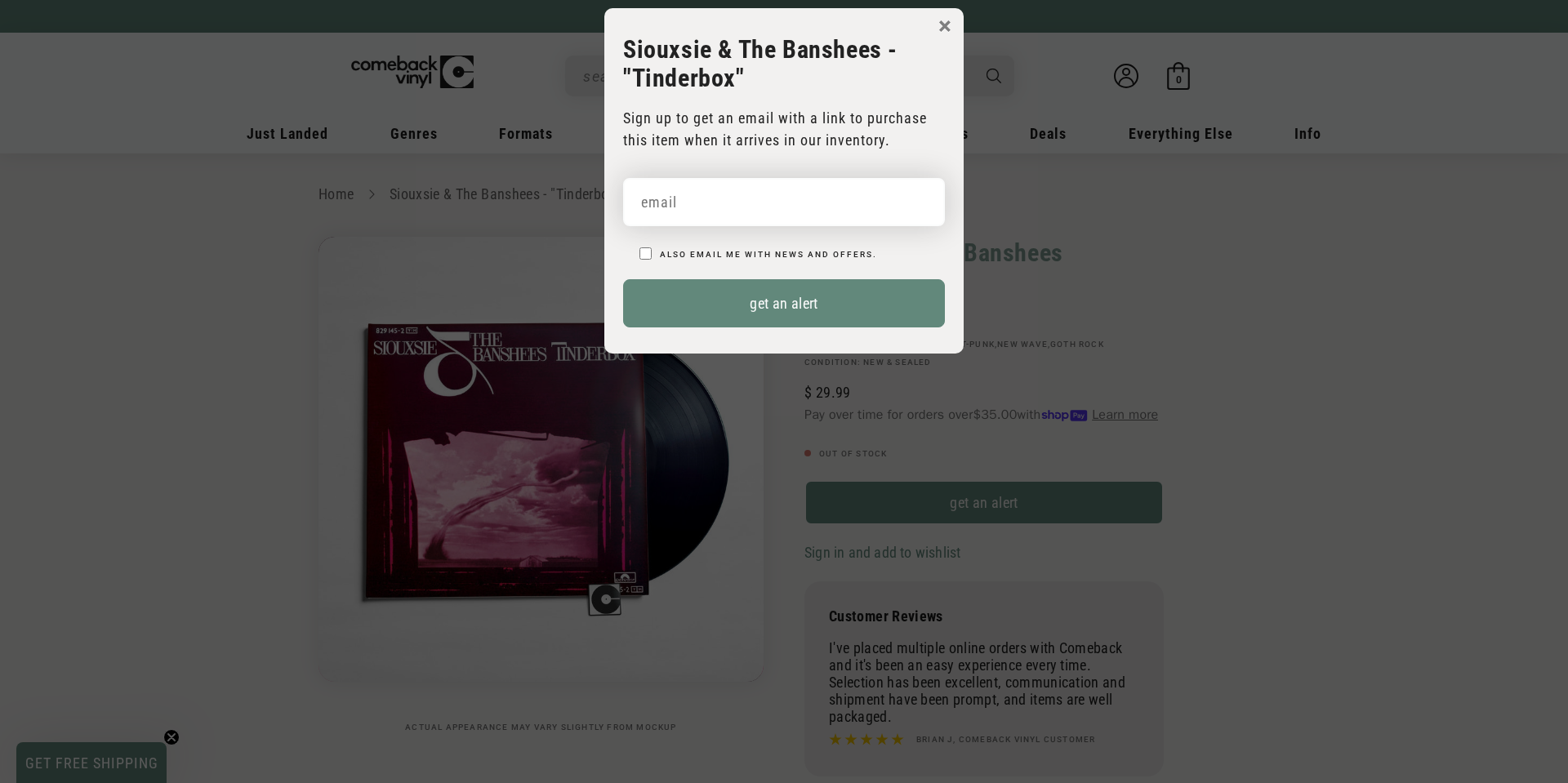 click at bounding box center [784, 202] 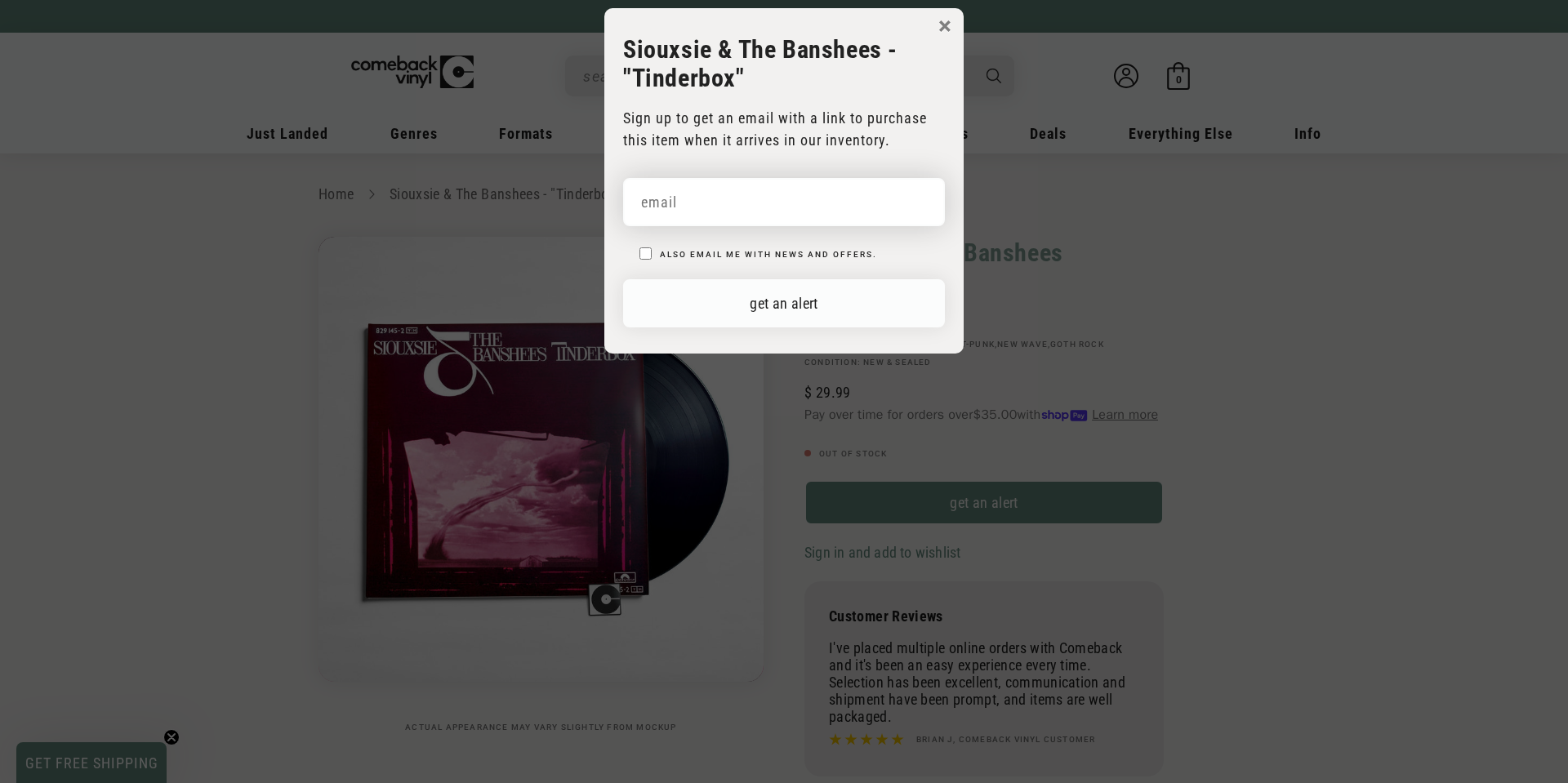 paste on "[EMAIL]" 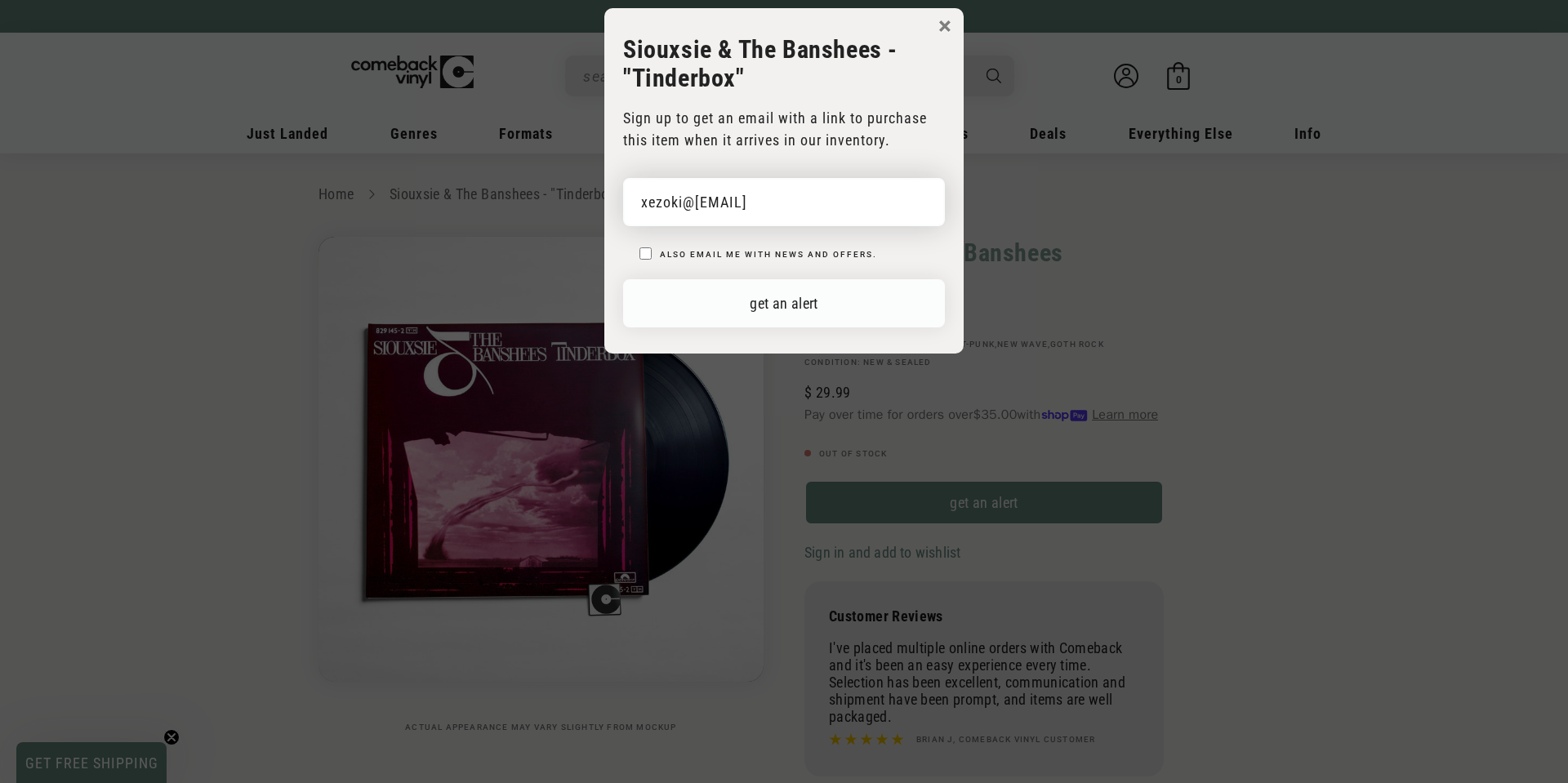 type on "[EMAIL]" 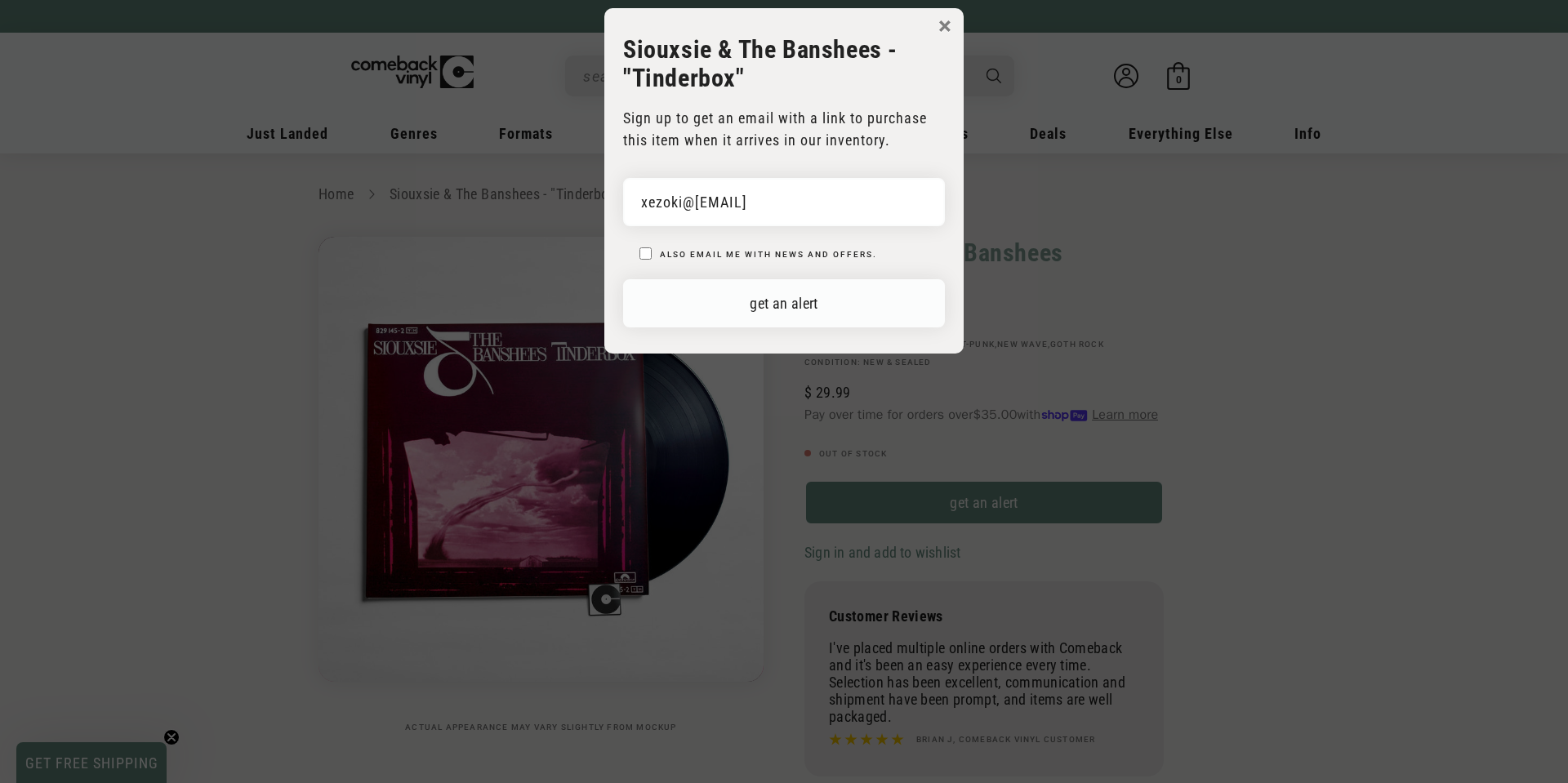 click on "get an alert" at bounding box center (784, 303) 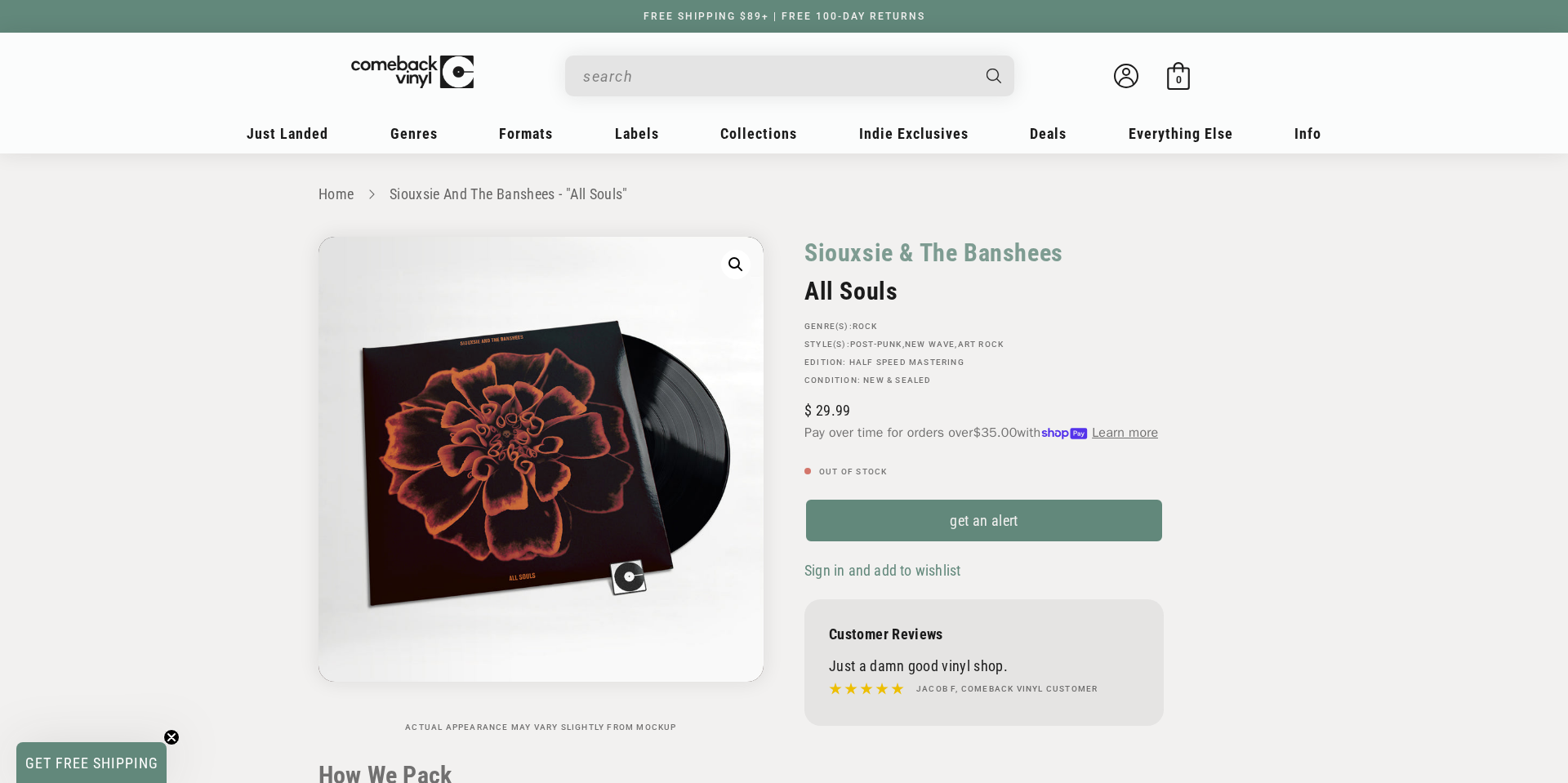 scroll, scrollTop: 0, scrollLeft: 0, axis: both 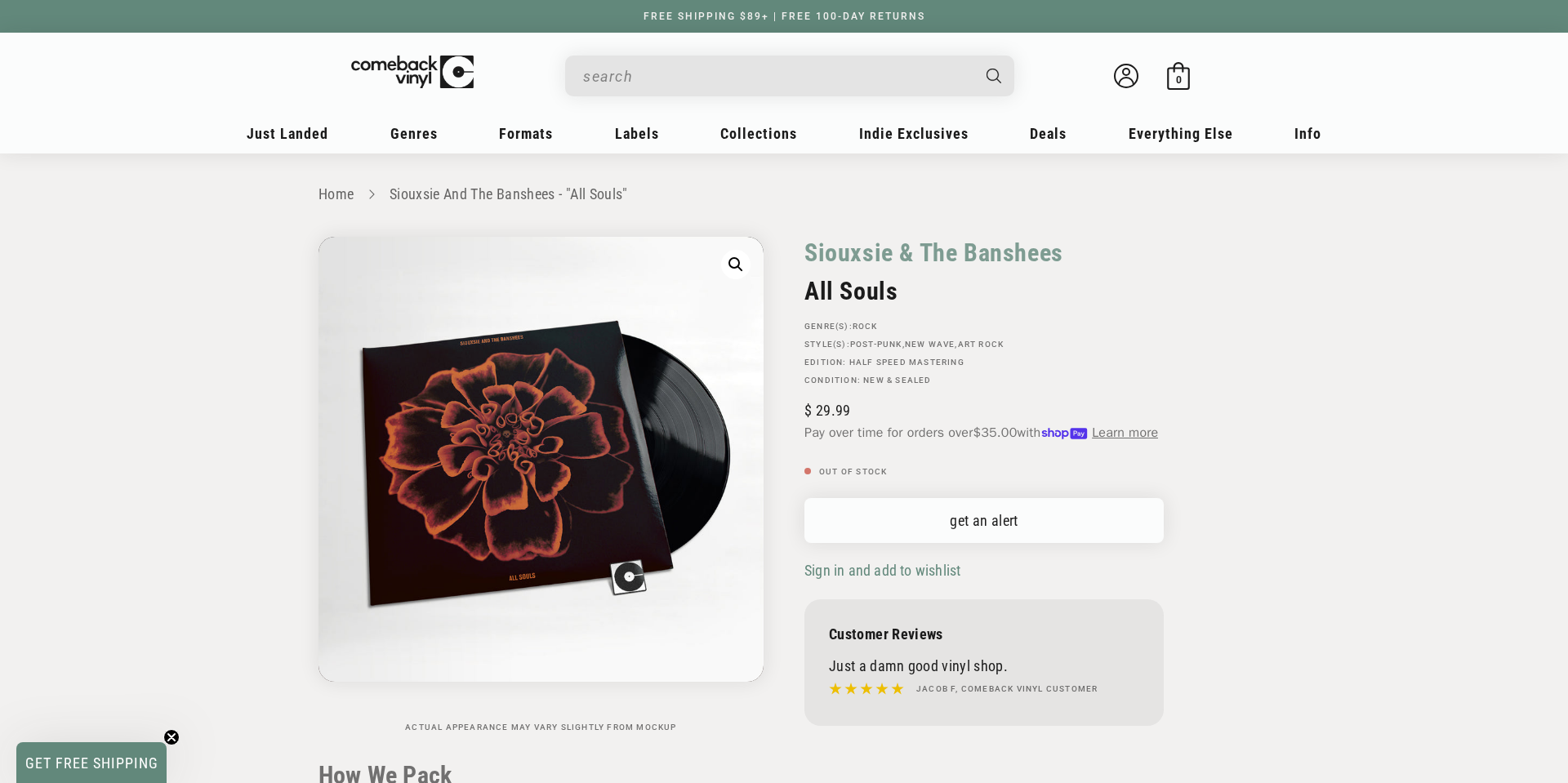 click on "get an alert" at bounding box center (984, 520) 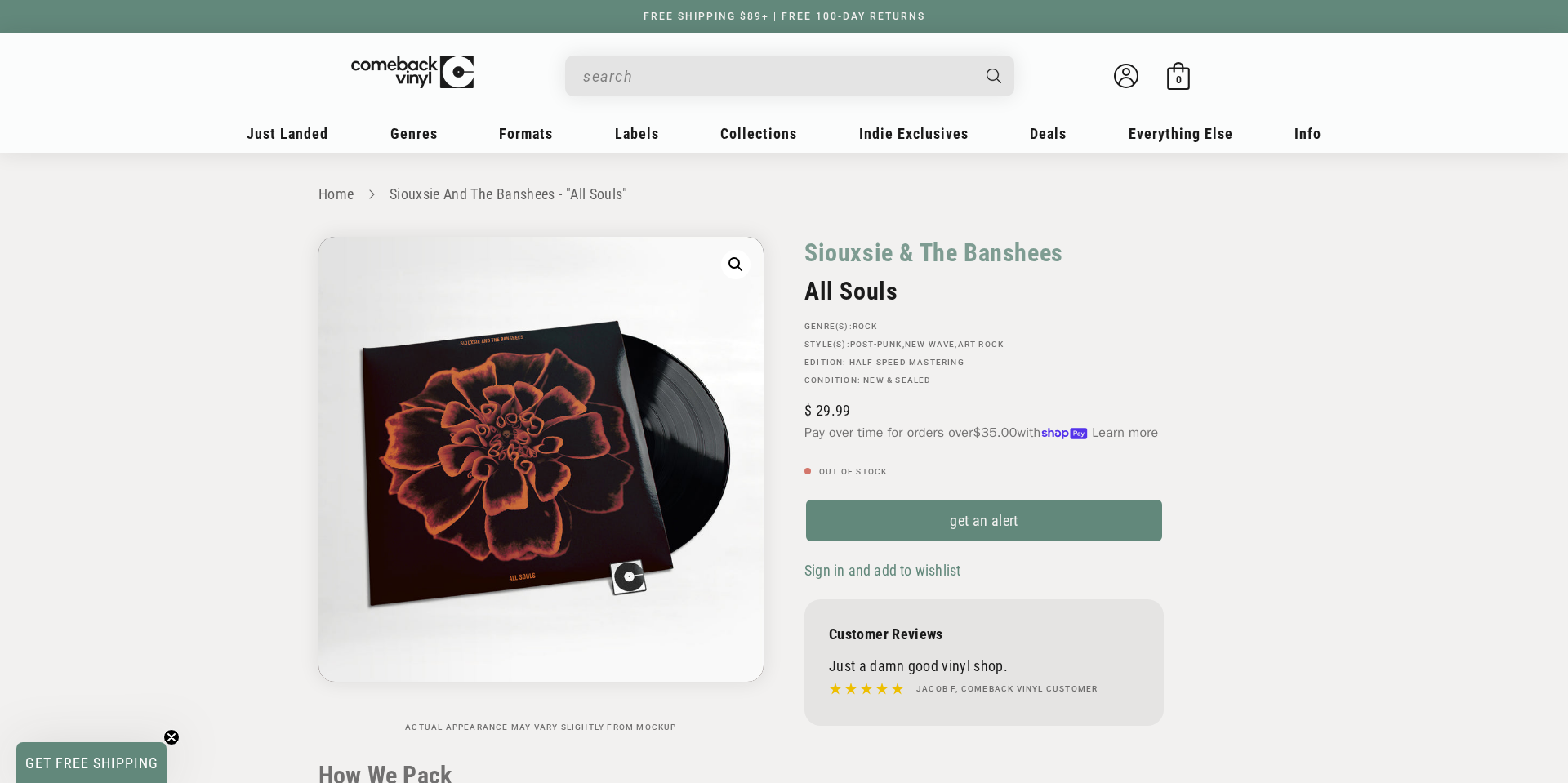 scroll, scrollTop: 0, scrollLeft: 0, axis: both 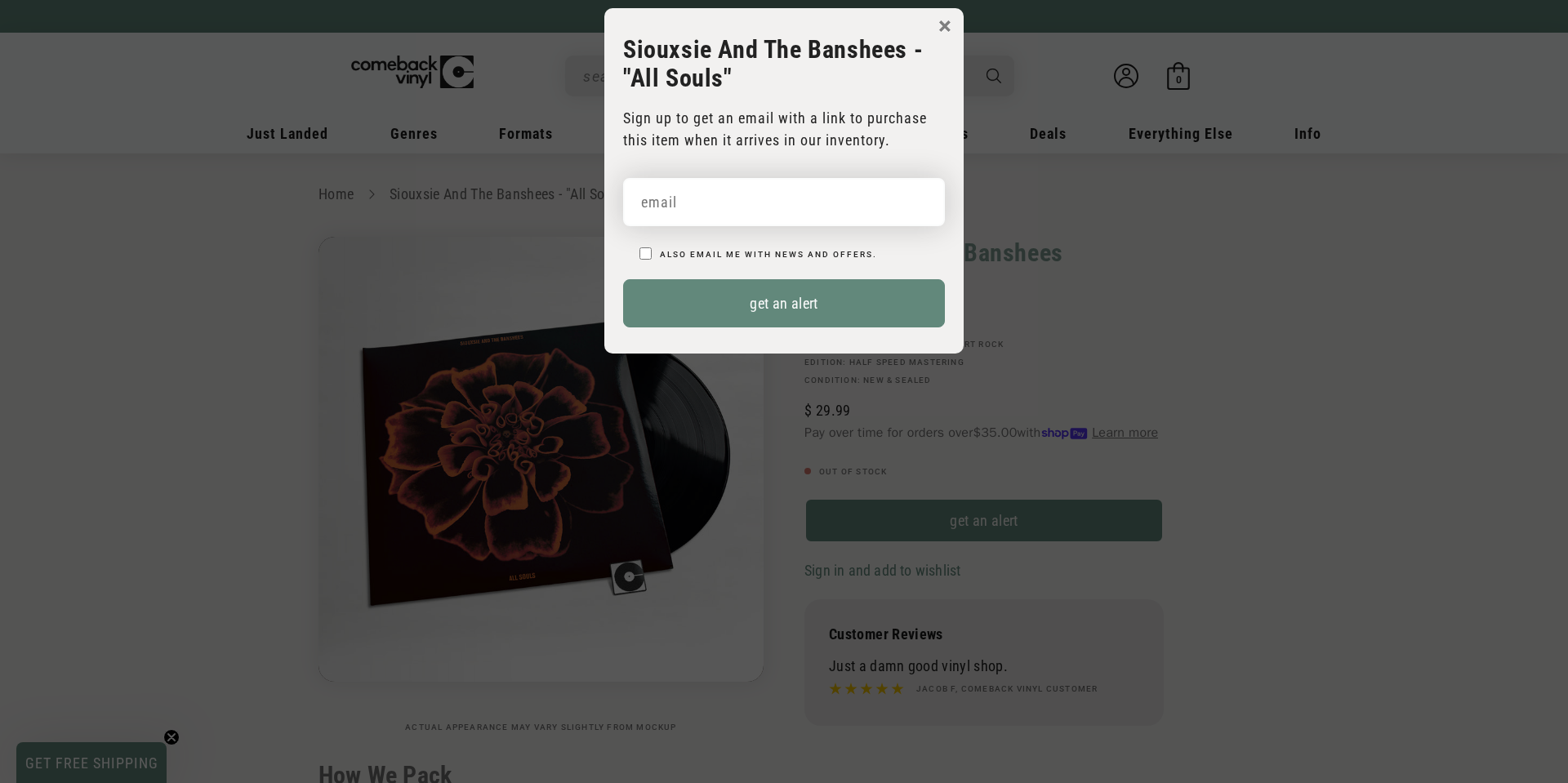 click at bounding box center [784, 202] 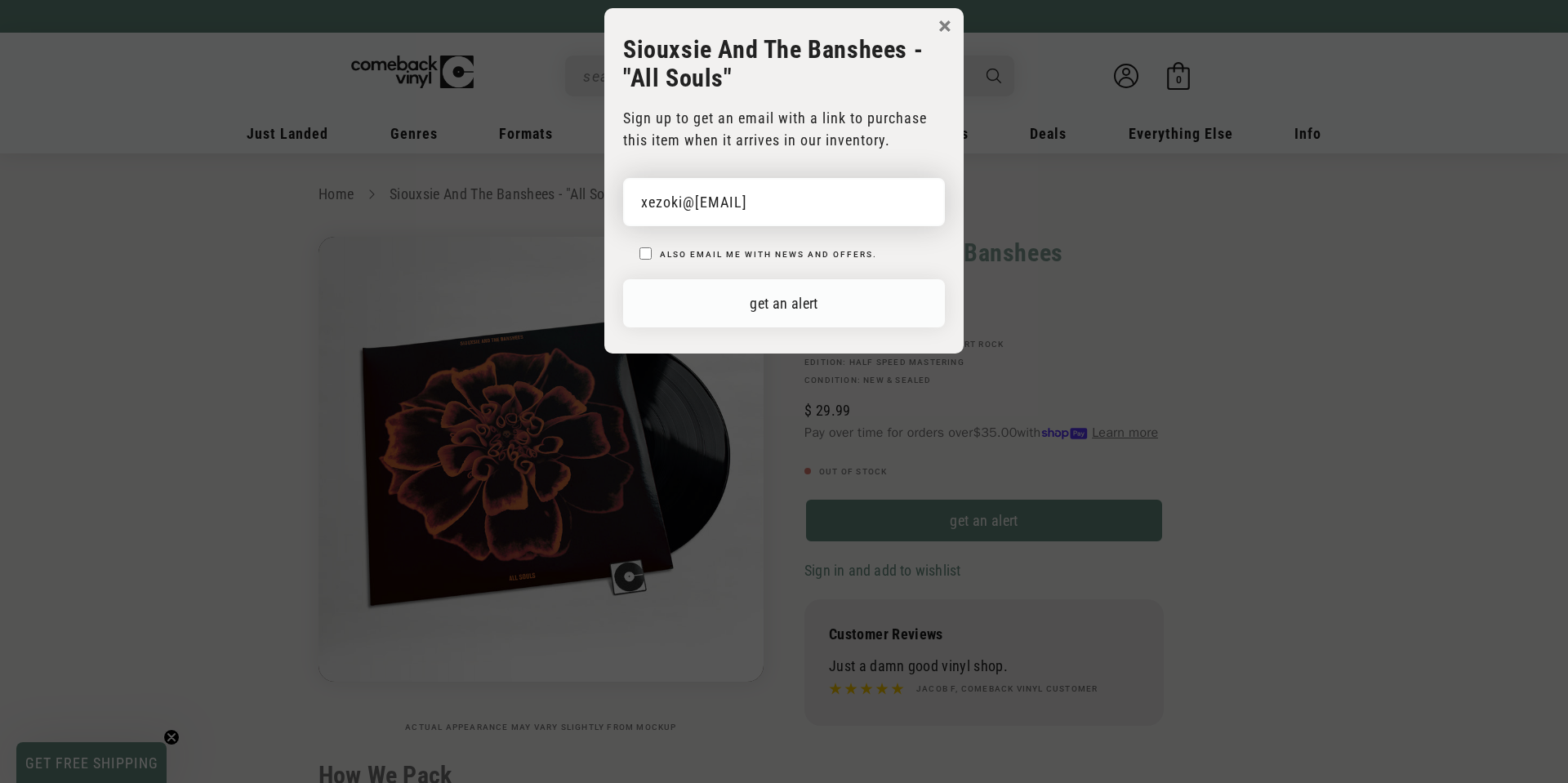 type on "[EMAIL]" 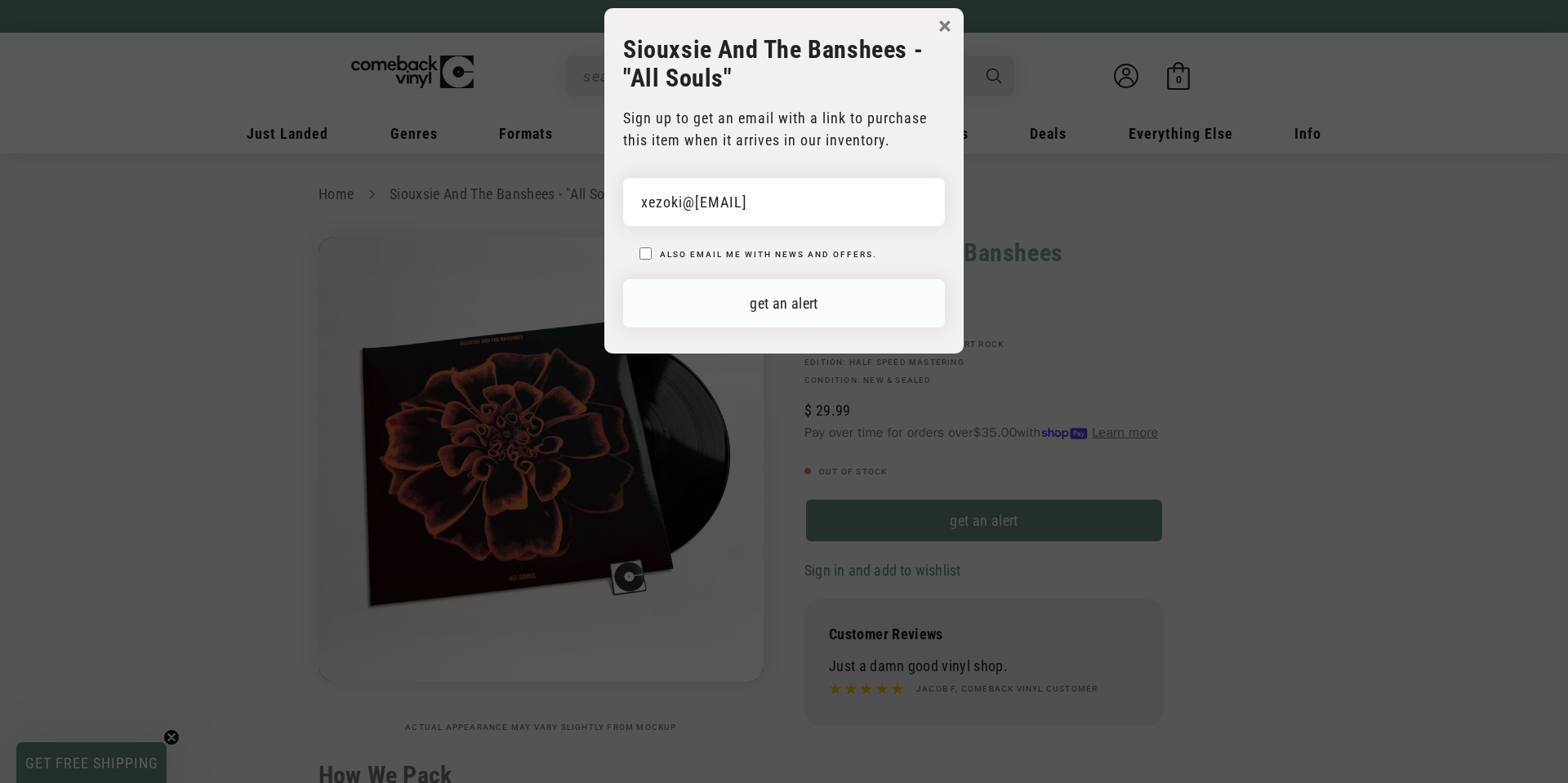 click on "get an alert" at bounding box center [784, 303] 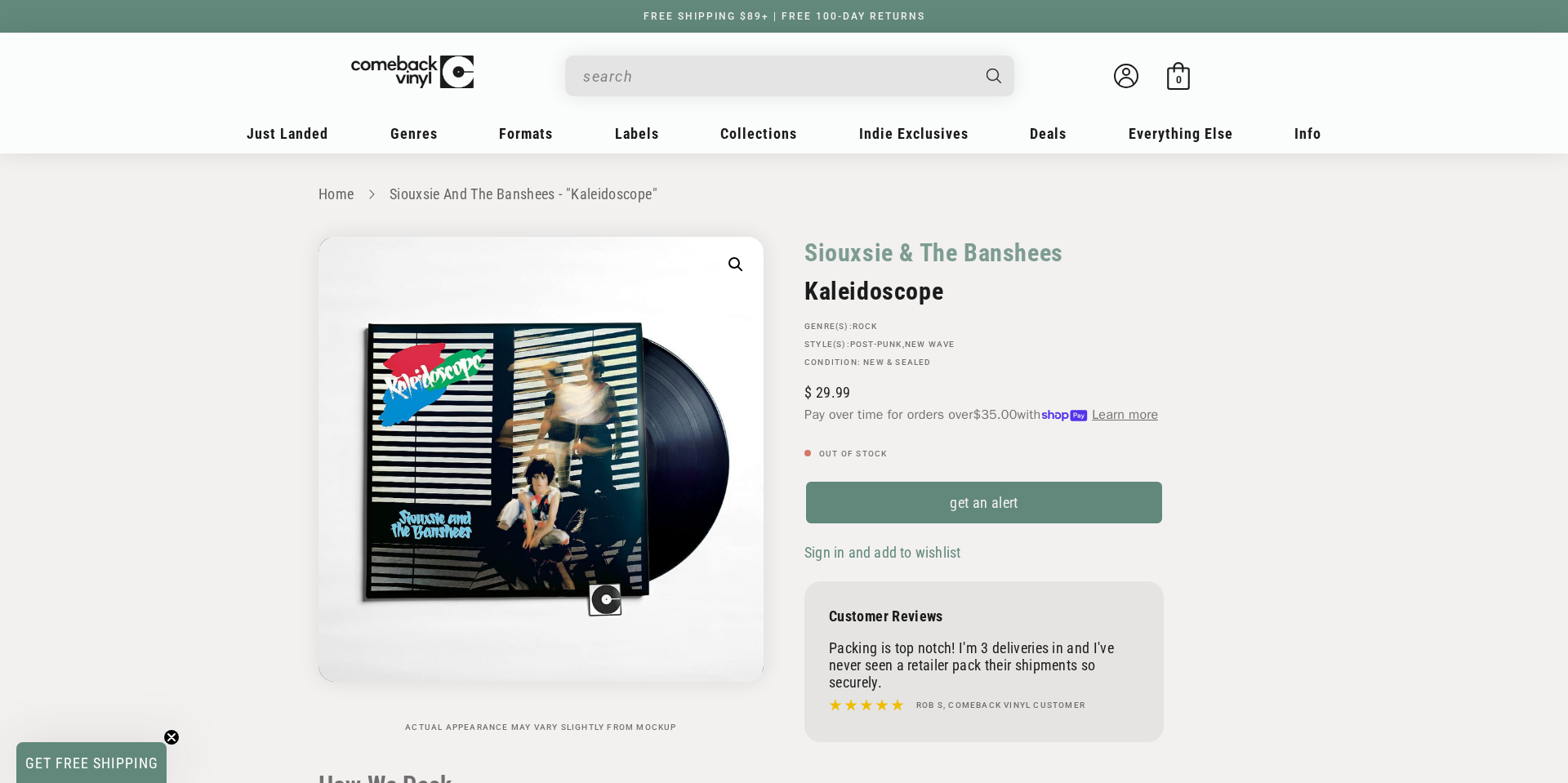 scroll, scrollTop: 0, scrollLeft: 0, axis: both 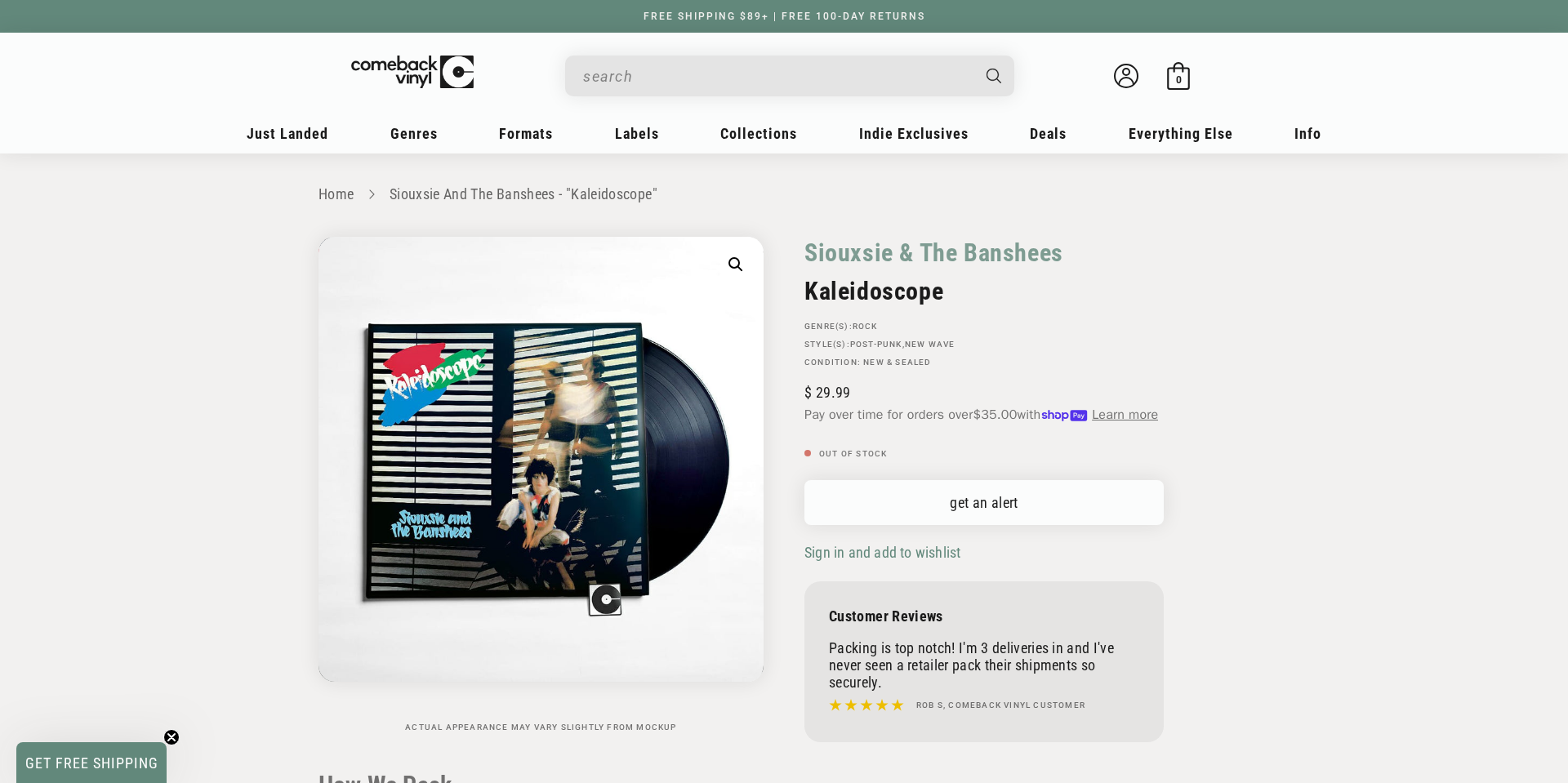 click on "get an alert" at bounding box center (984, 502) 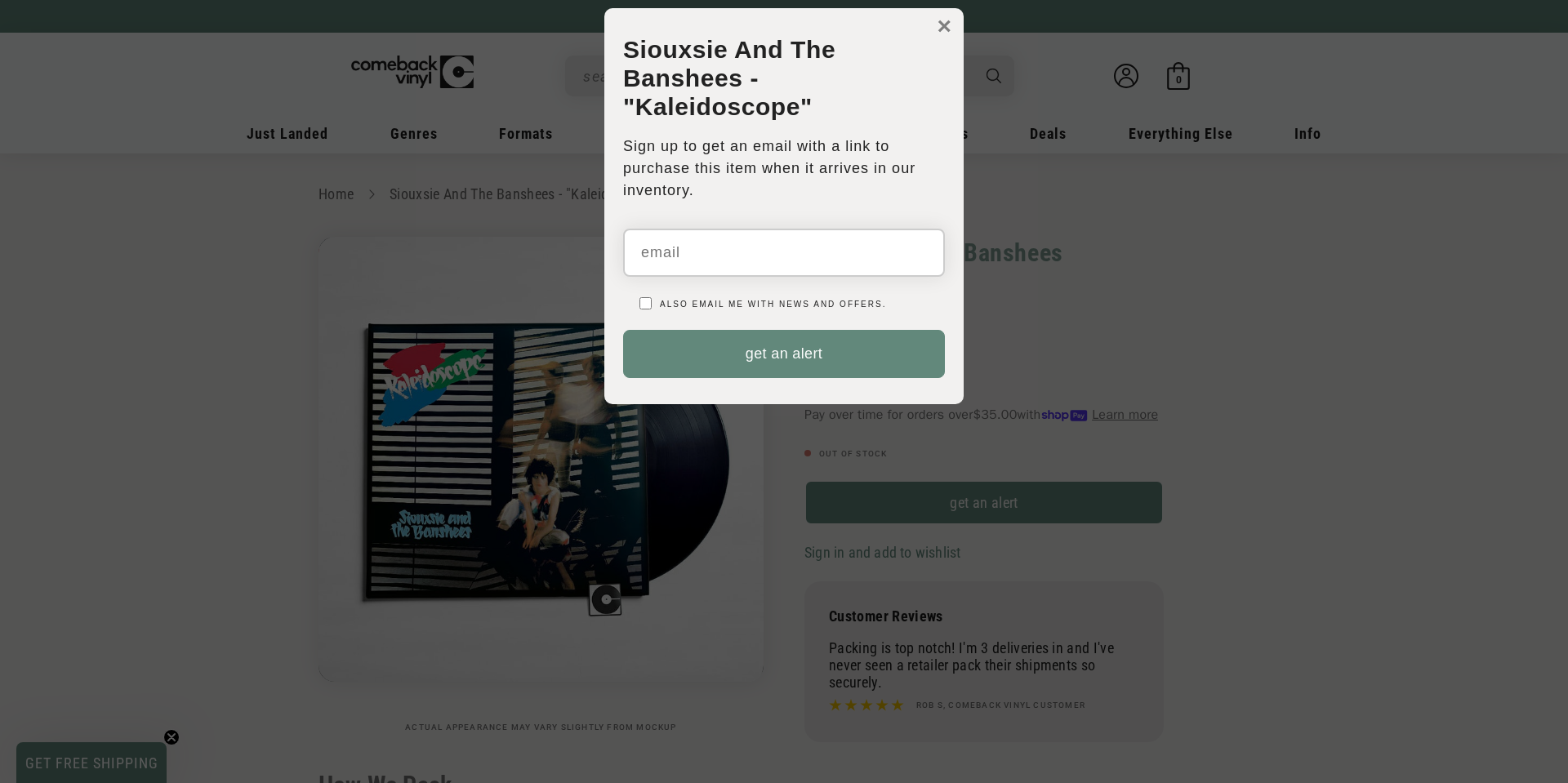 scroll, scrollTop: 0, scrollLeft: 0, axis: both 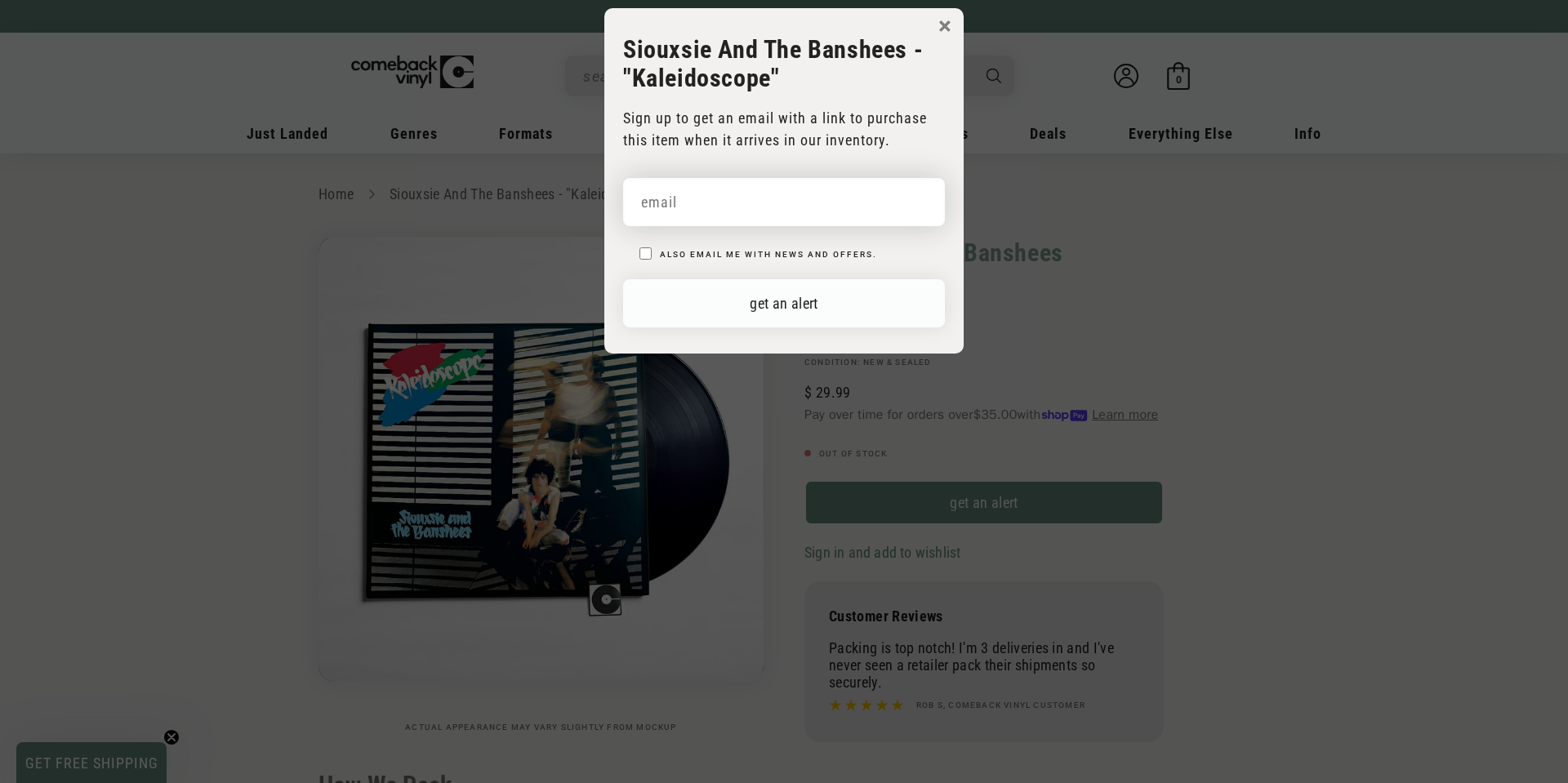 drag, startPoint x: 766, startPoint y: 194, endPoint x: 831, endPoint y: 281, distance: 108.6002 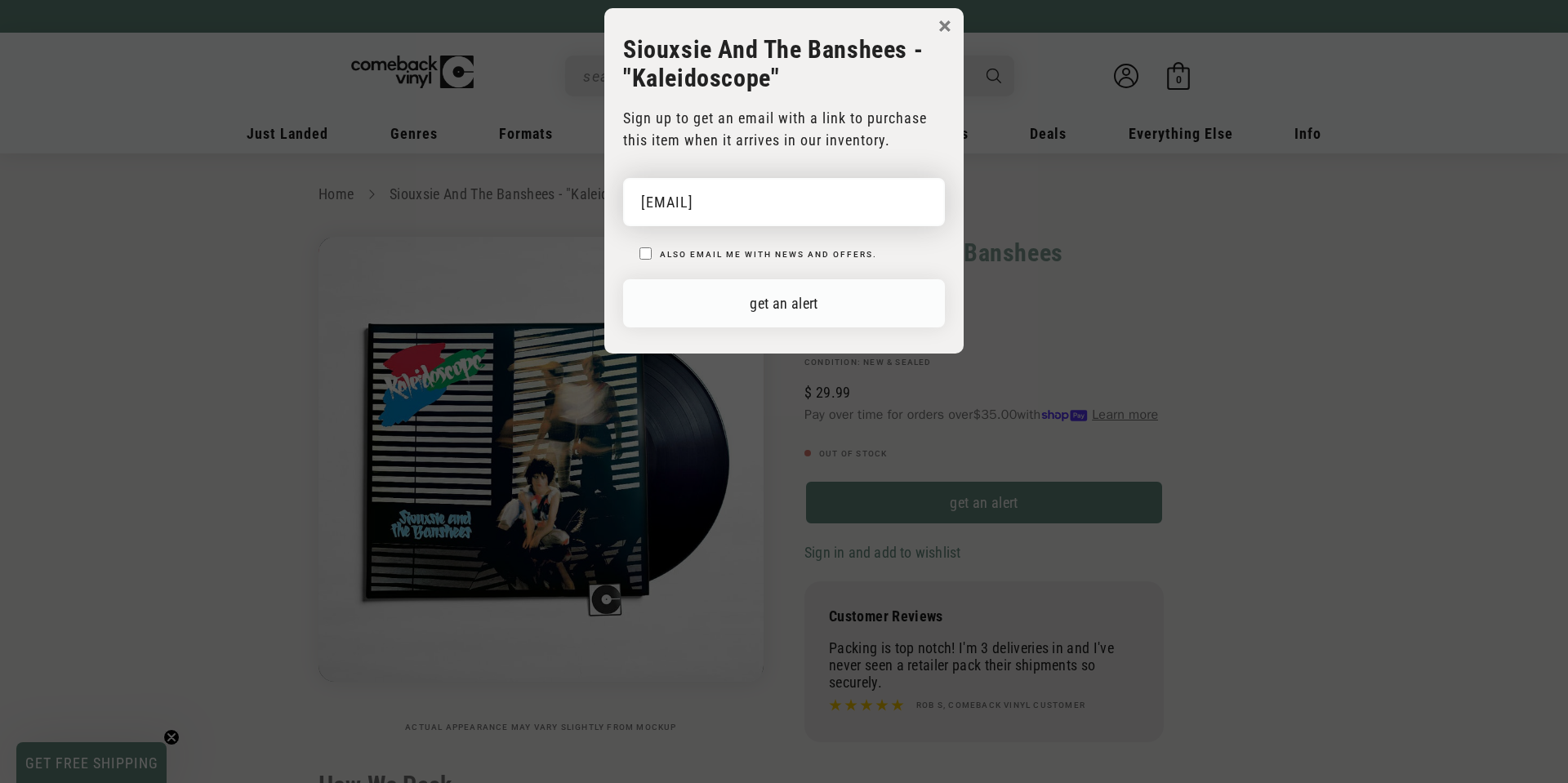 type on "[EMAIL]" 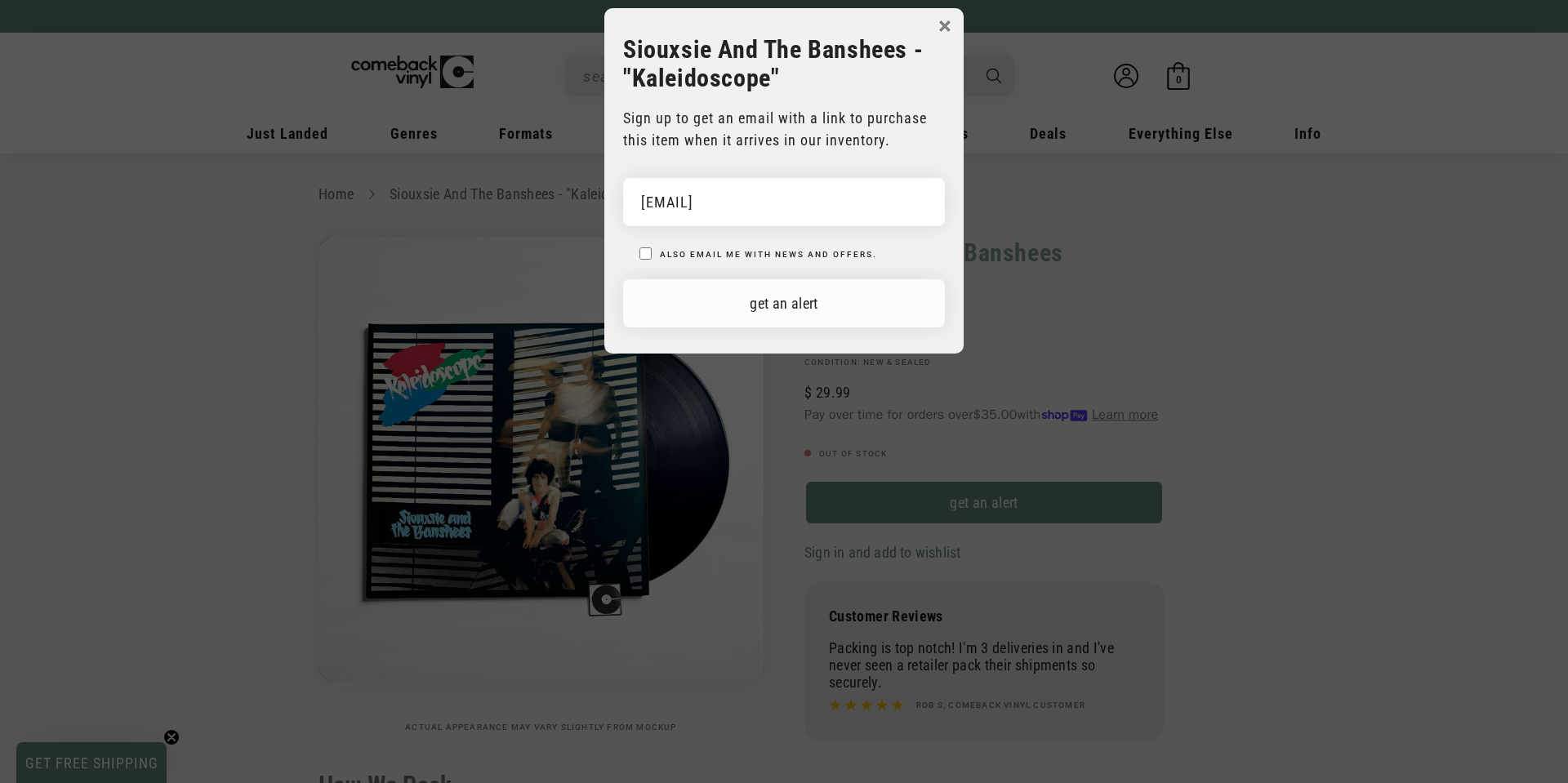 click on "get an alert" at bounding box center [784, 303] 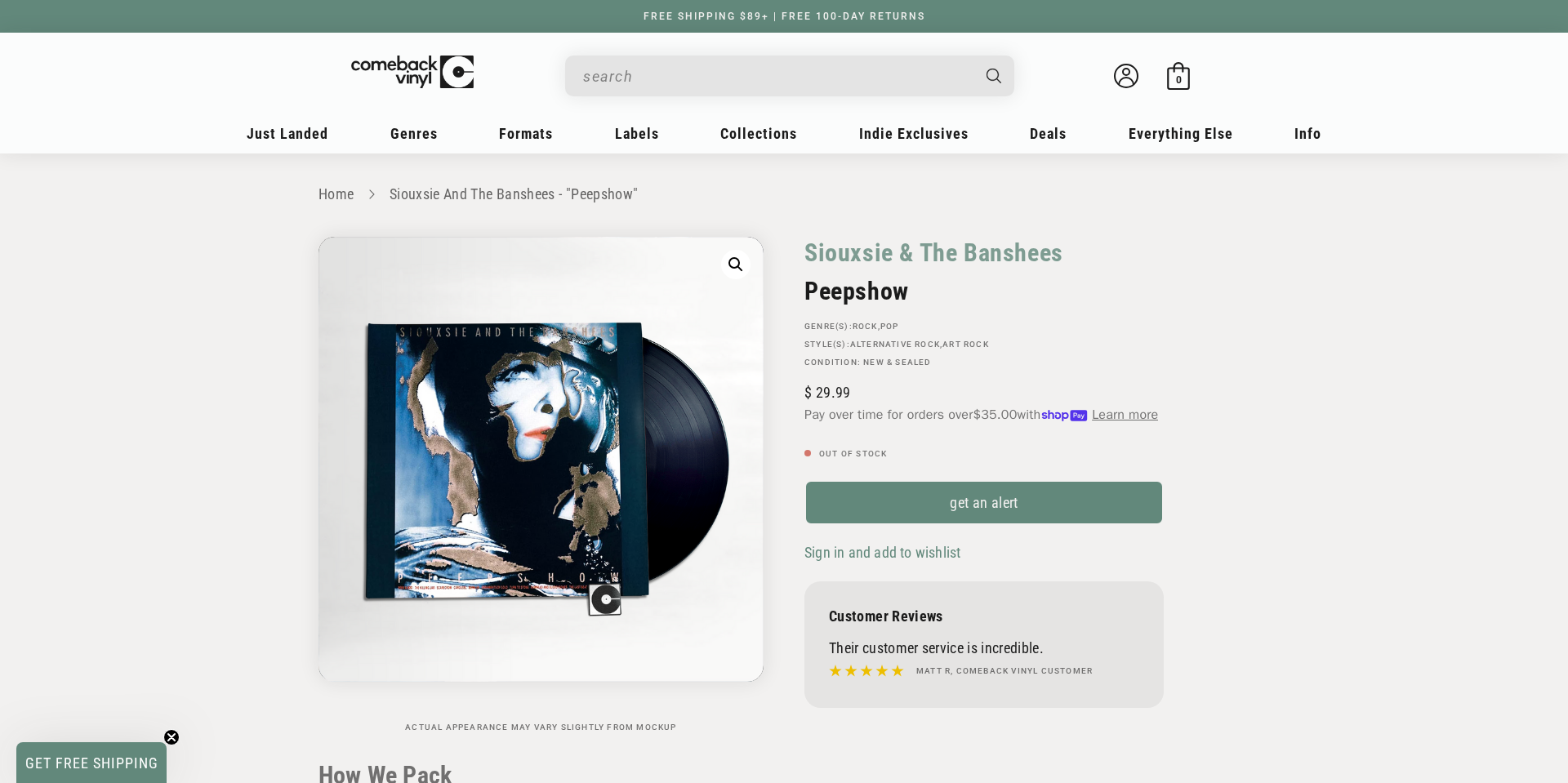 scroll, scrollTop: 0, scrollLeft: 0, axis: both 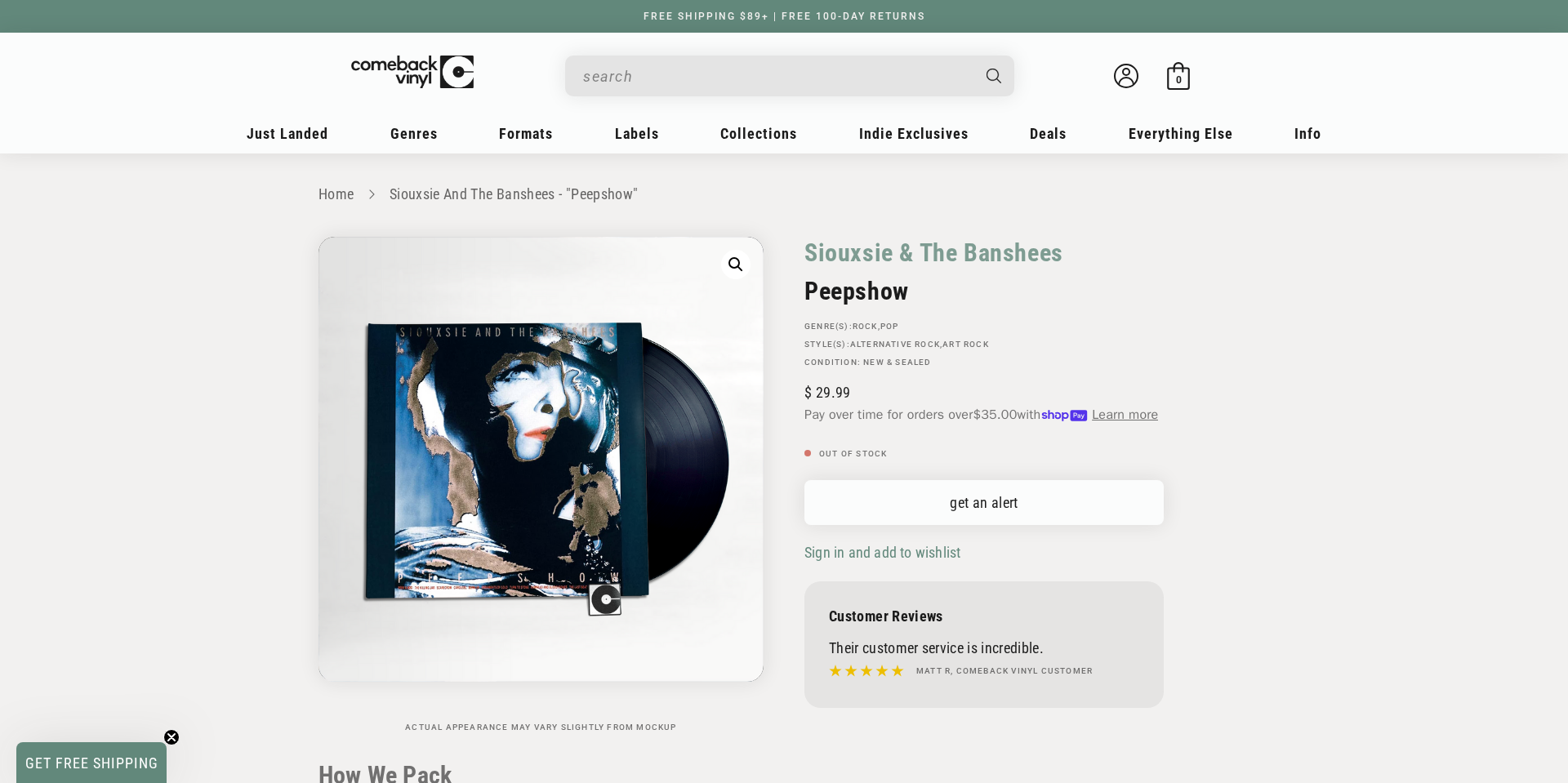 click on "get an alert" at bounding box center (984, 502) 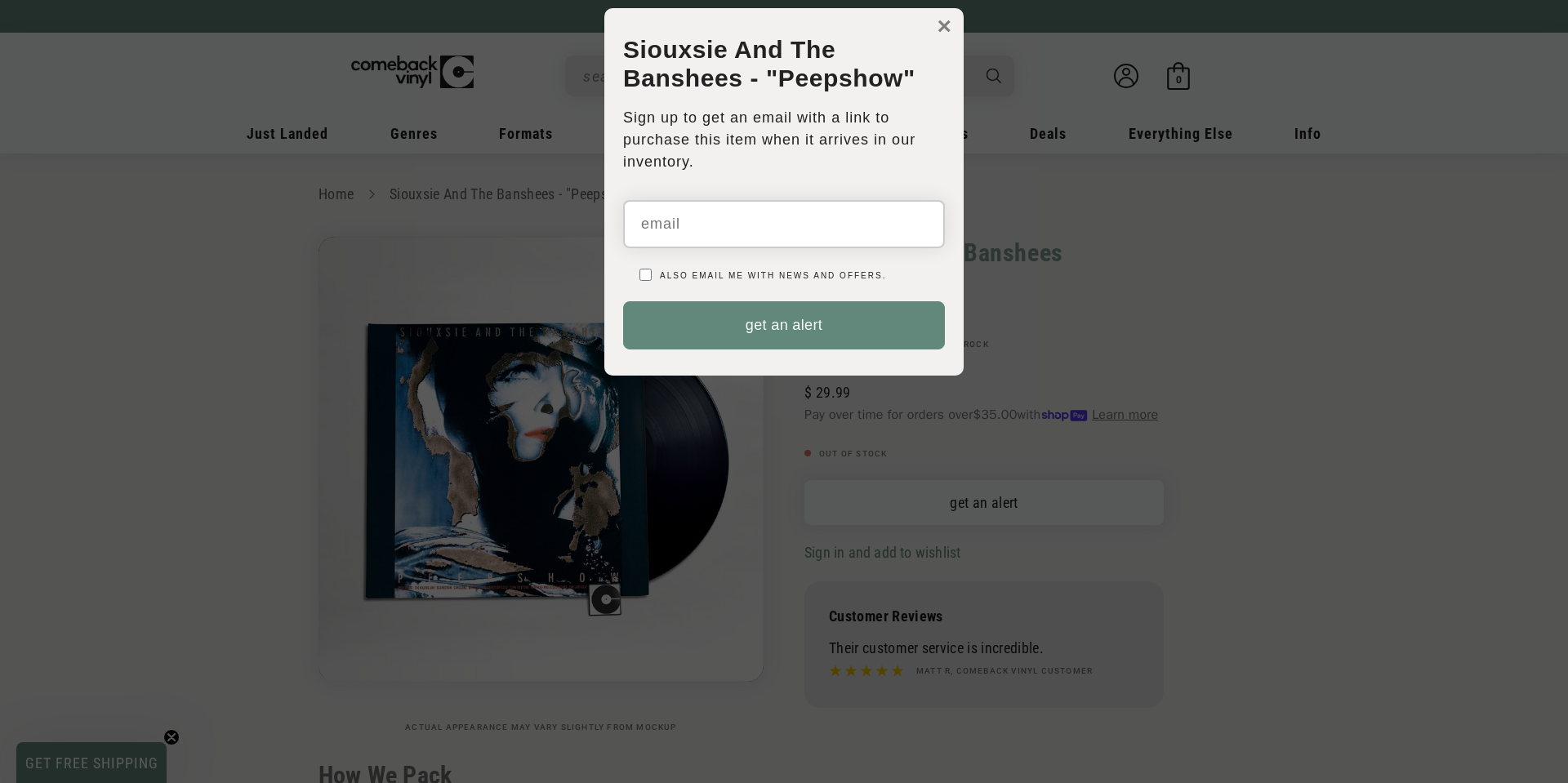 scroll, scrollTop: 0, scrollLeft: 0, axis: both 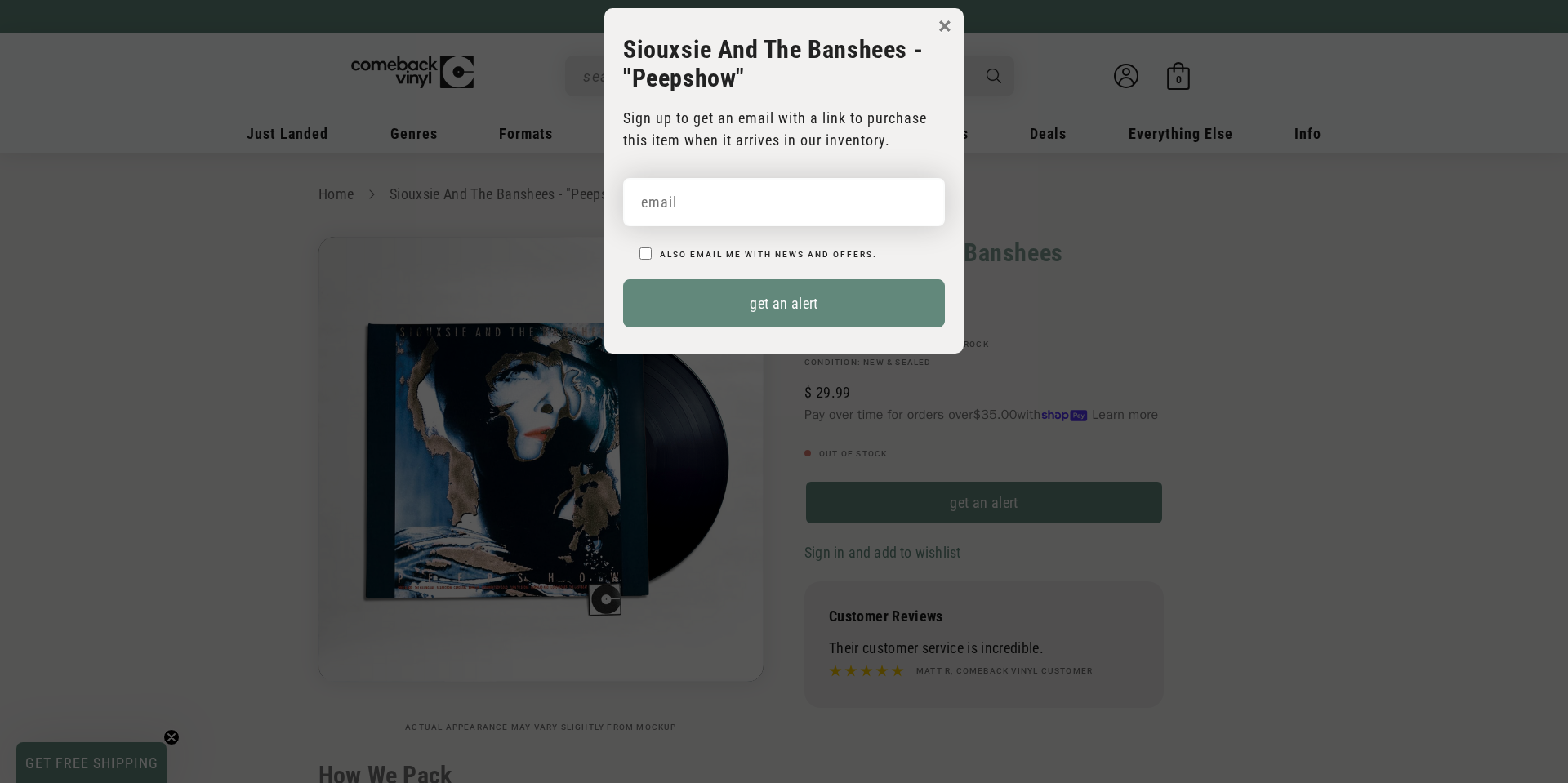 click at bounding box center [784, 202] 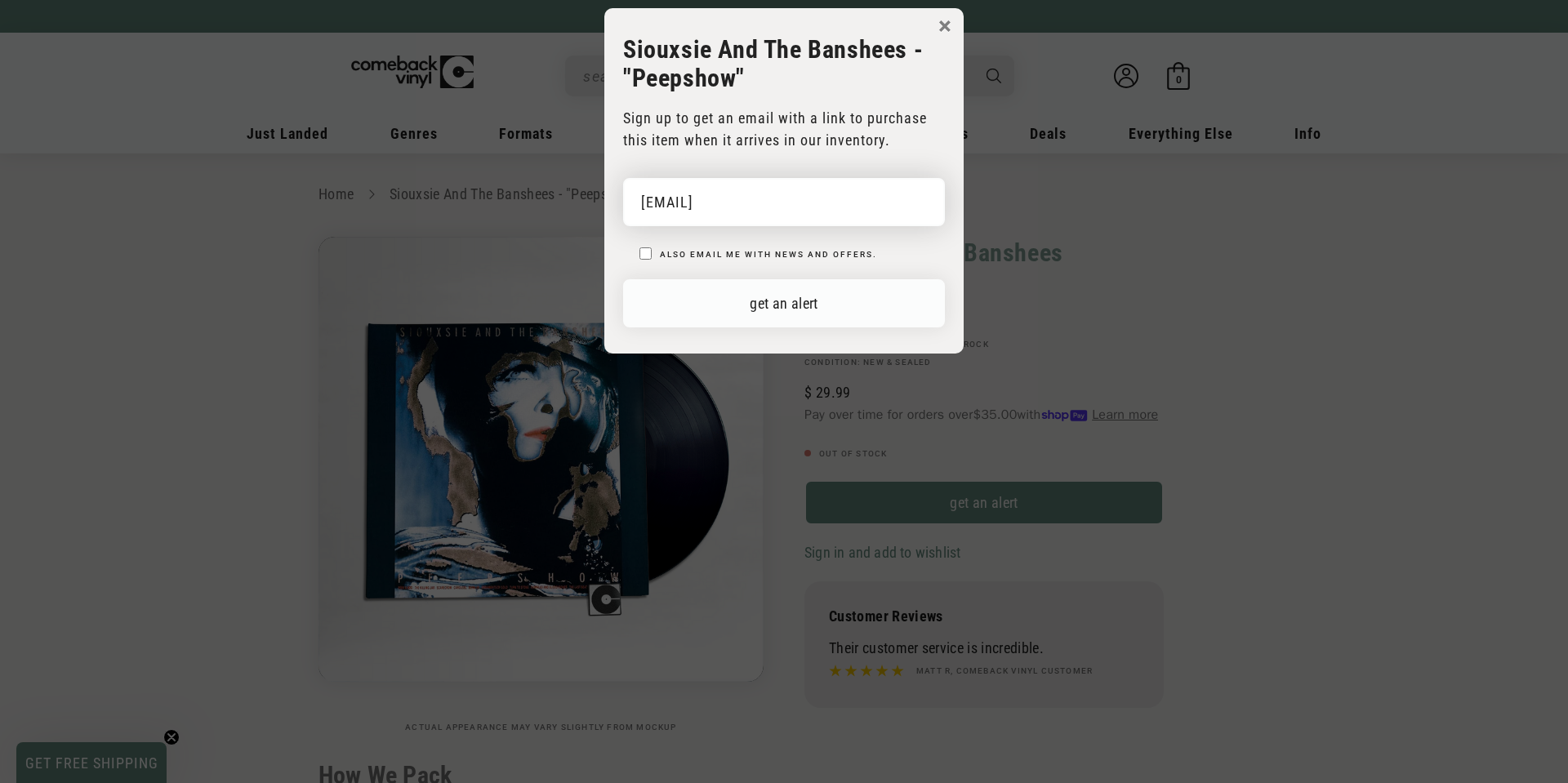 type on "[EMAIL]" 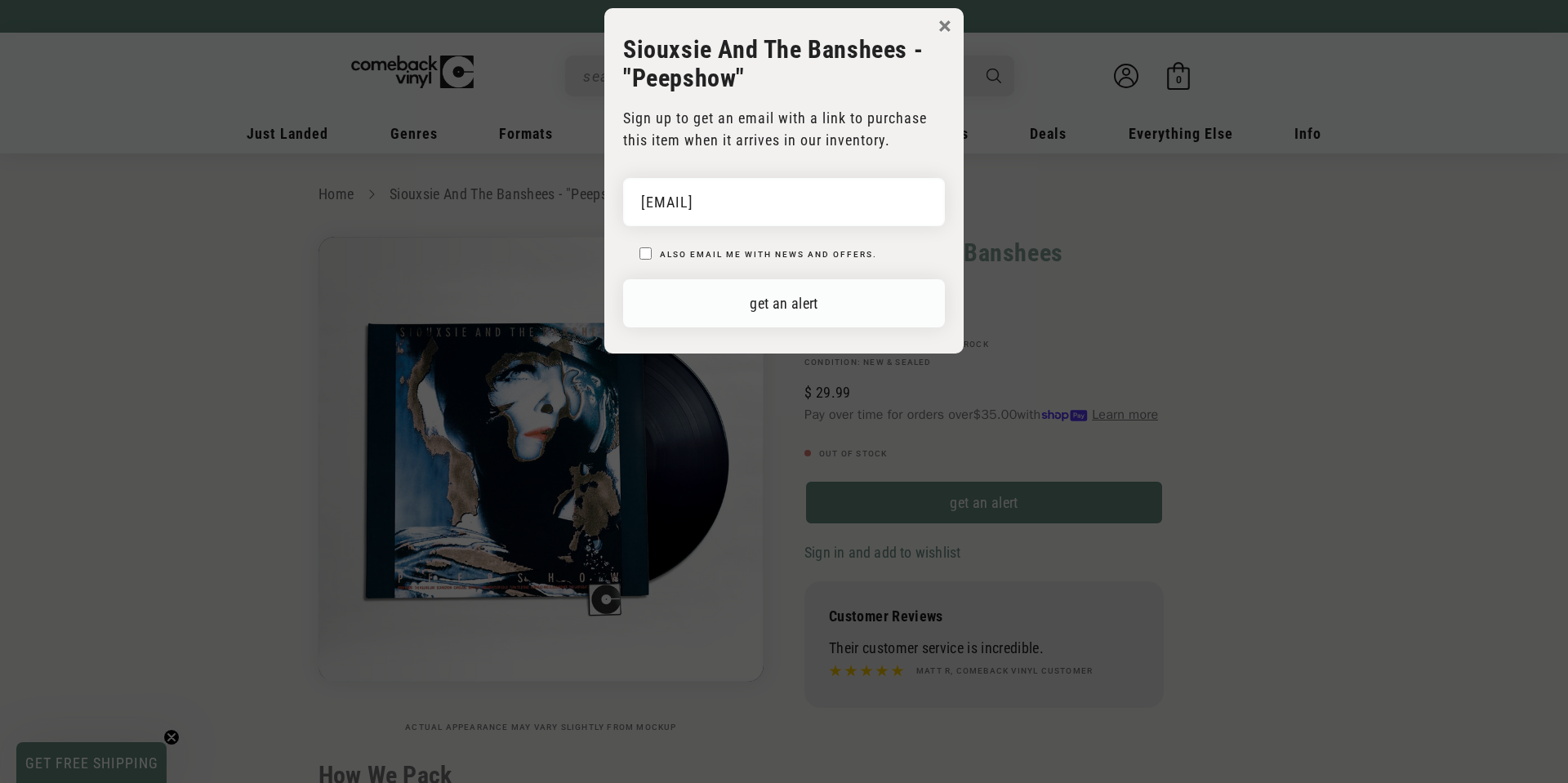 drag, startPoint x: 778, startPoint y: 300, endPoint x: 793, endPoint y: 298, distance: 15.132746 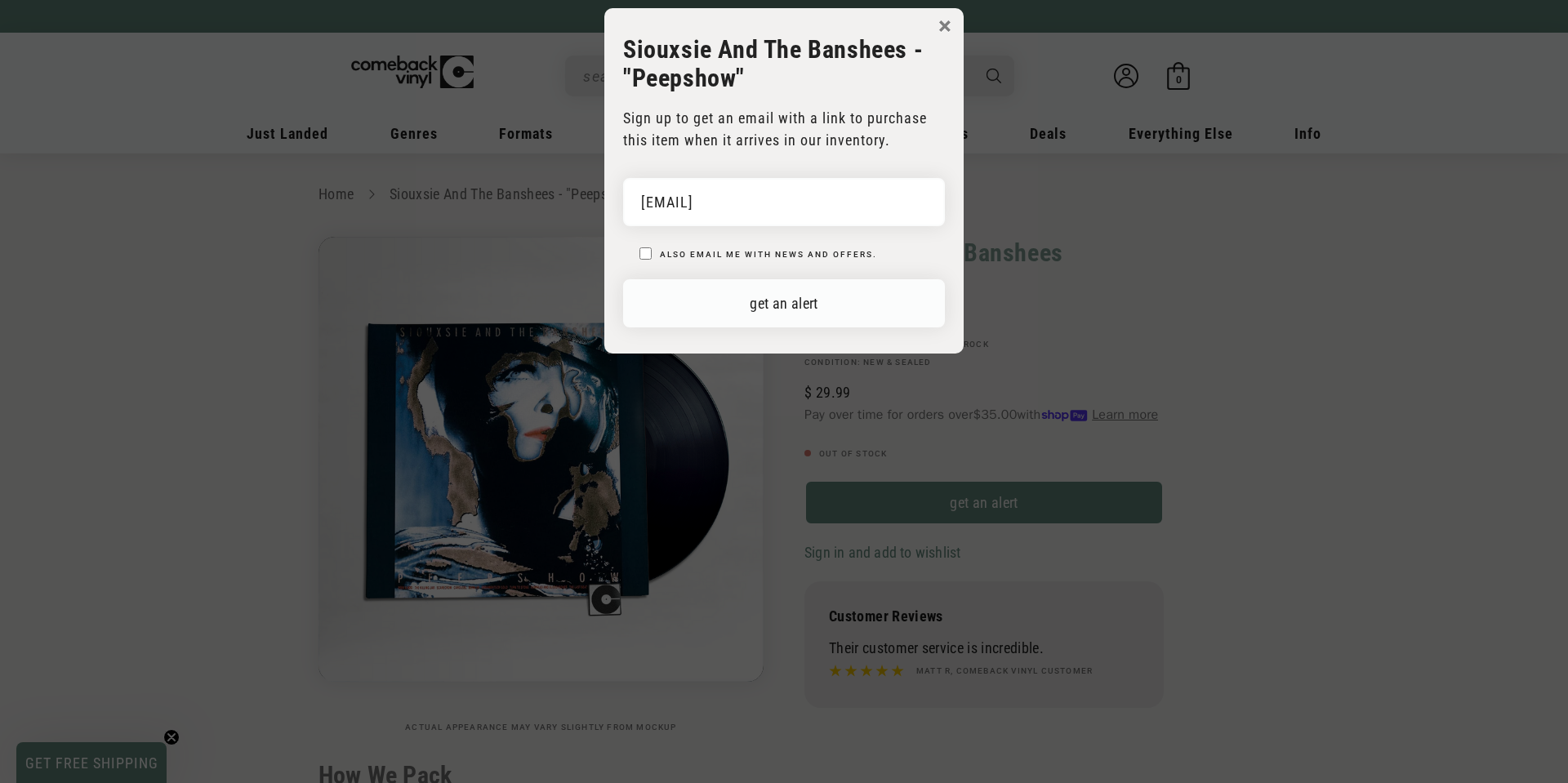 click on "get an alert" at bounding box center (784, 303) 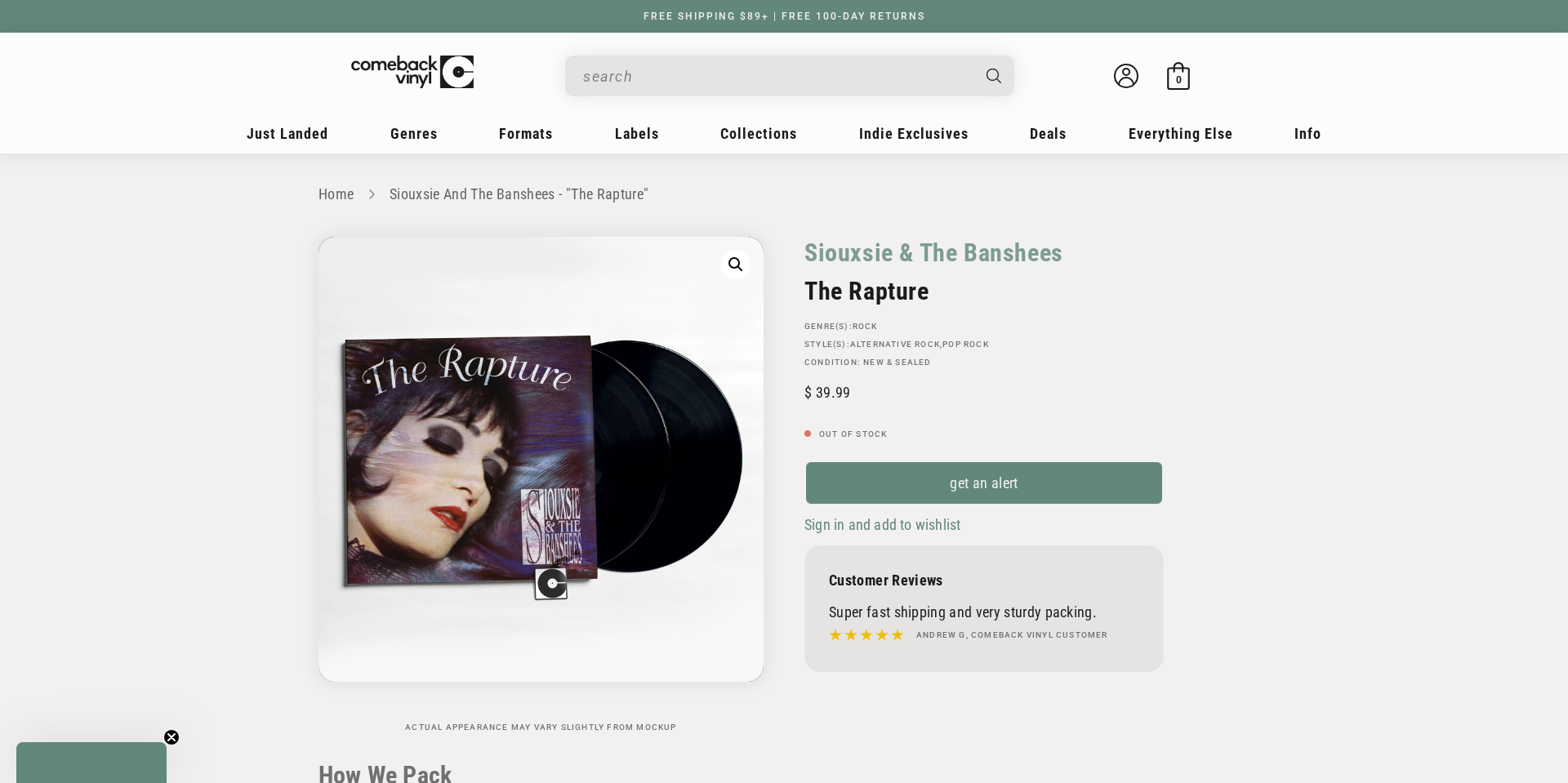 scroll, scrollTop: 0, scrollLeft: 0, axis: both 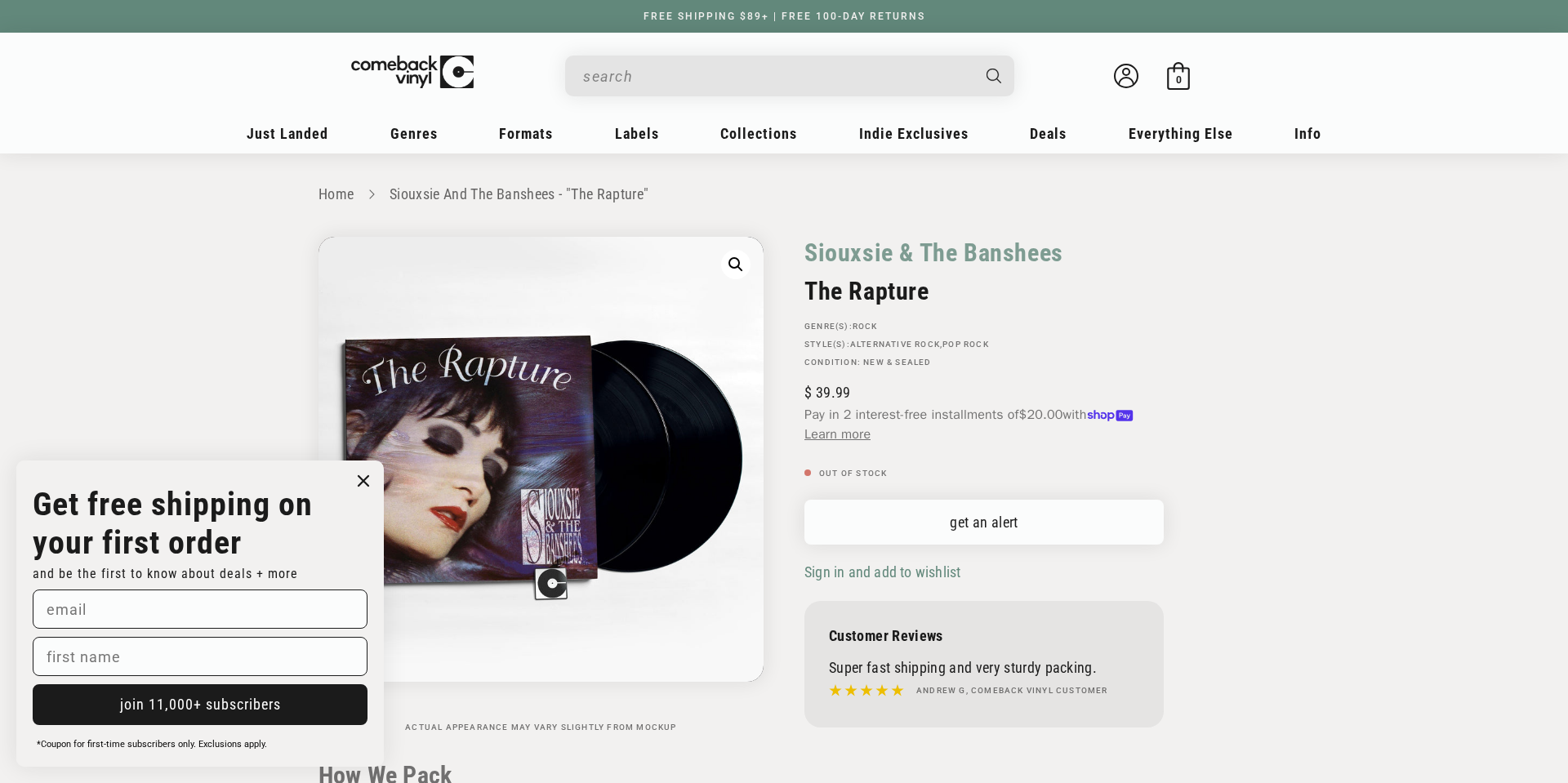click on "get an alert" at bounding box center [984, 522] 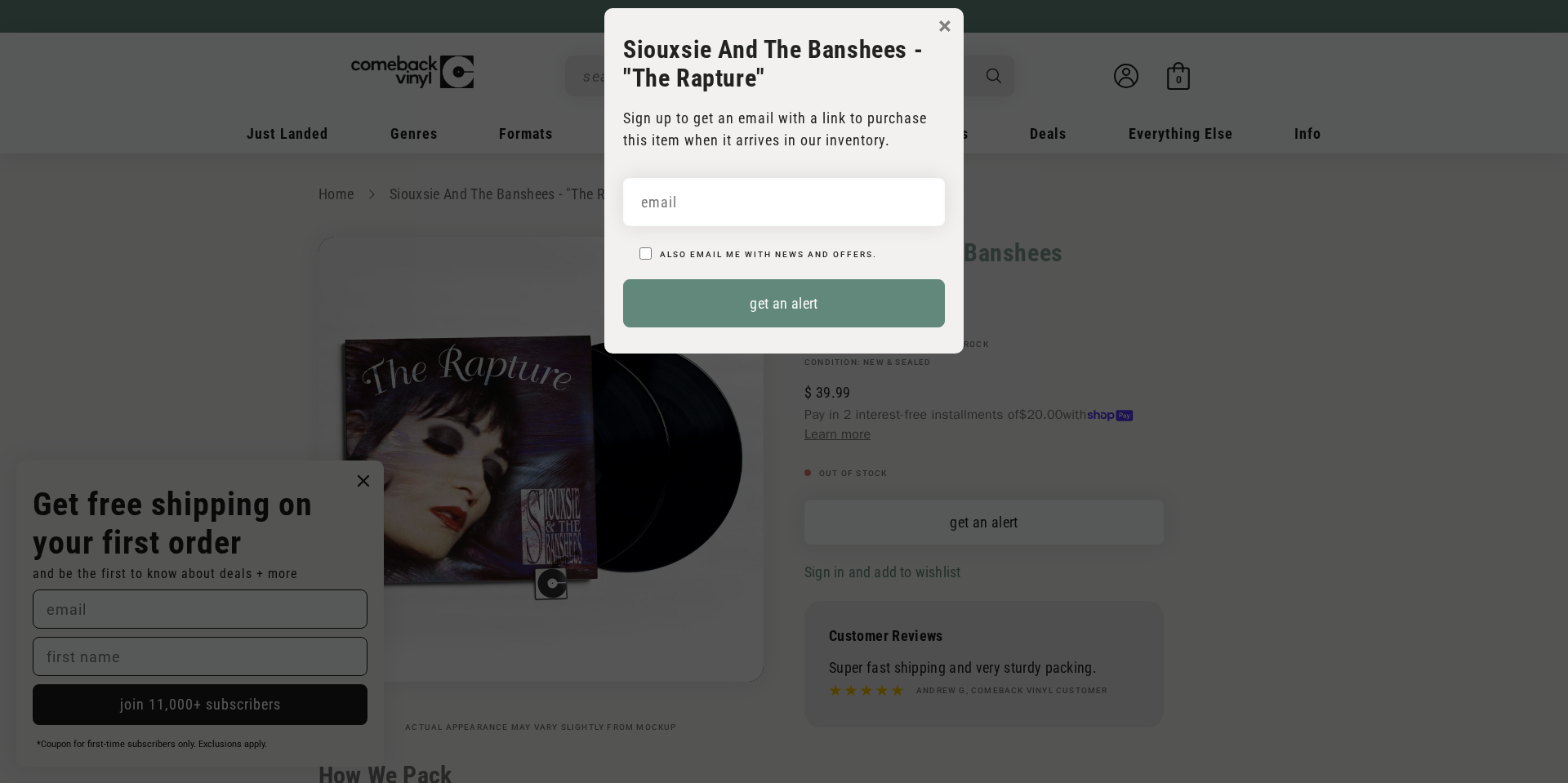 scroll, scrollTop: 0, scrollLeft: 0, axis: both 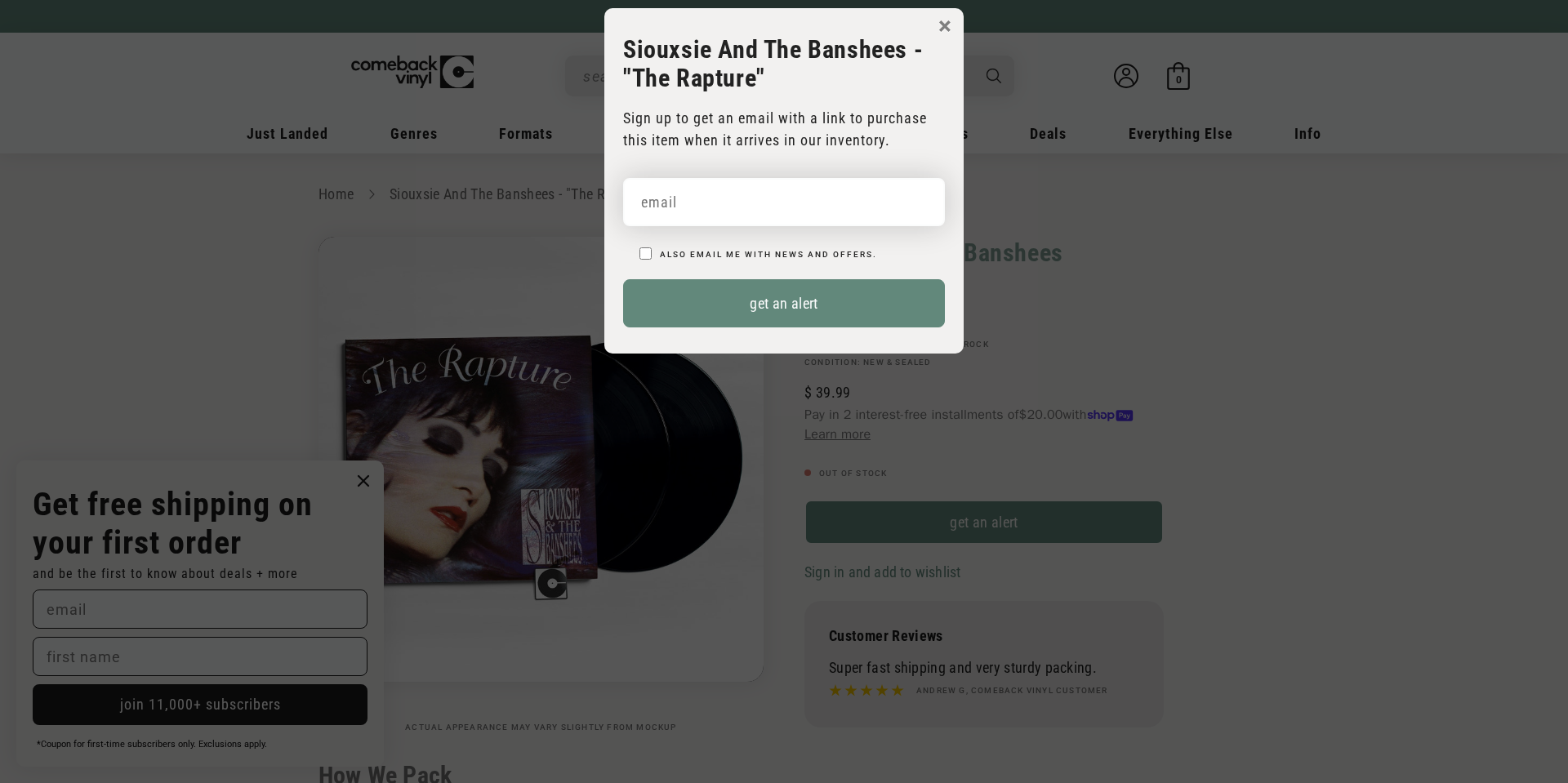drag, startPoint x: 752, startPoint y: 201, endPoint x: 768, endPoint y: 257, distance: 58.240879 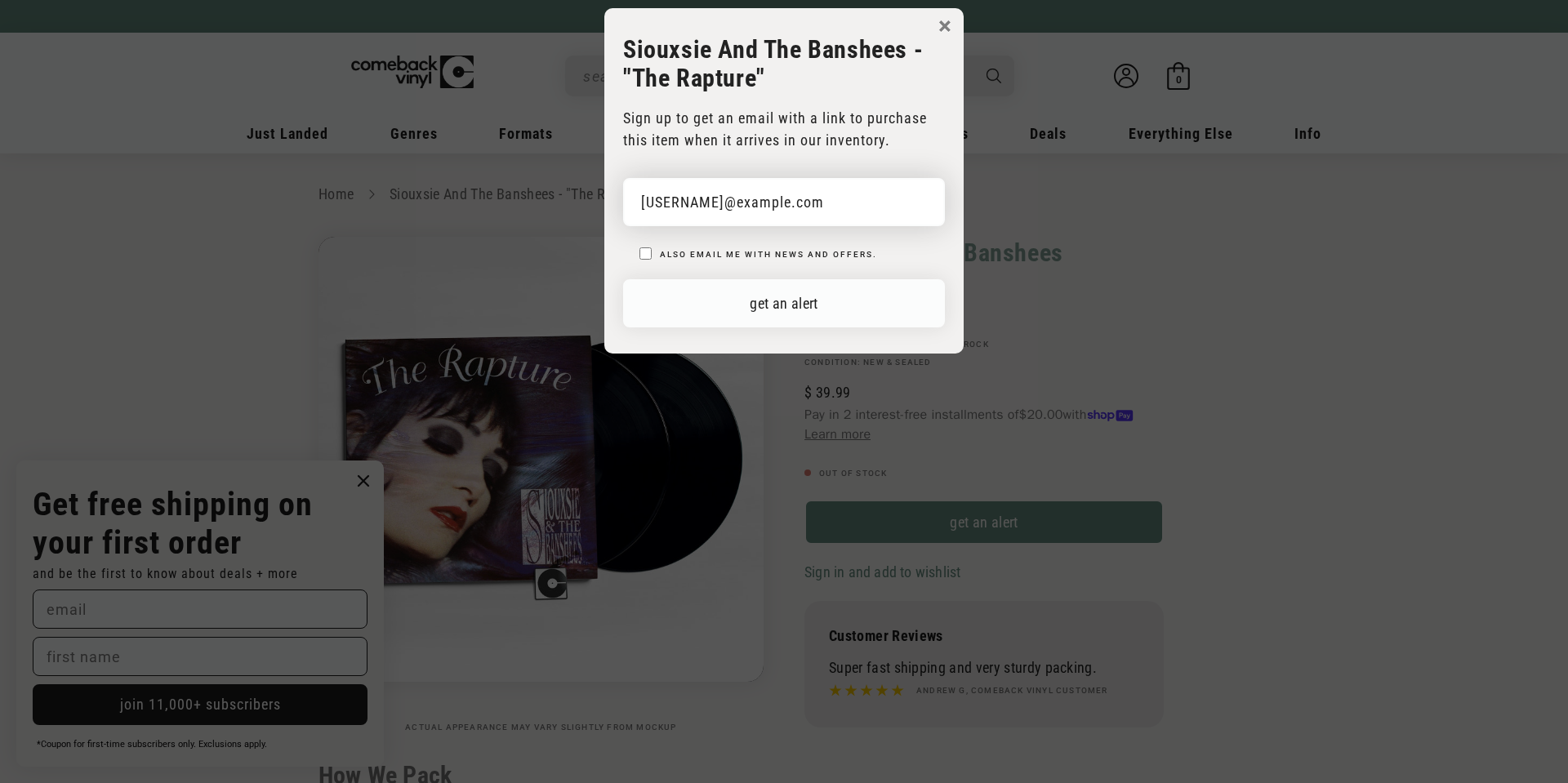 type on "[EMAIL]" 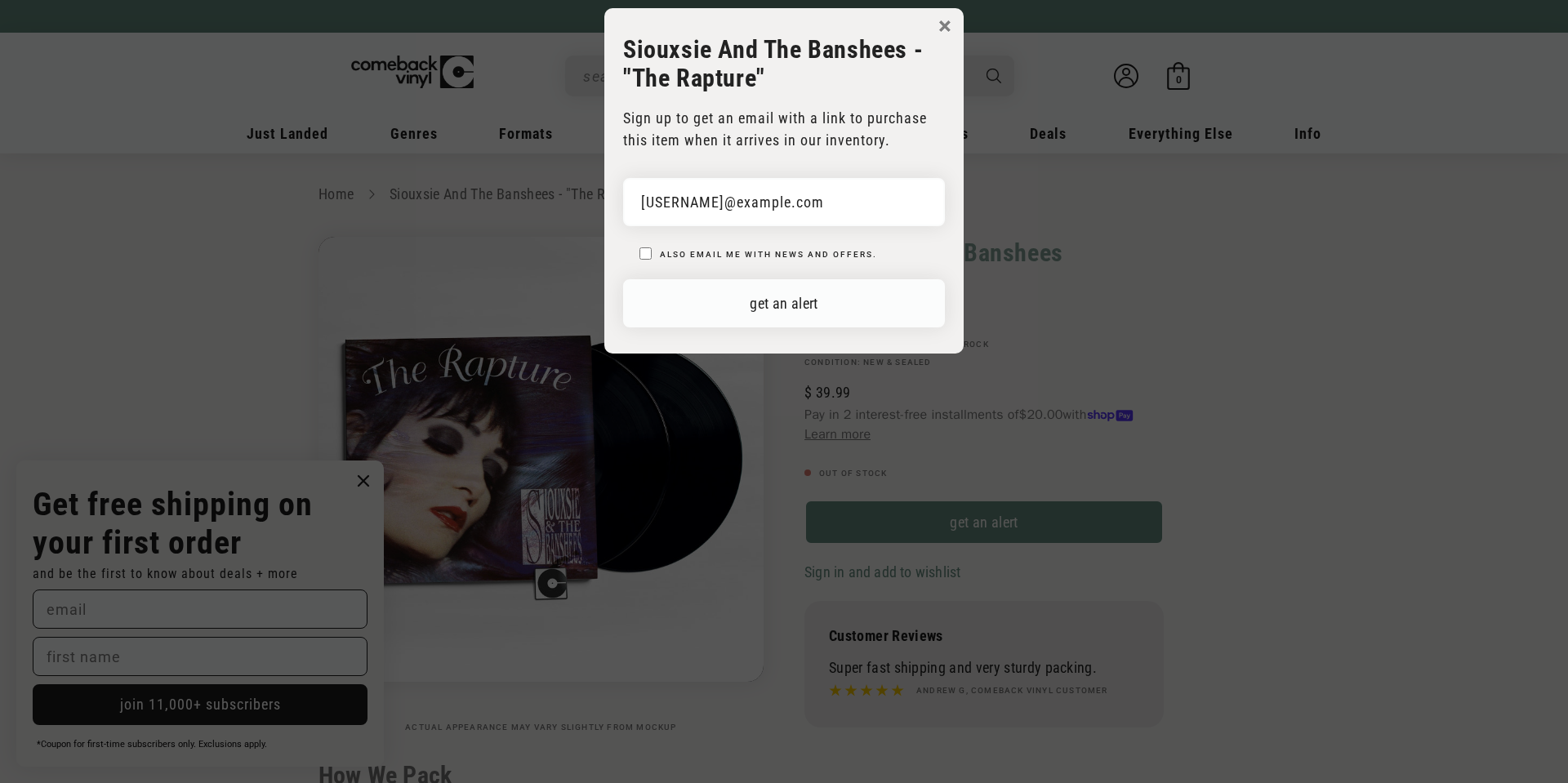 click on "get an alert" at bounding box center [784, 303] 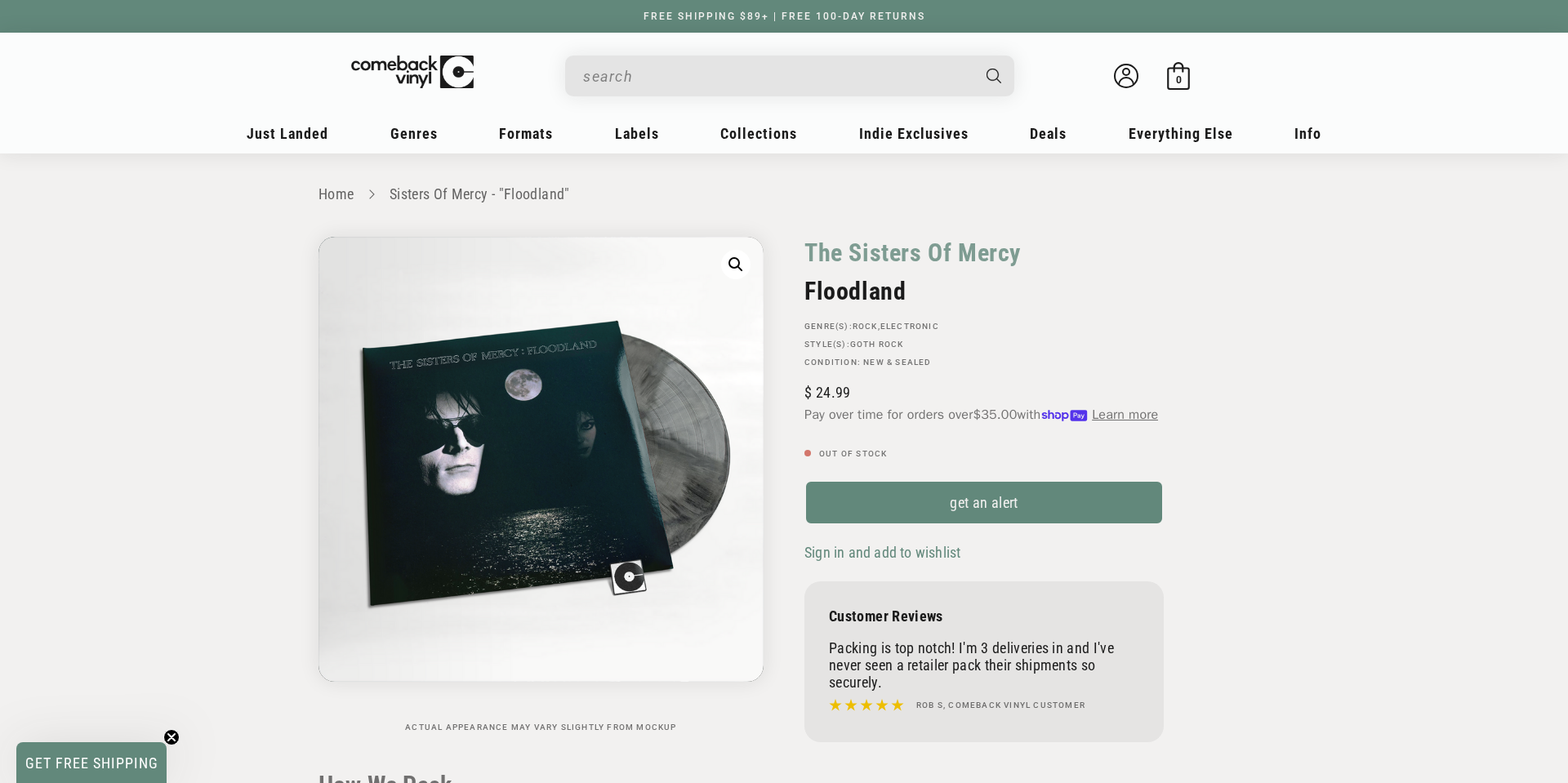 scroll, scrollTop: 0, scrollLeft: 0, axis: both 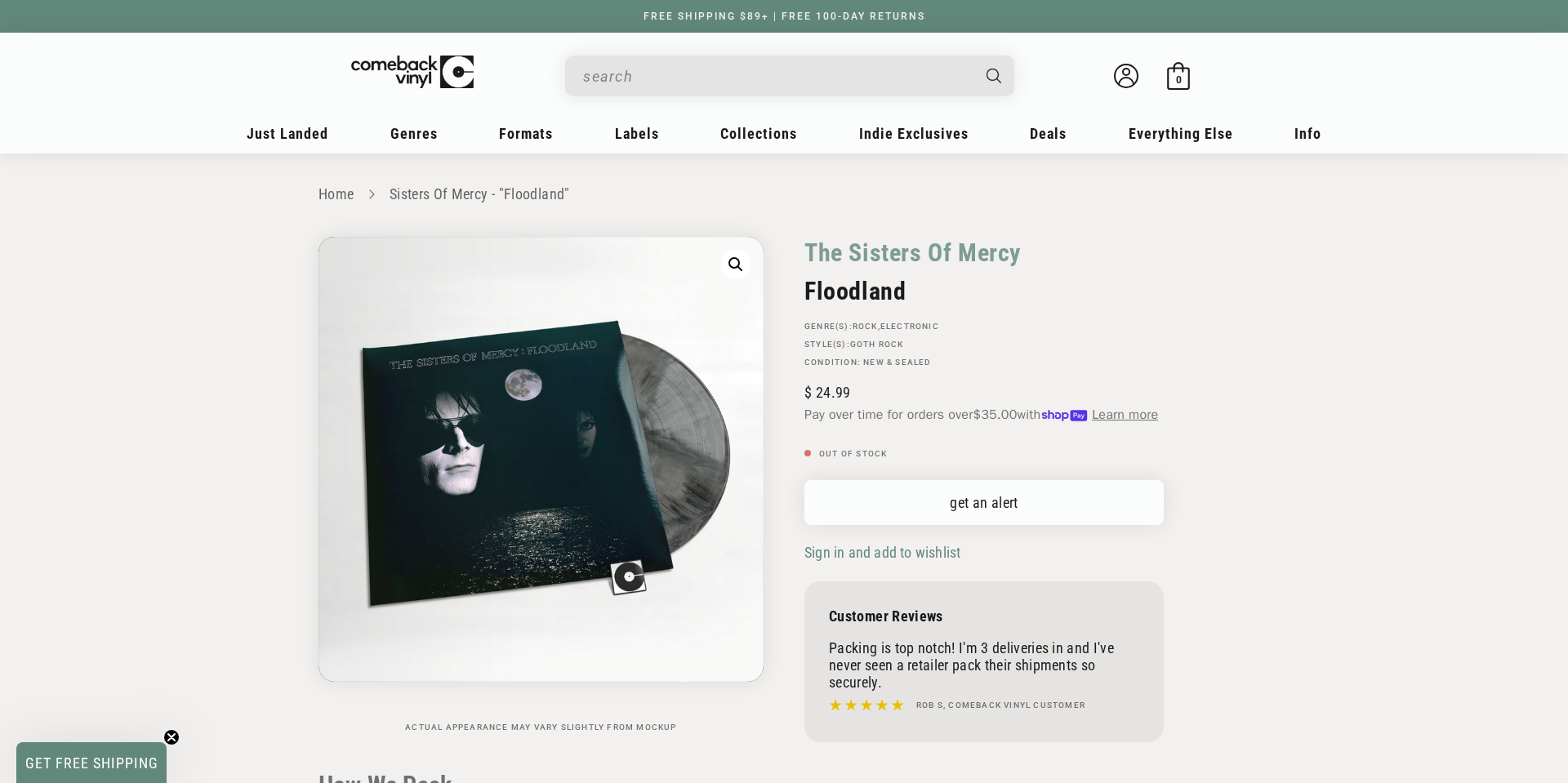 click on "get an alert" at bounding box center (984, 502) 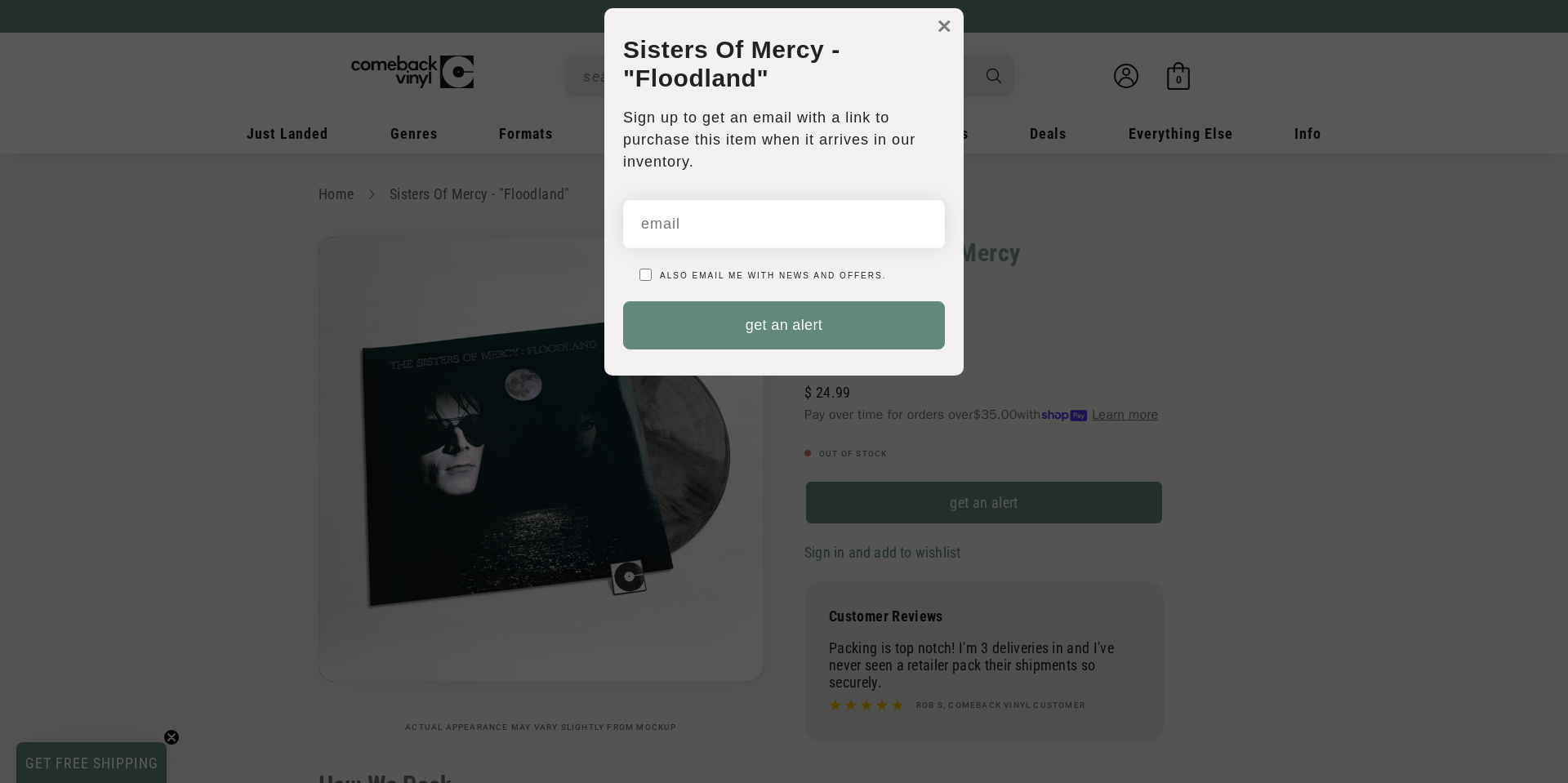scroll, scrollTop: 0, scrollLeft: 0, axis: both 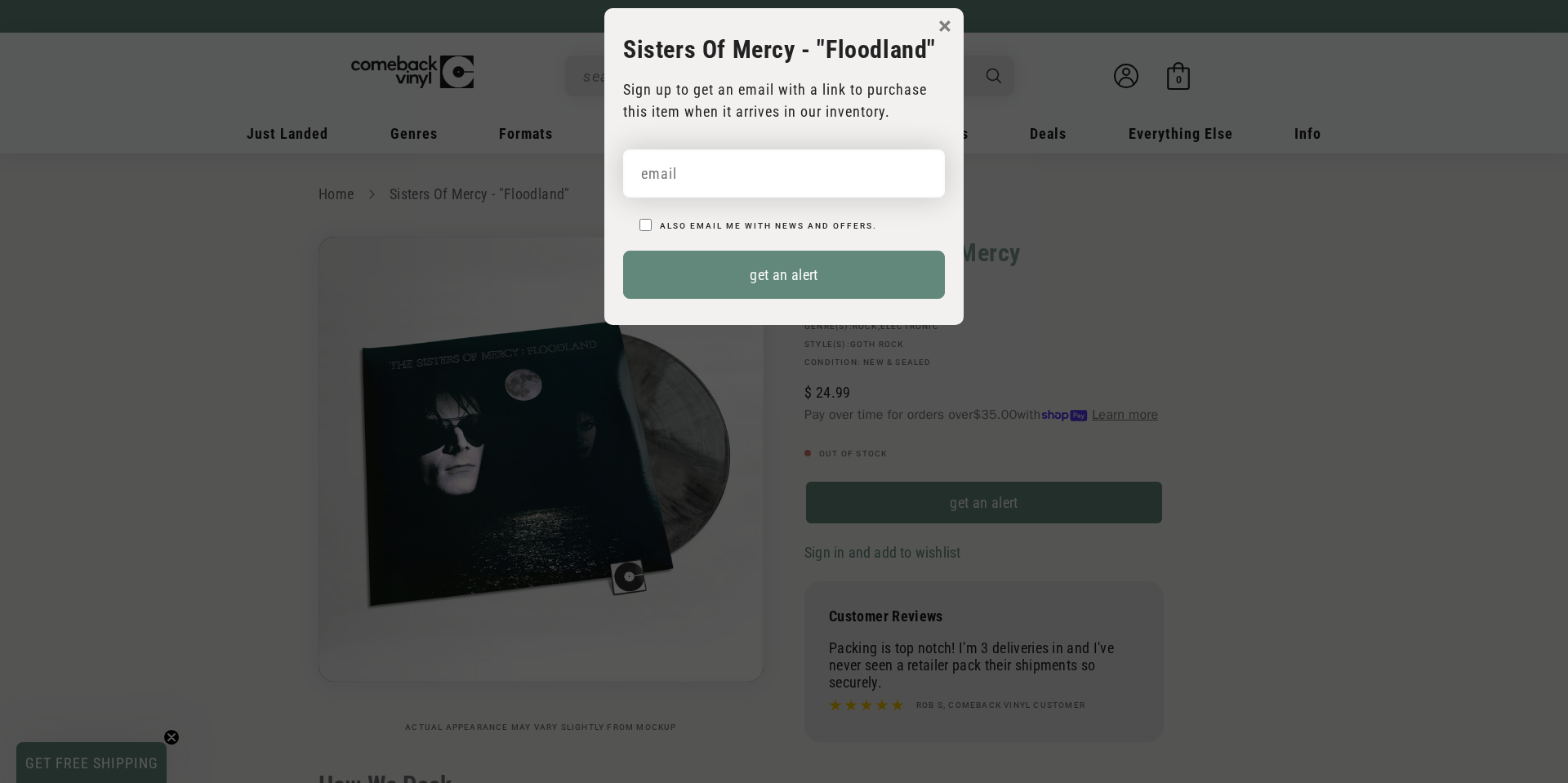 drag, startPoint x: 776, startPoint y: 176, endPoint x: 799, endPoint y: 237, distance: 65.19202 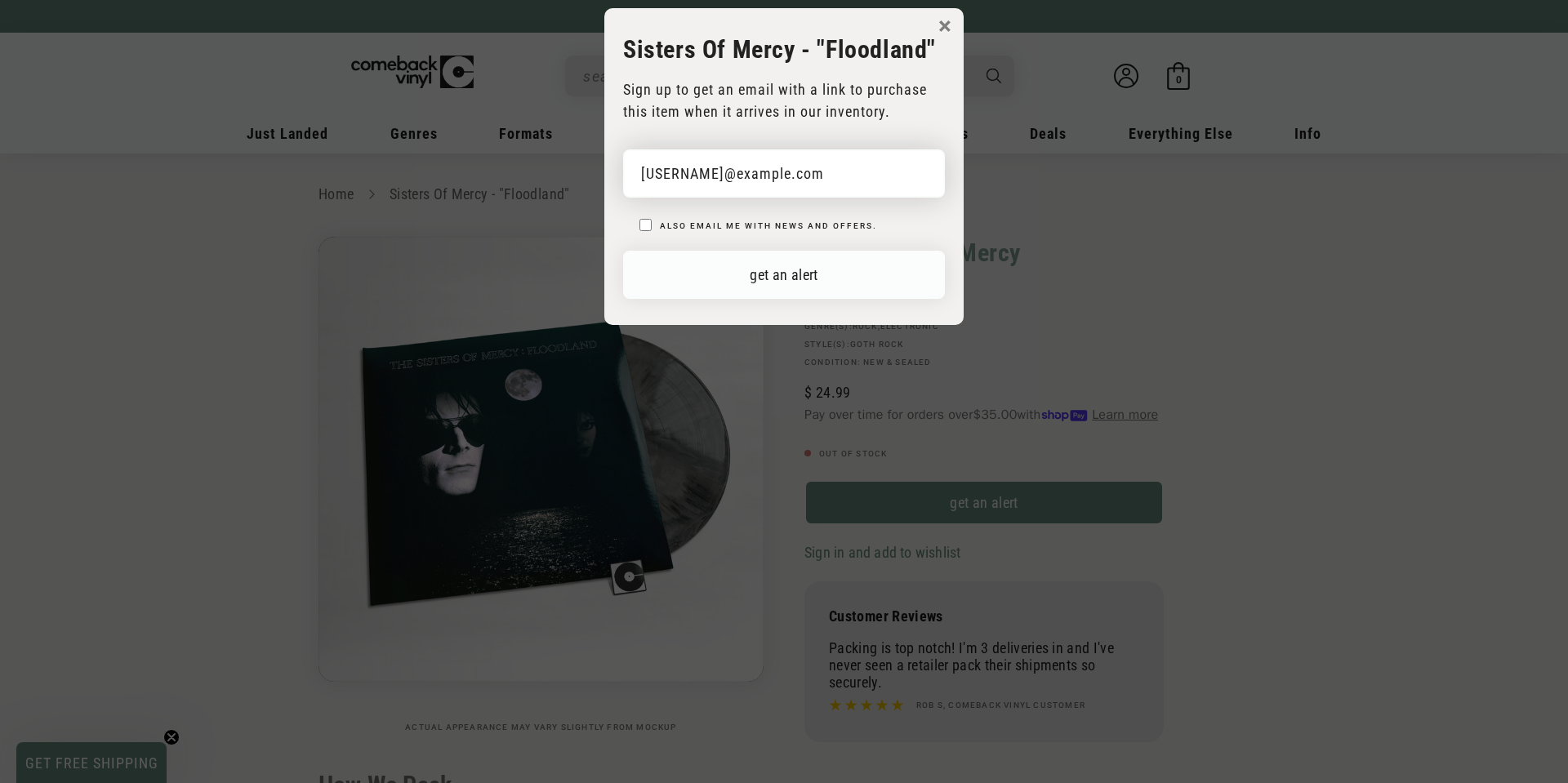 type on "[EMAIL]" 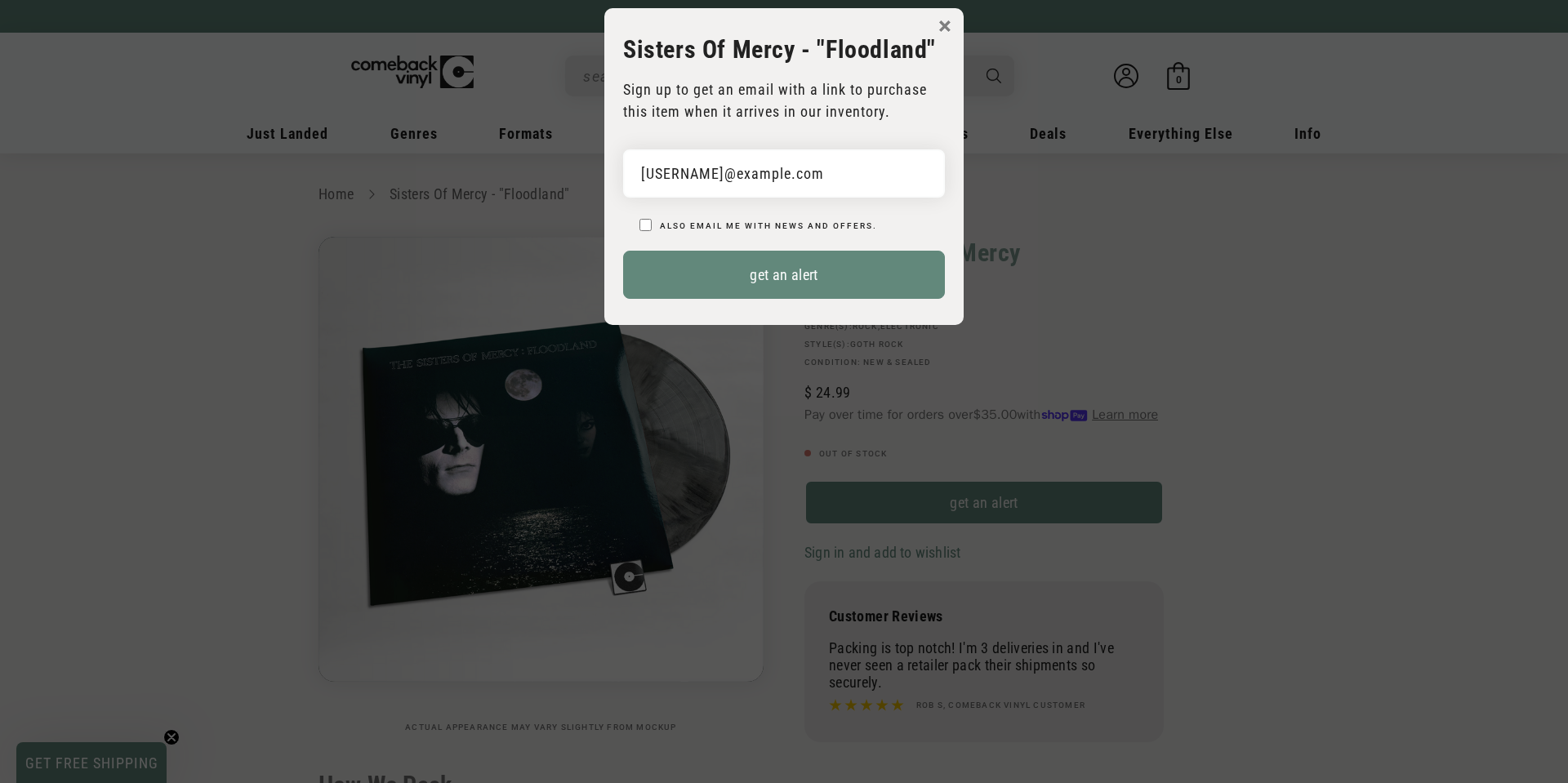 drag, startPoint x: 799, startPoint y: 271, endPoint x: 793, endPoint y: 195, distance: 76.23647 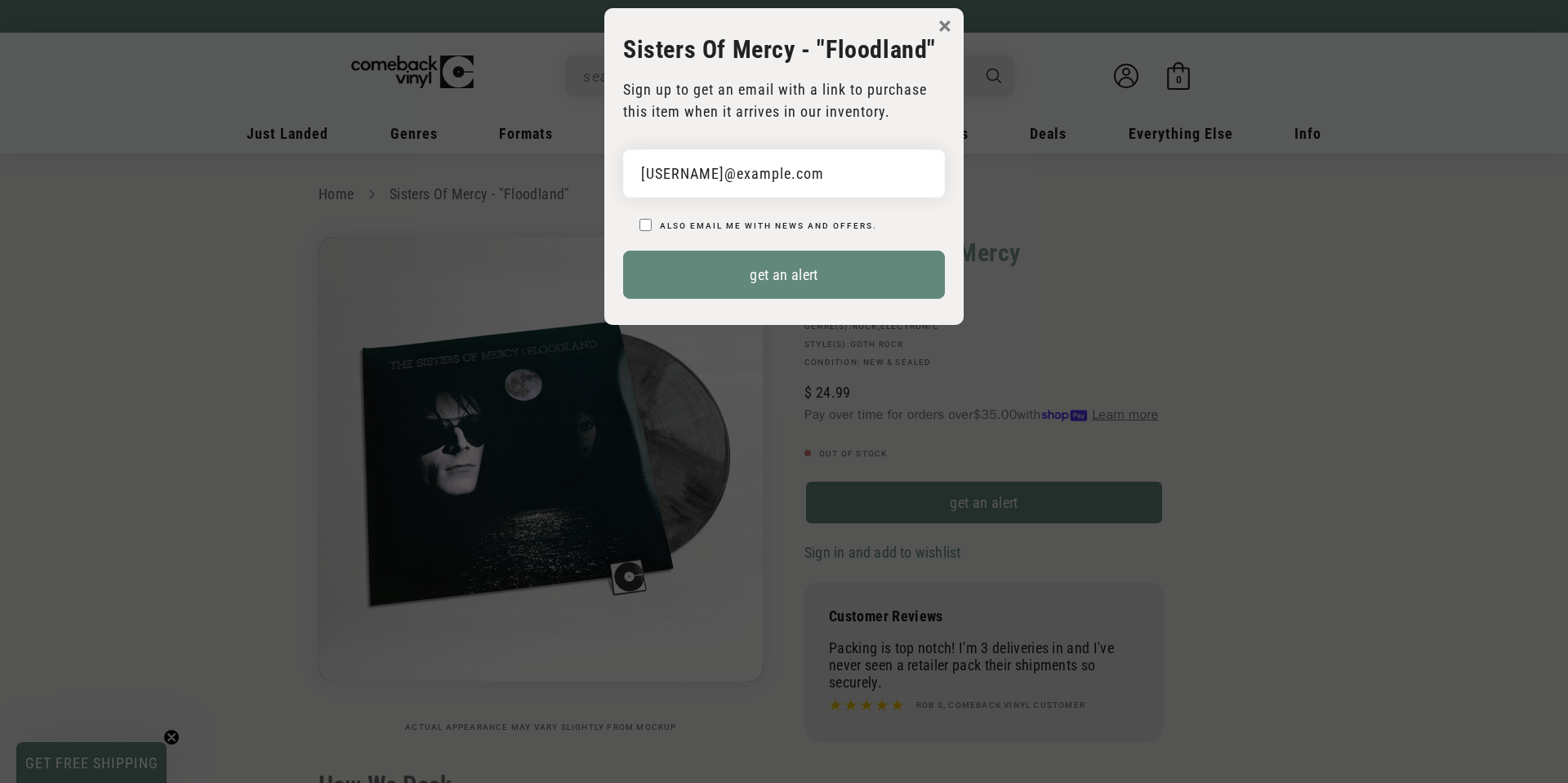 click on "get an alert" at bounding box center (784, 274) 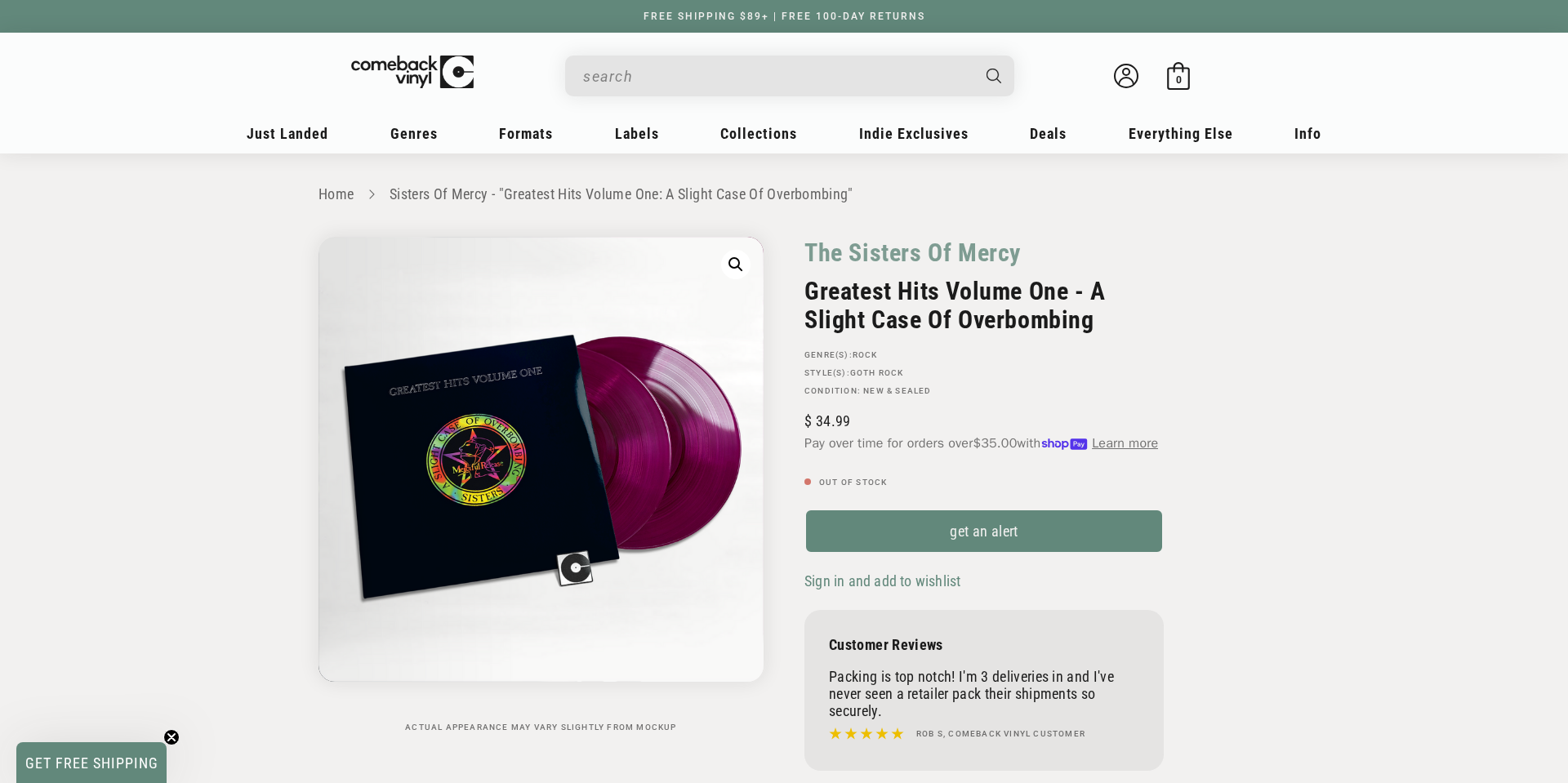 scroll, scrollTop: 0, scrollLeft: 0, axis: both 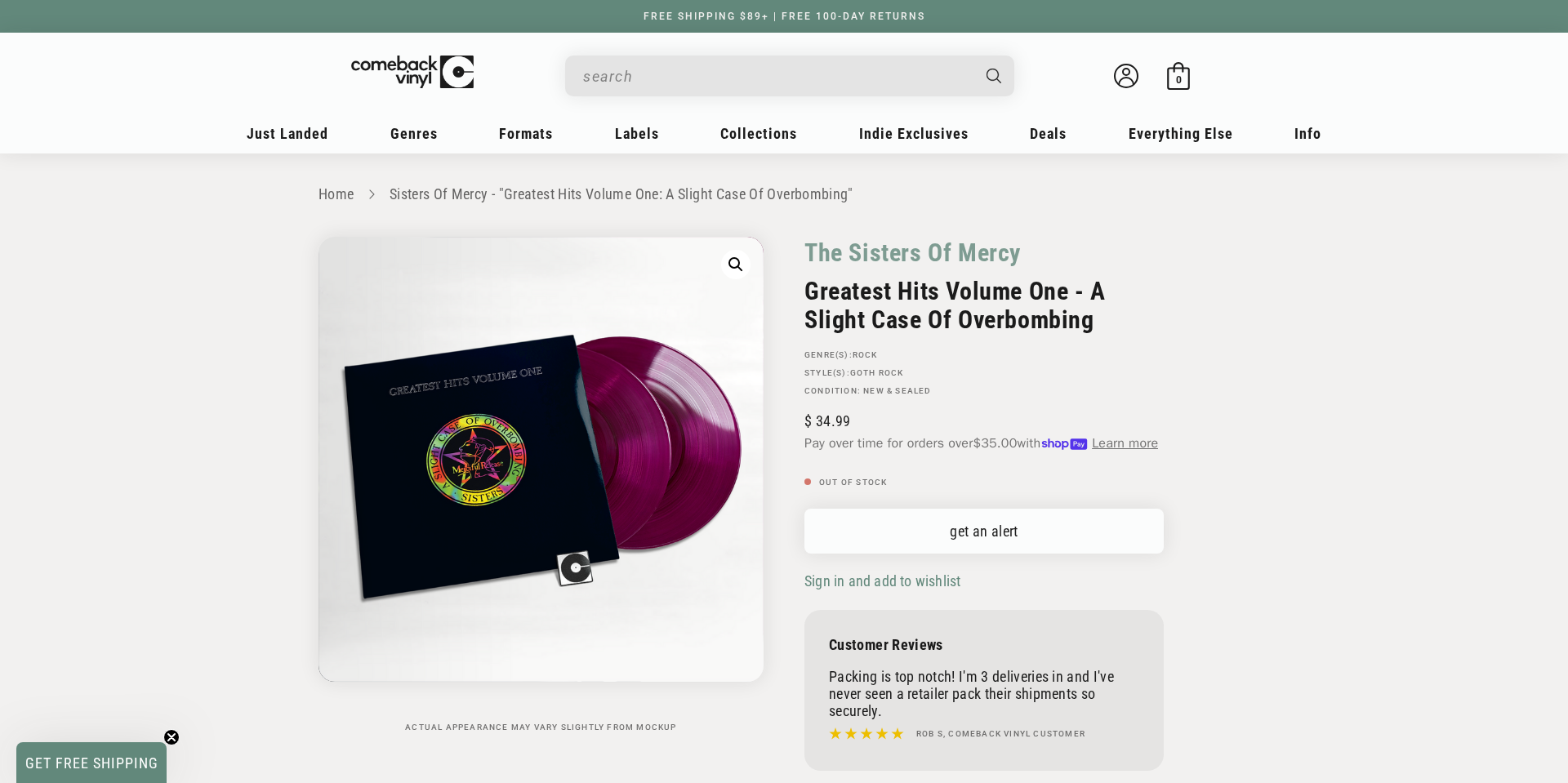 click on "get an alert" at bounding box center (984, 531) 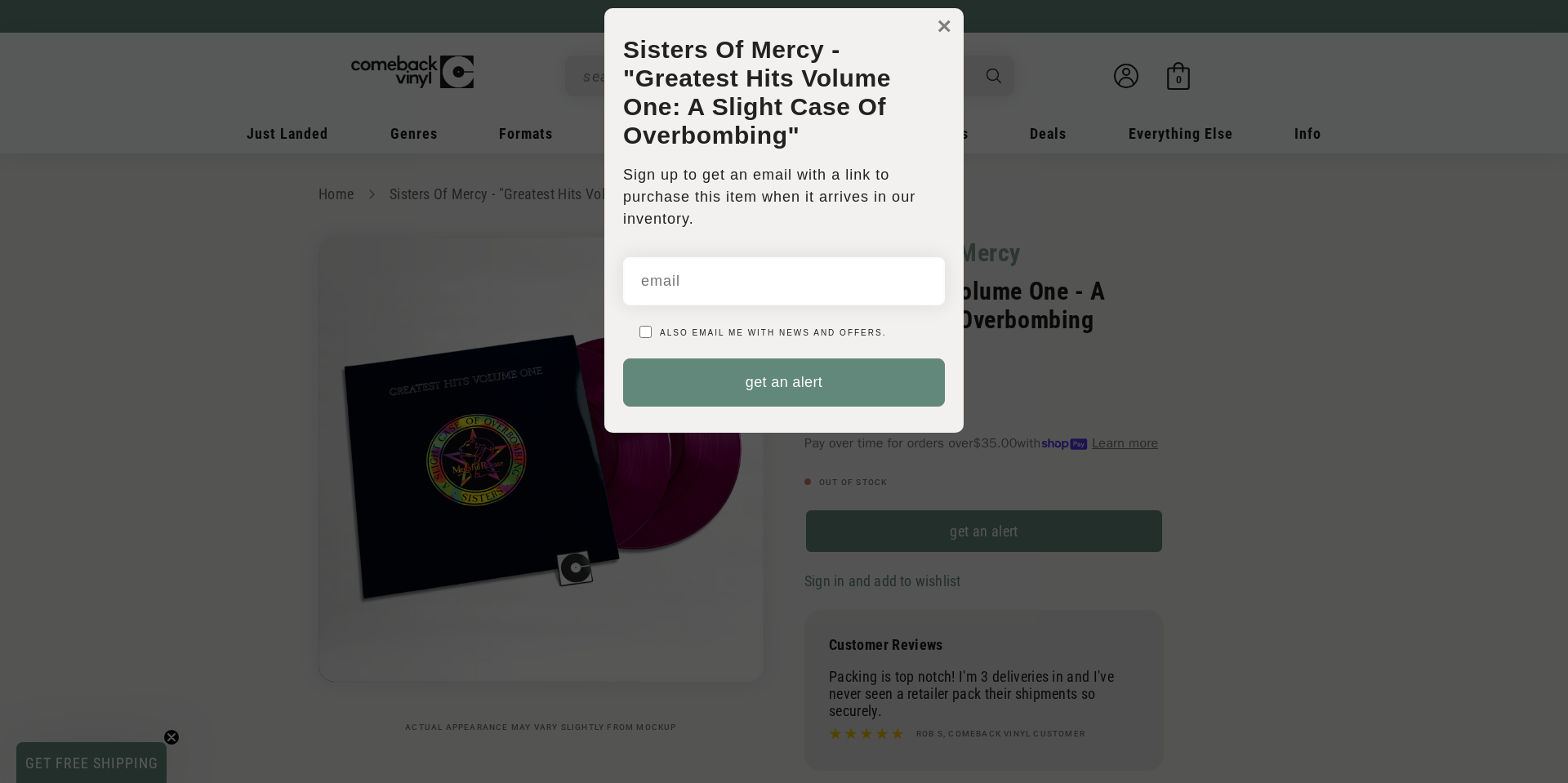 scroll, scrollTop: 0, scrollLeft: 0, axis: both 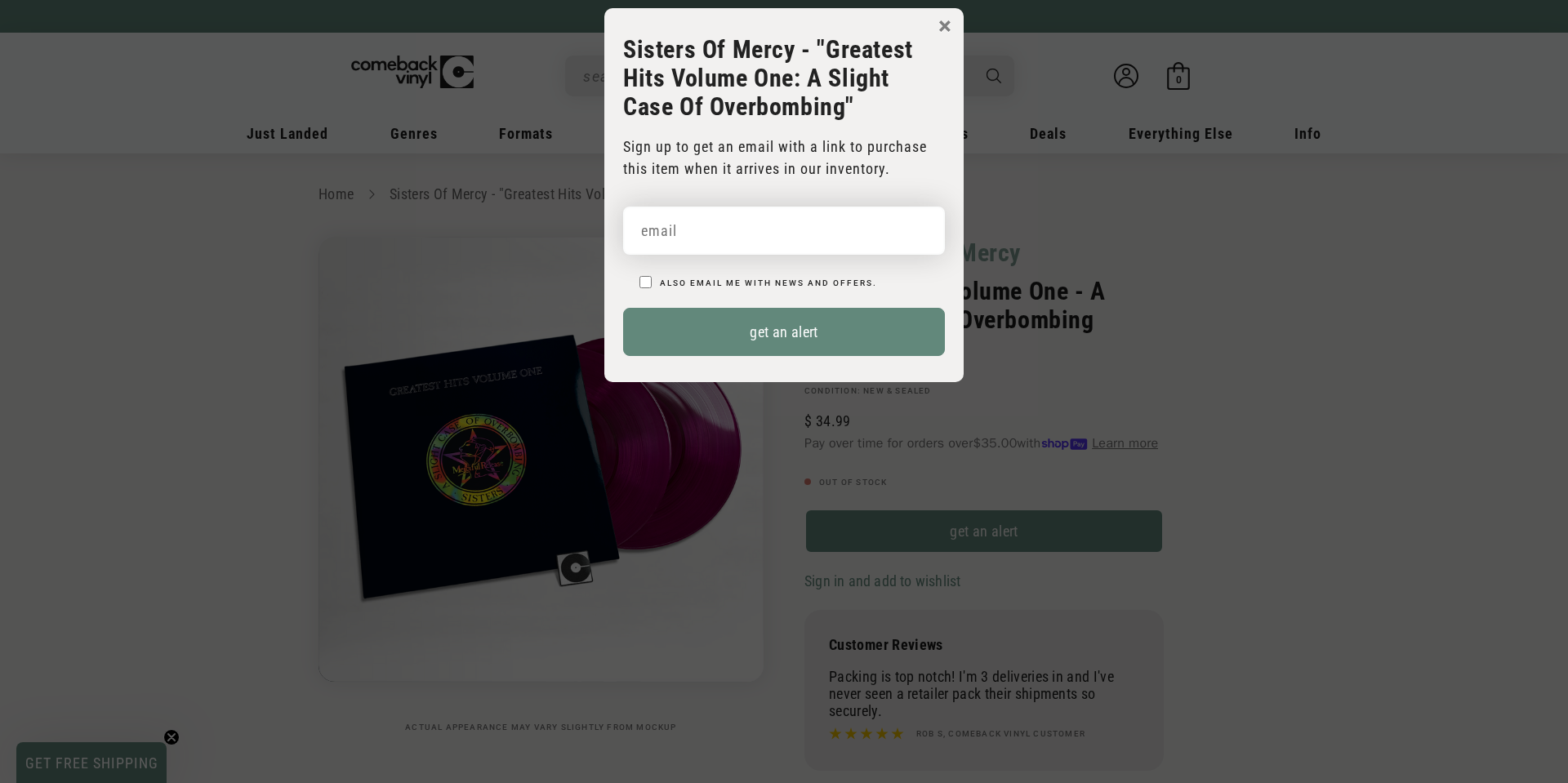 click at bounding box center [784, 230] 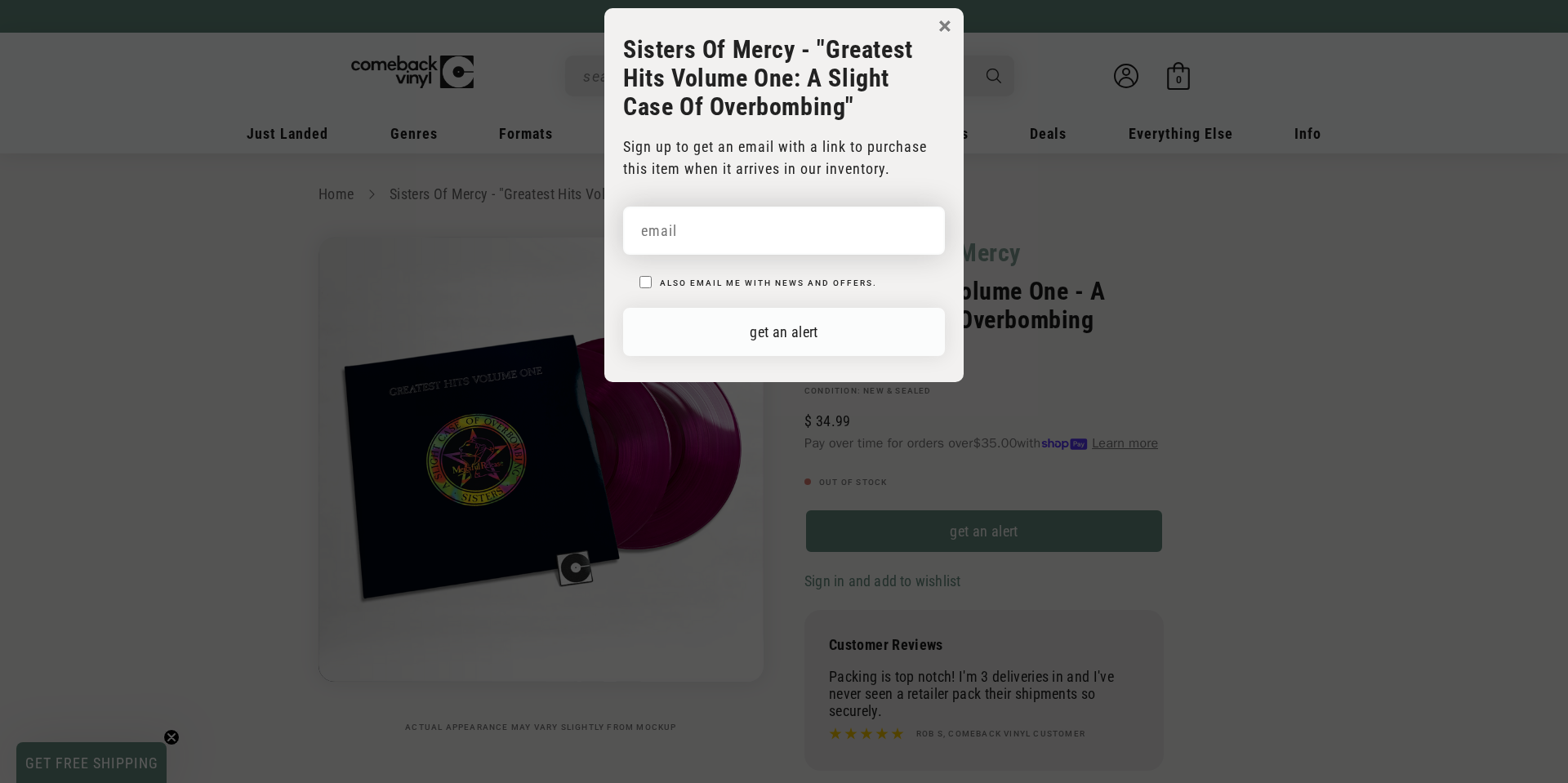 paste on "[EMAIL]" 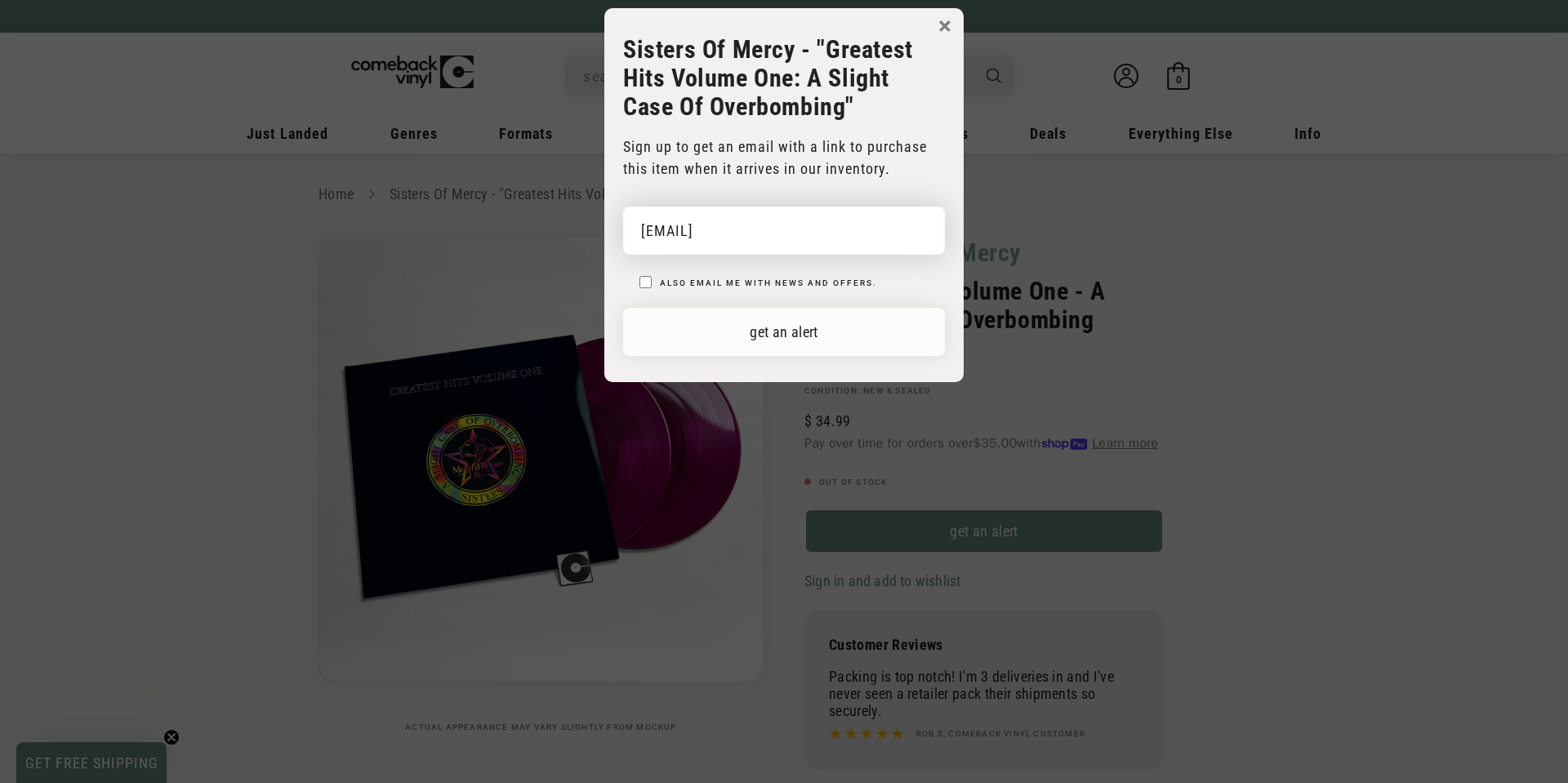 type on "xezoki@[EXAMPLE.COM]" 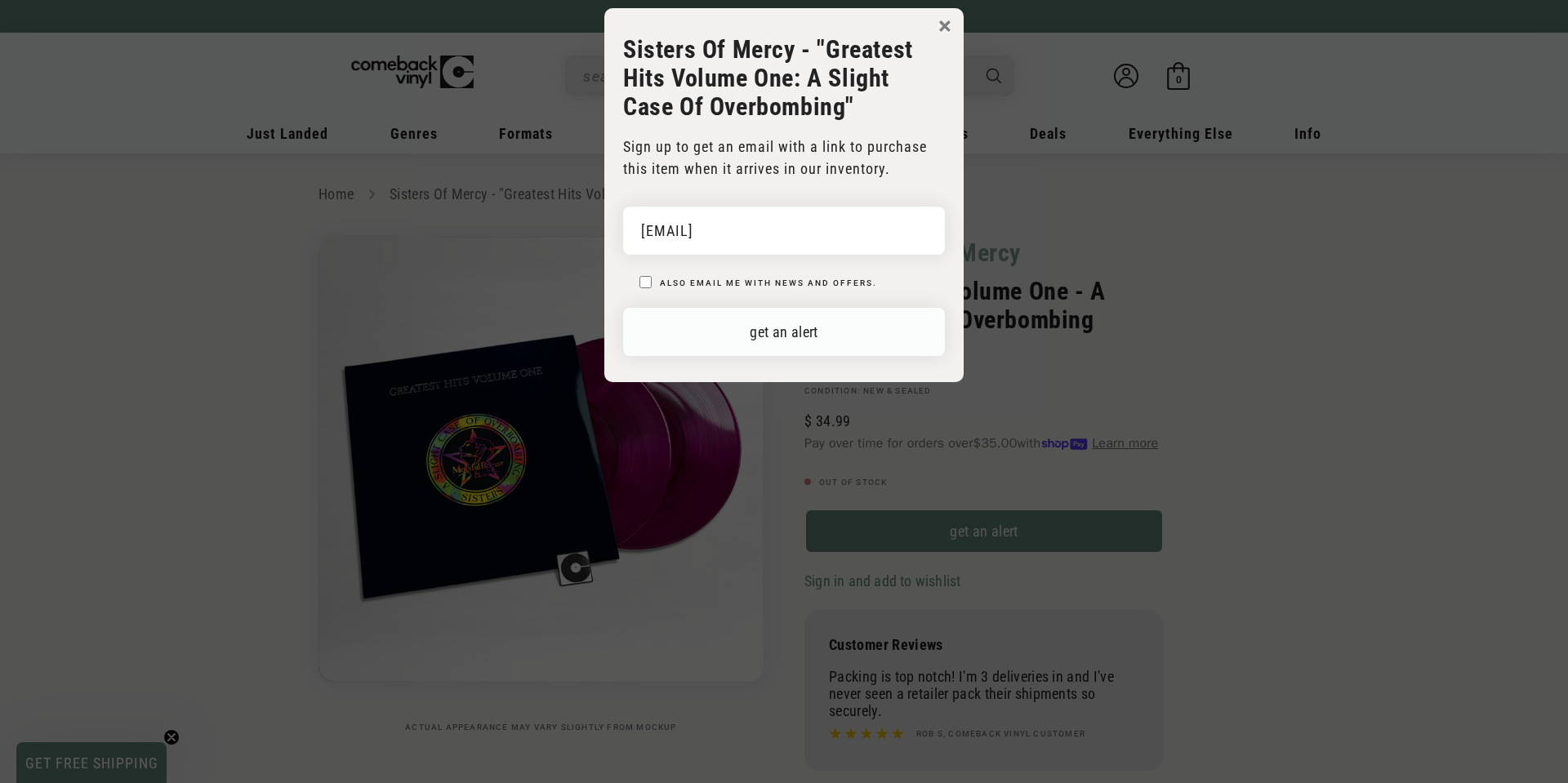 click on "get an alert" at bounding box center (784, 331) 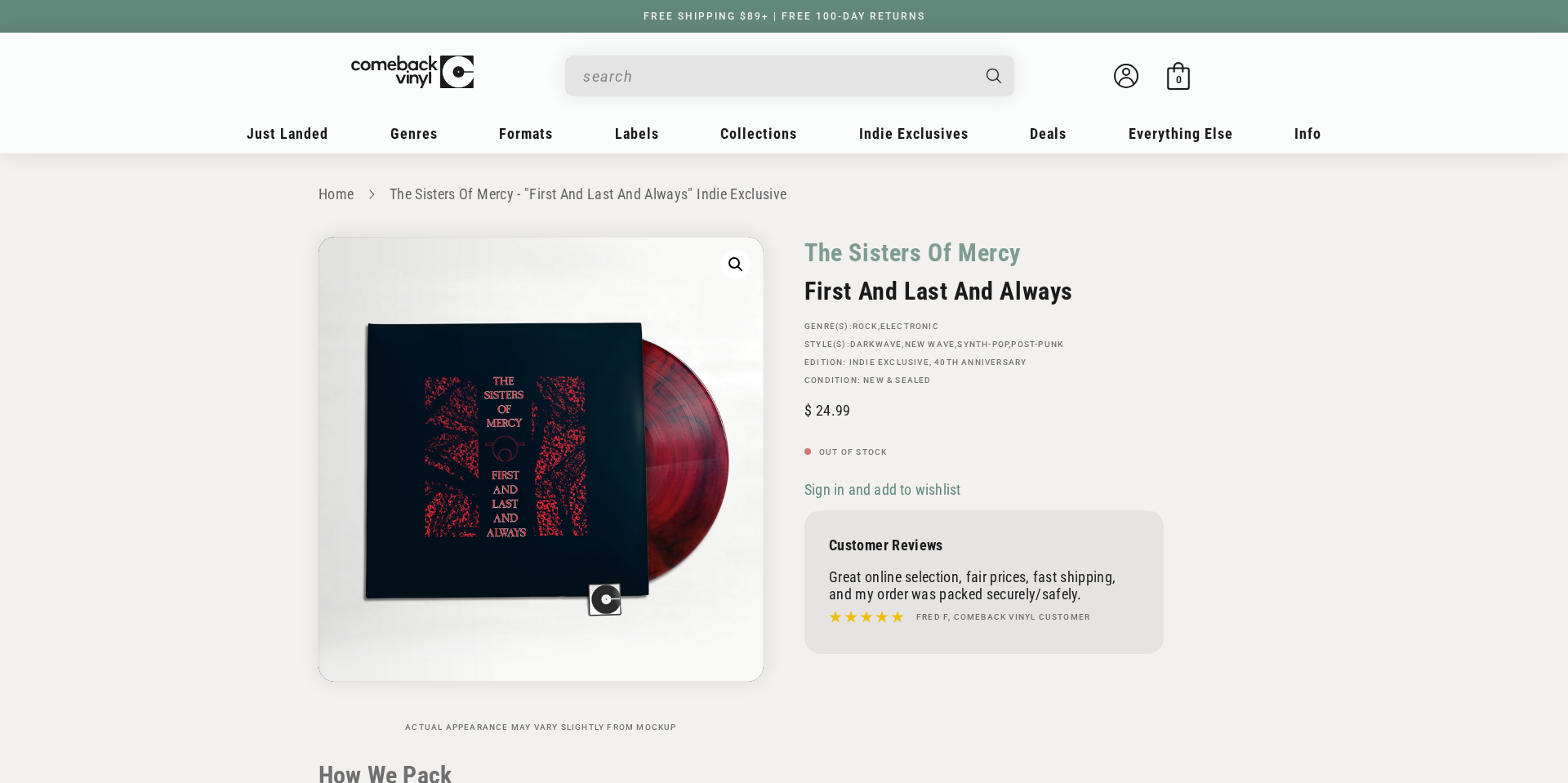 scroll, scrollTop: 0, scrollLeft: 0, axis: both 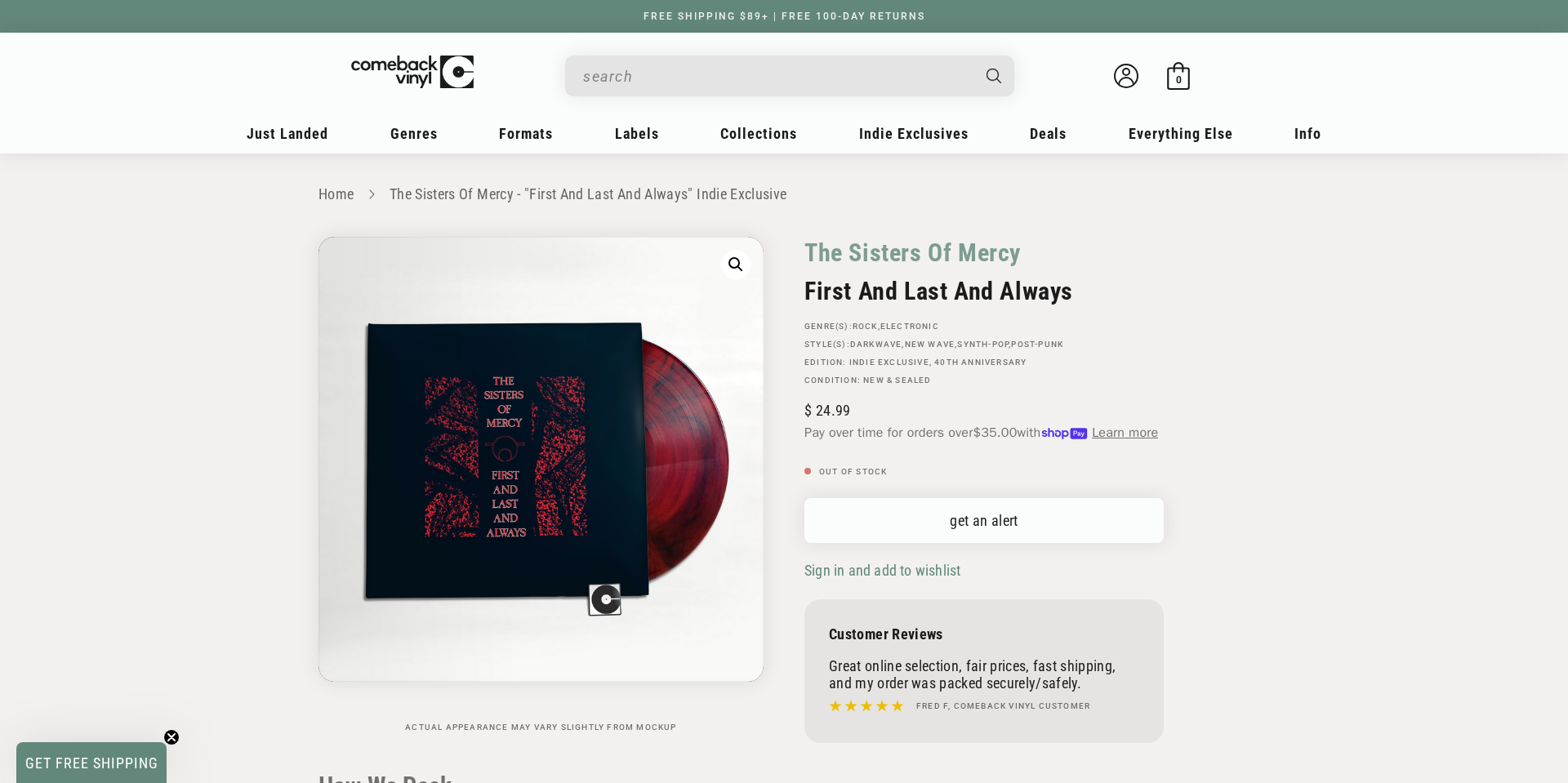click on "get an alert" at bounding box center (984, 520) 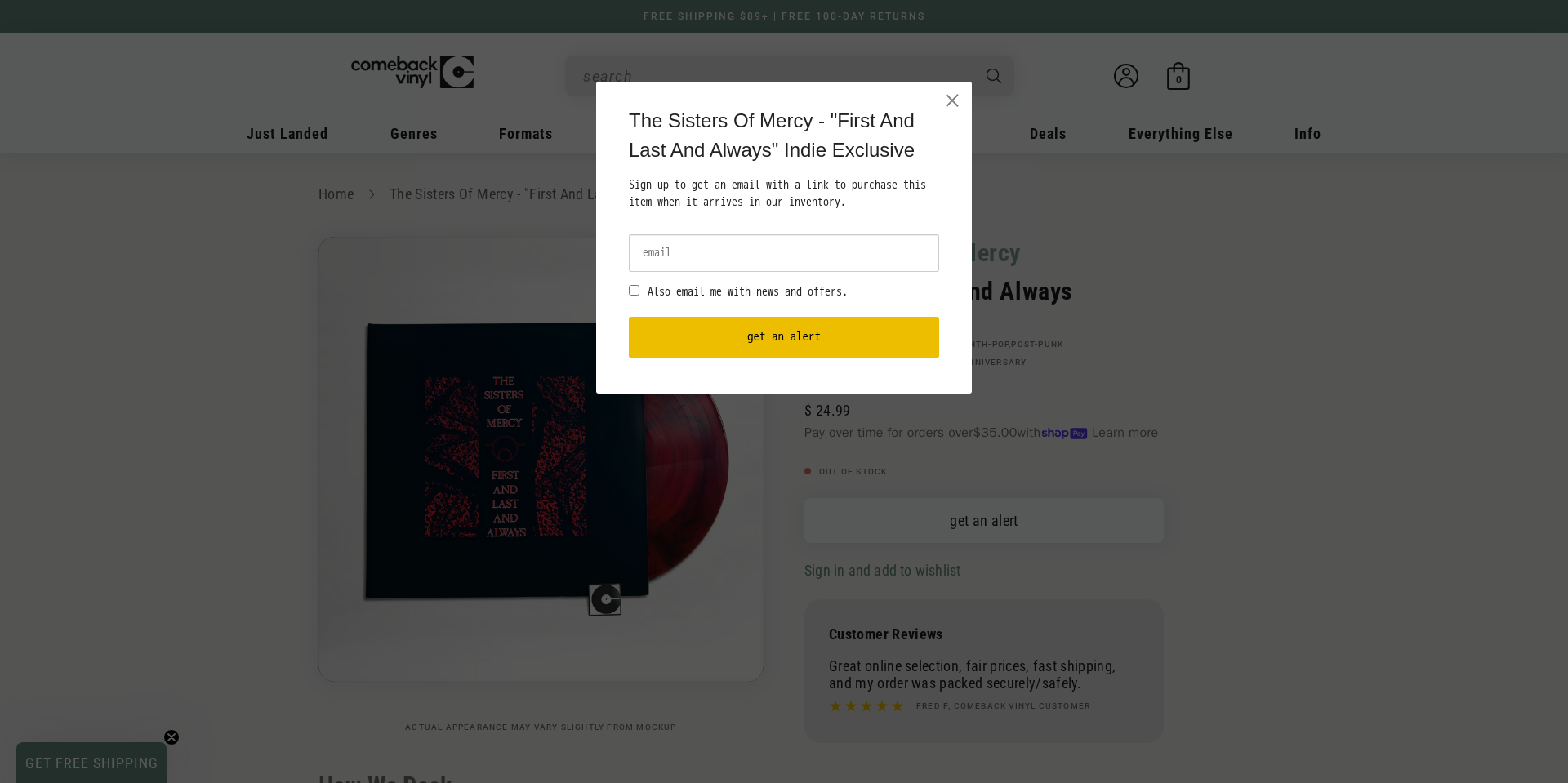scroll, scrollTop: 0, scrollLeft: 0, axis: both 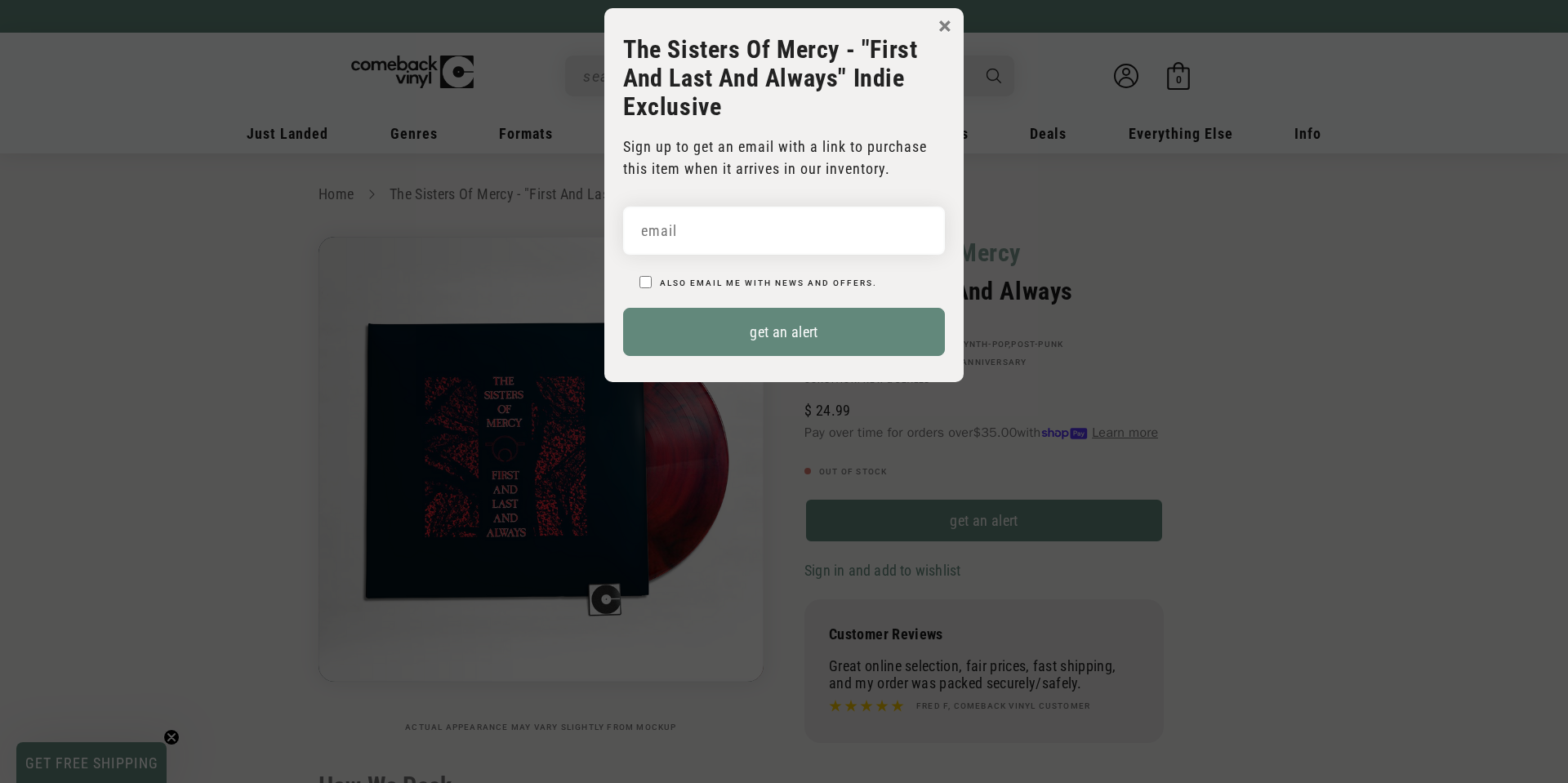 drag, startPoint x: 805, startPoint y: 233, endPoint x: 831, endPoint y: 274, distance: 48.548944 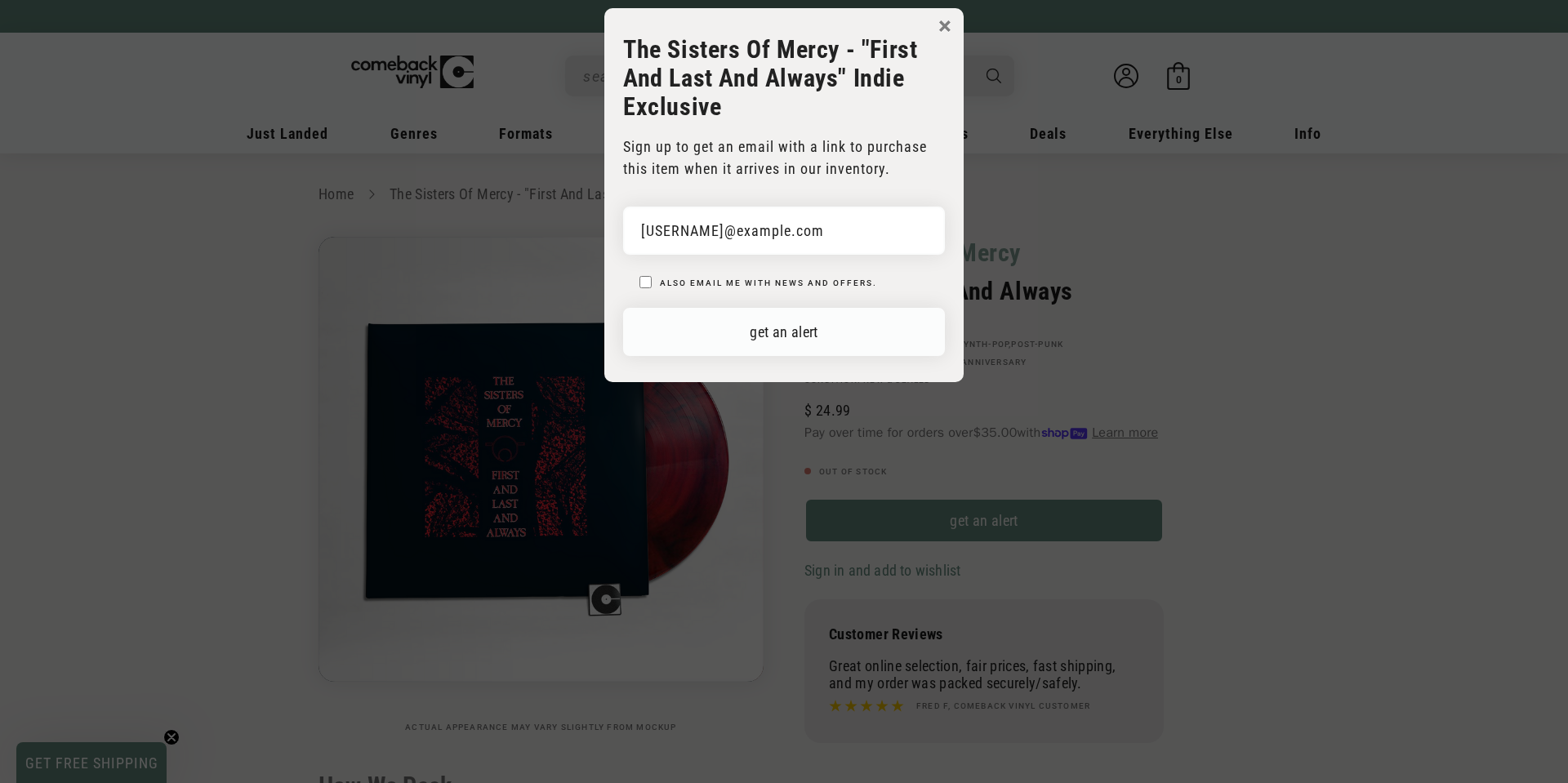 type on "[EMAIL]" 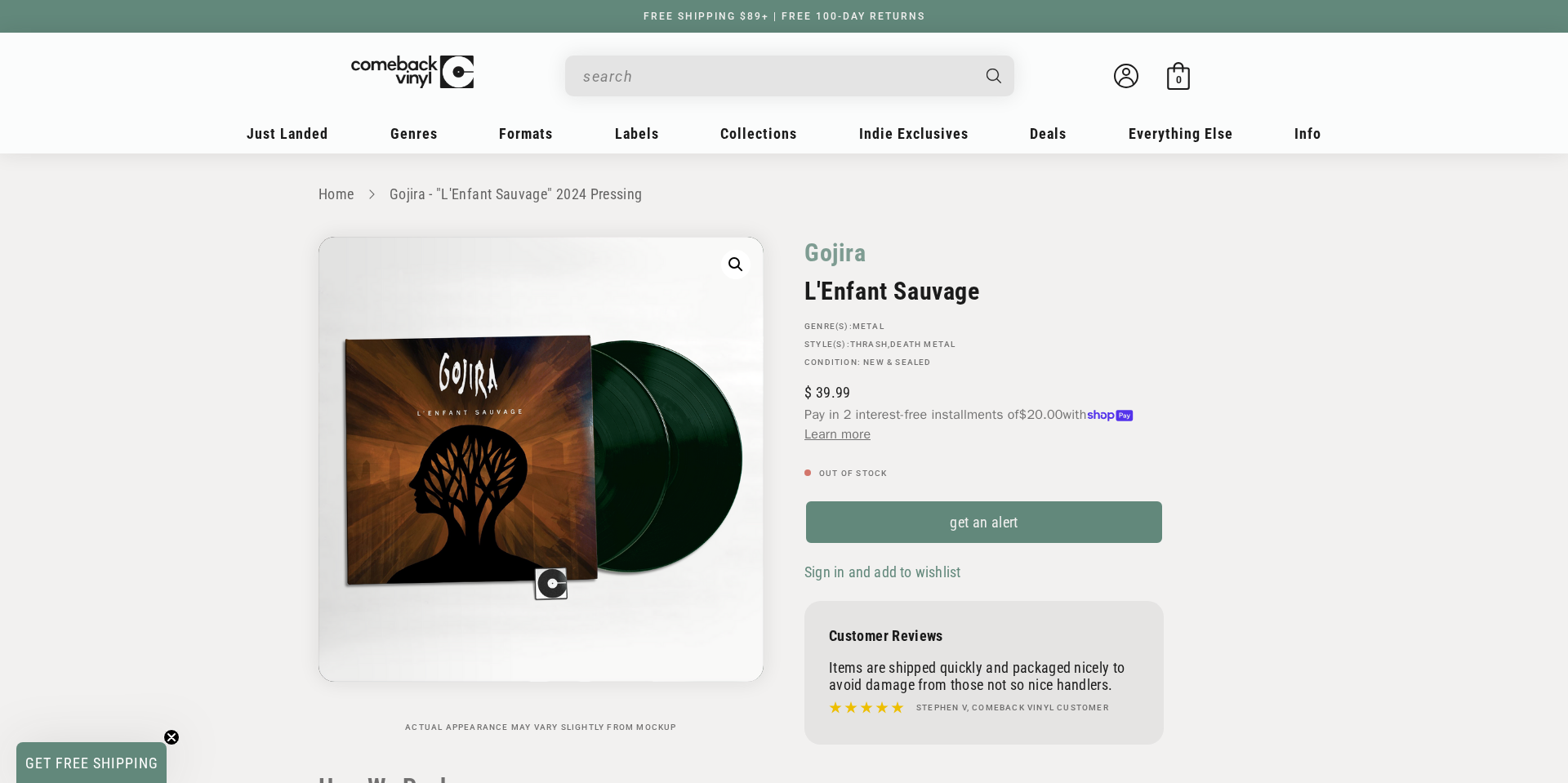 scroll, scrollTop: 0, scrollLeft: 0, axis: both 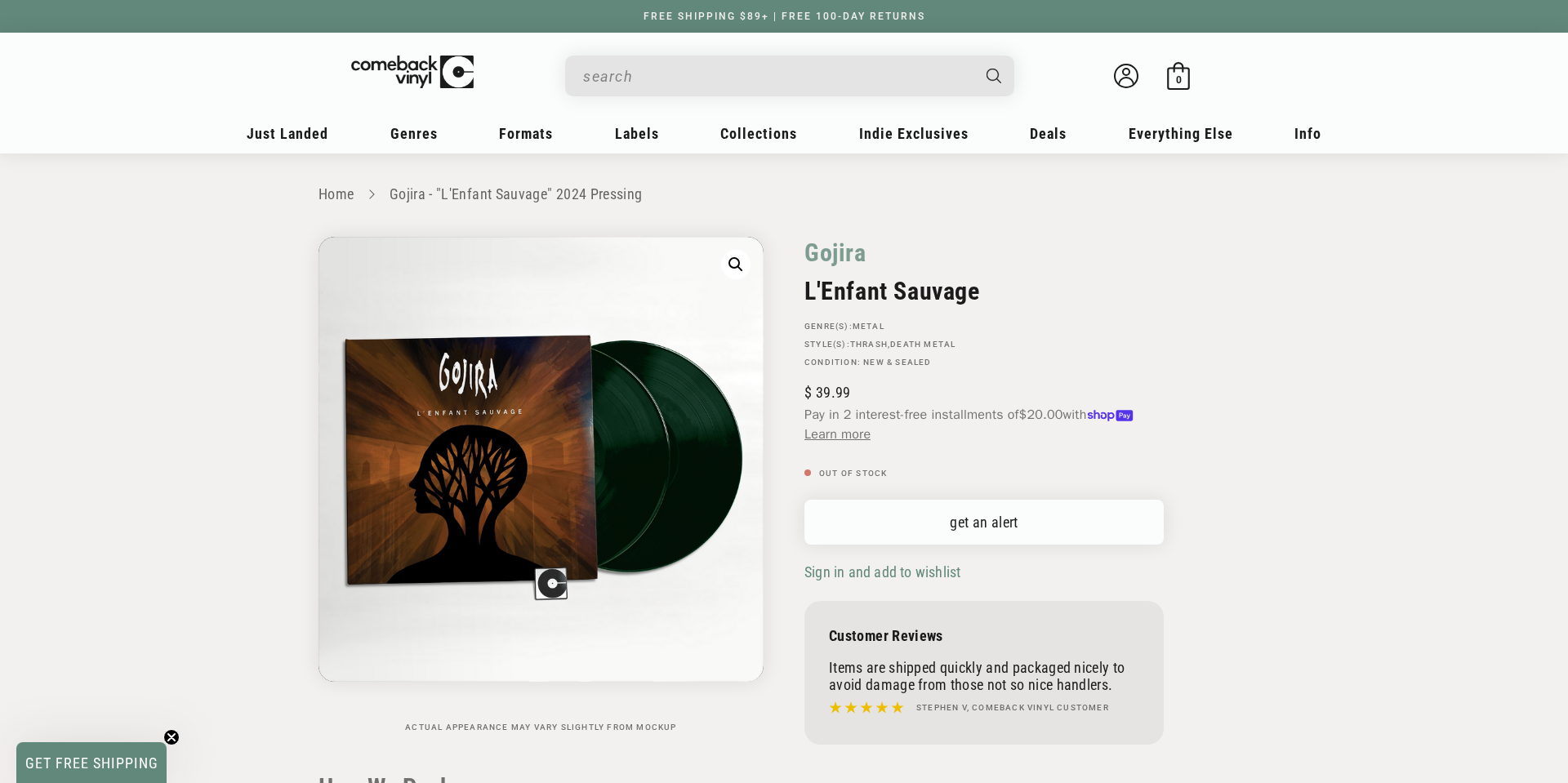 click on "get an alert" at bounding box center [984, 522] 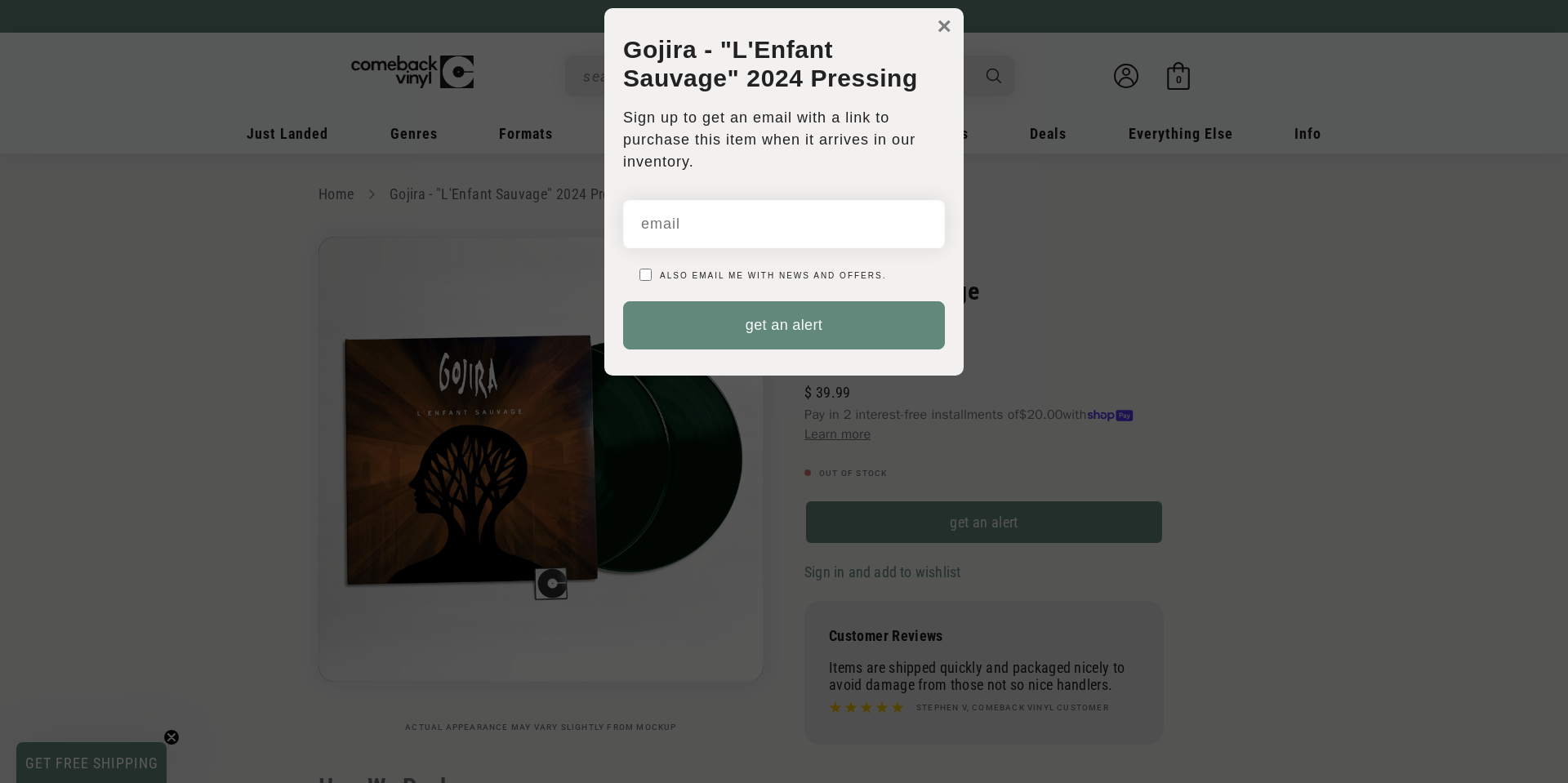 scroll, scrollTop: 0, scrollLeft: 0, axis: both 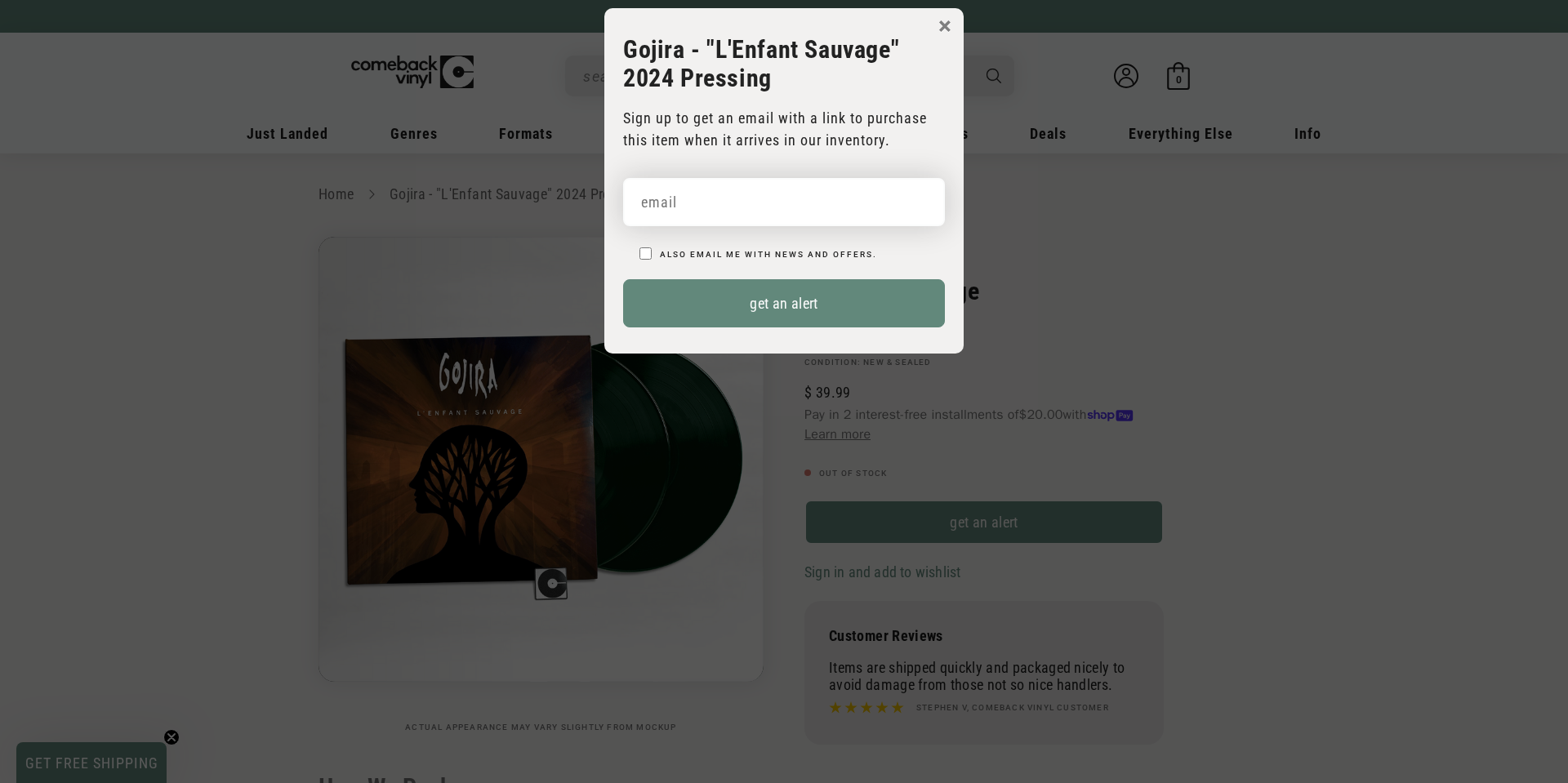 click at bounding box center [784, 202] 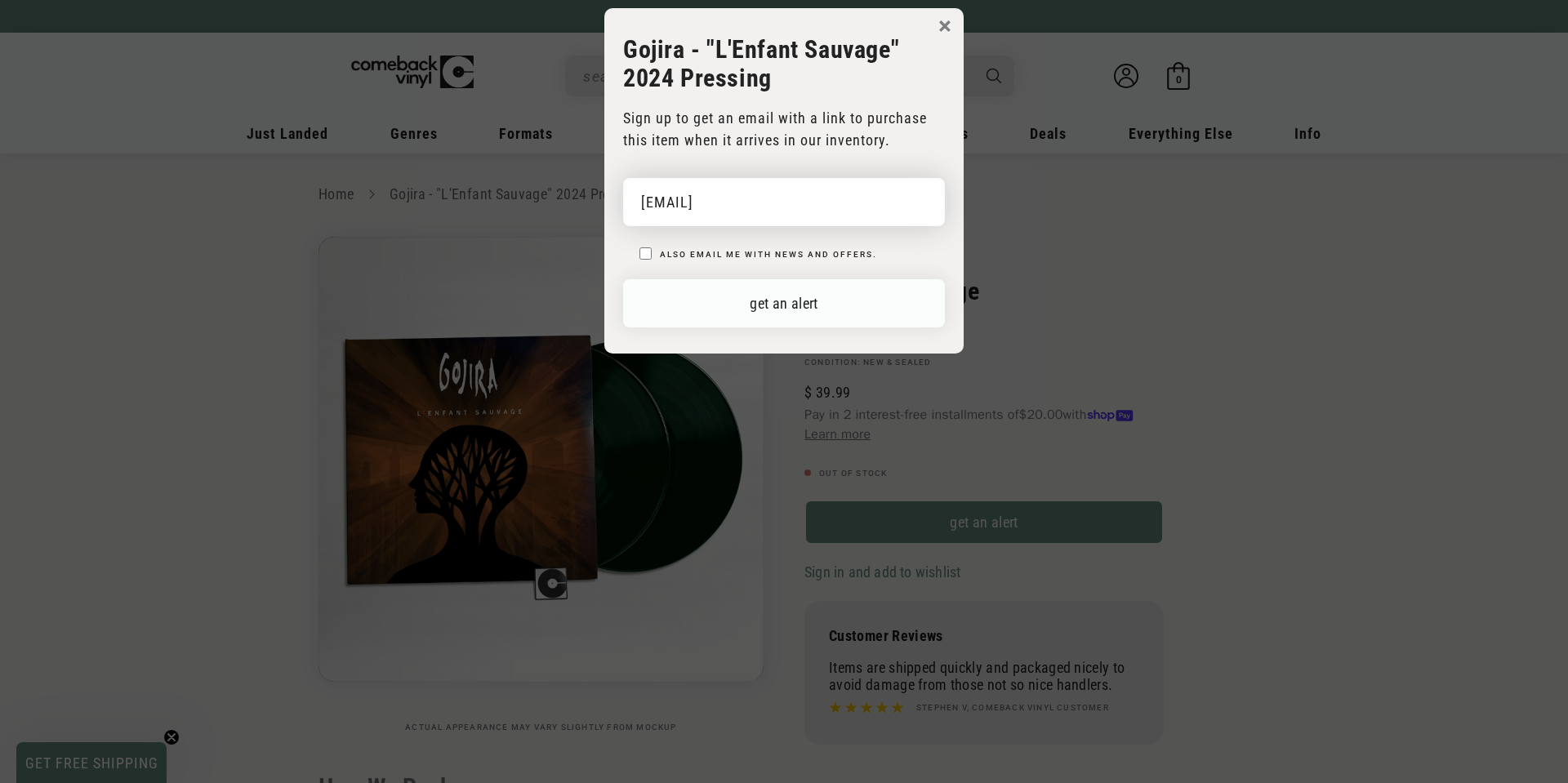 type on "xezoki@gmail.com" 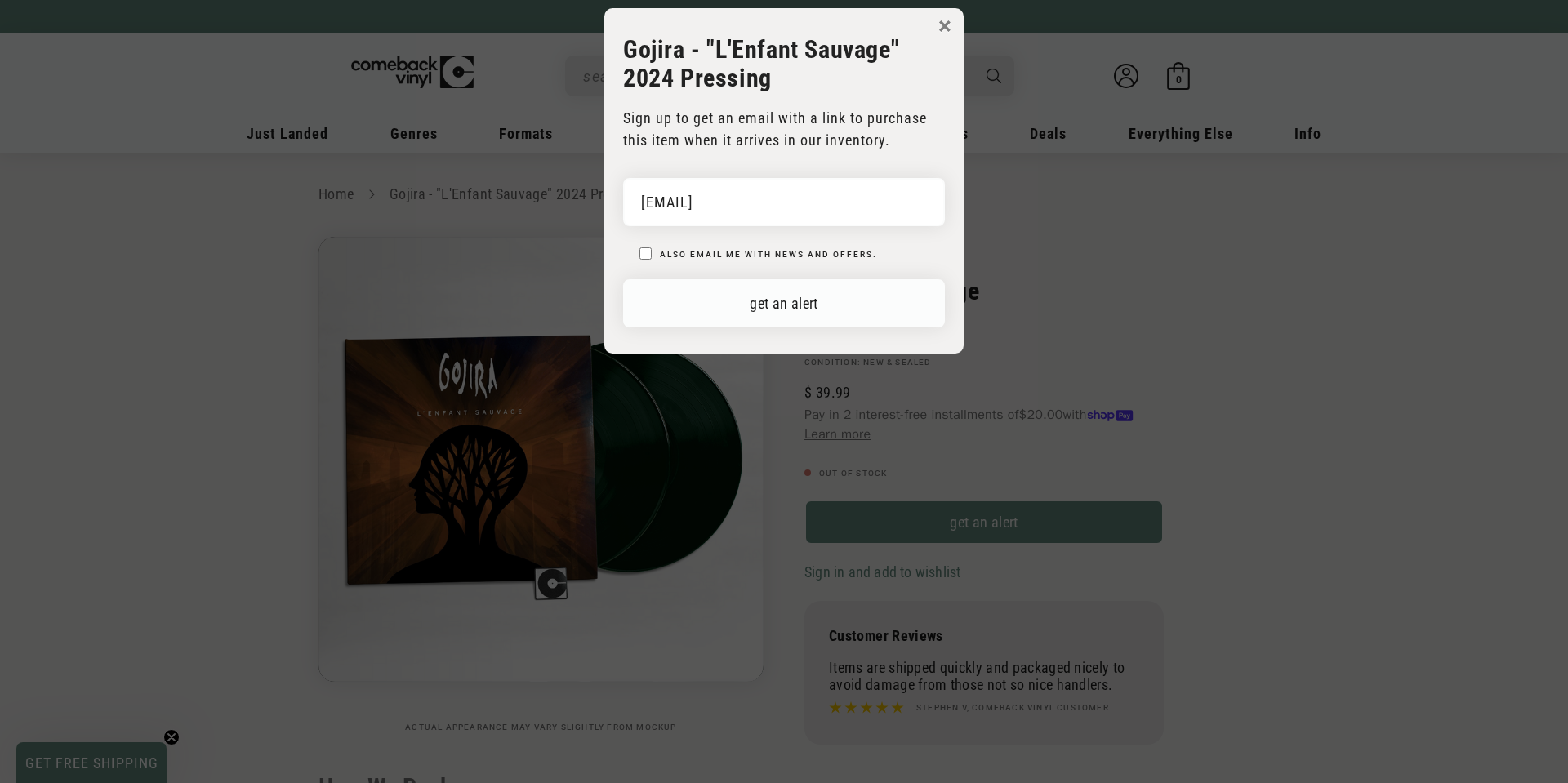 drag, startPoint x: 767, startPoint y: 296, endPoint x: 835, endPoint y: 124, distance: 184.95405 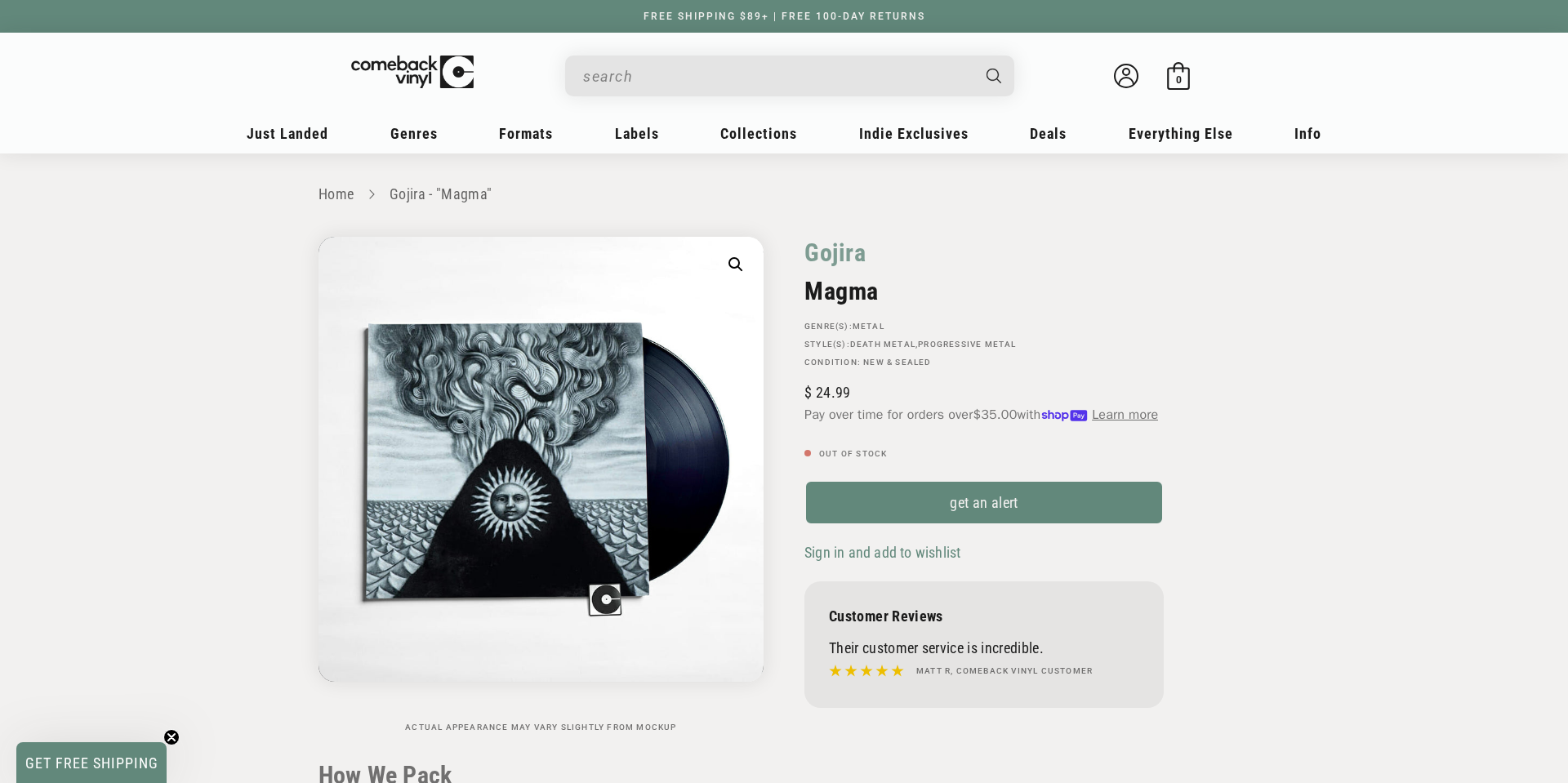 scroll, scrollTop: 0, scrollLeft: 0, axis: both 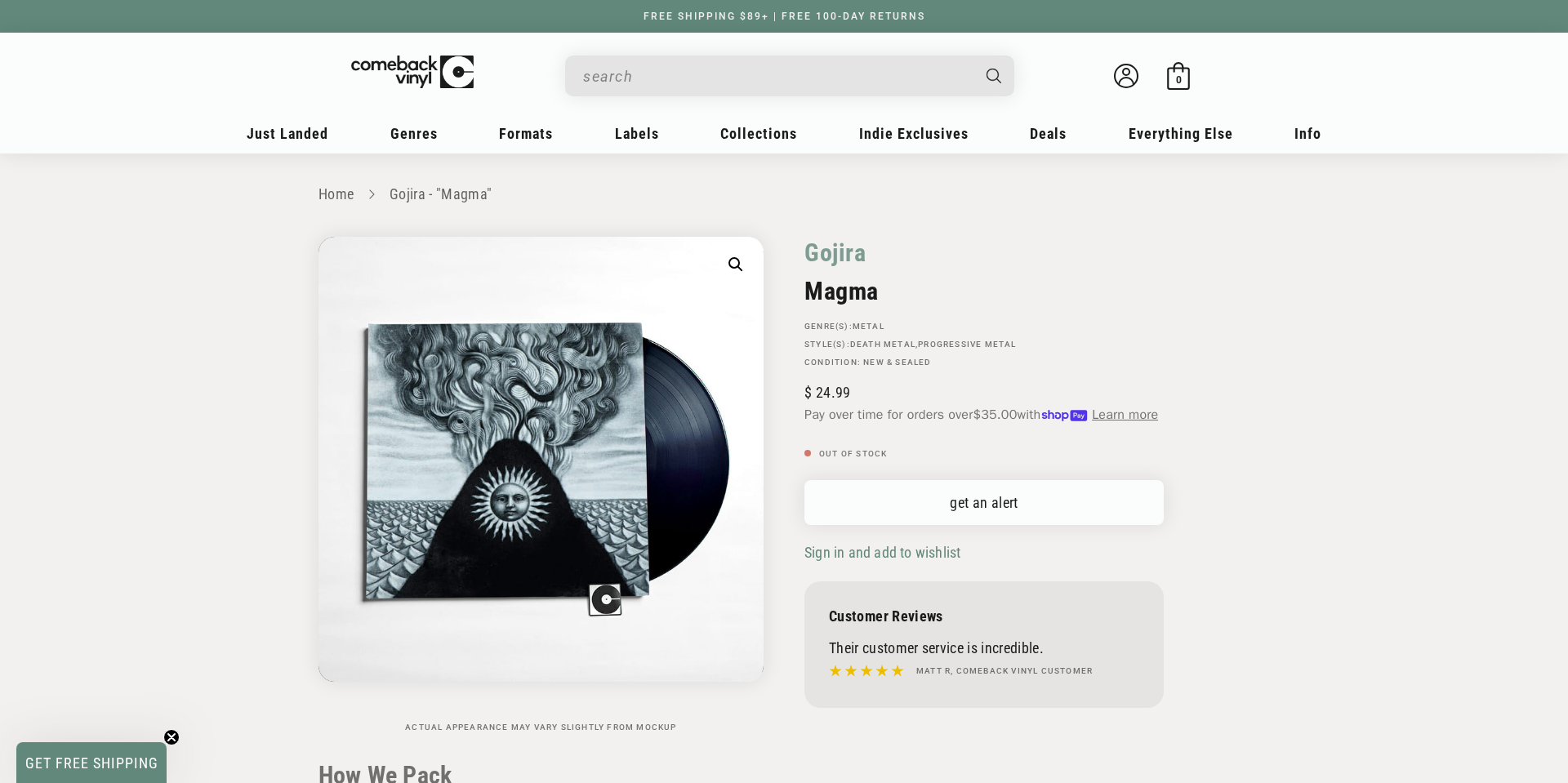 click on "get an alert" at bounding box center [984, 502] 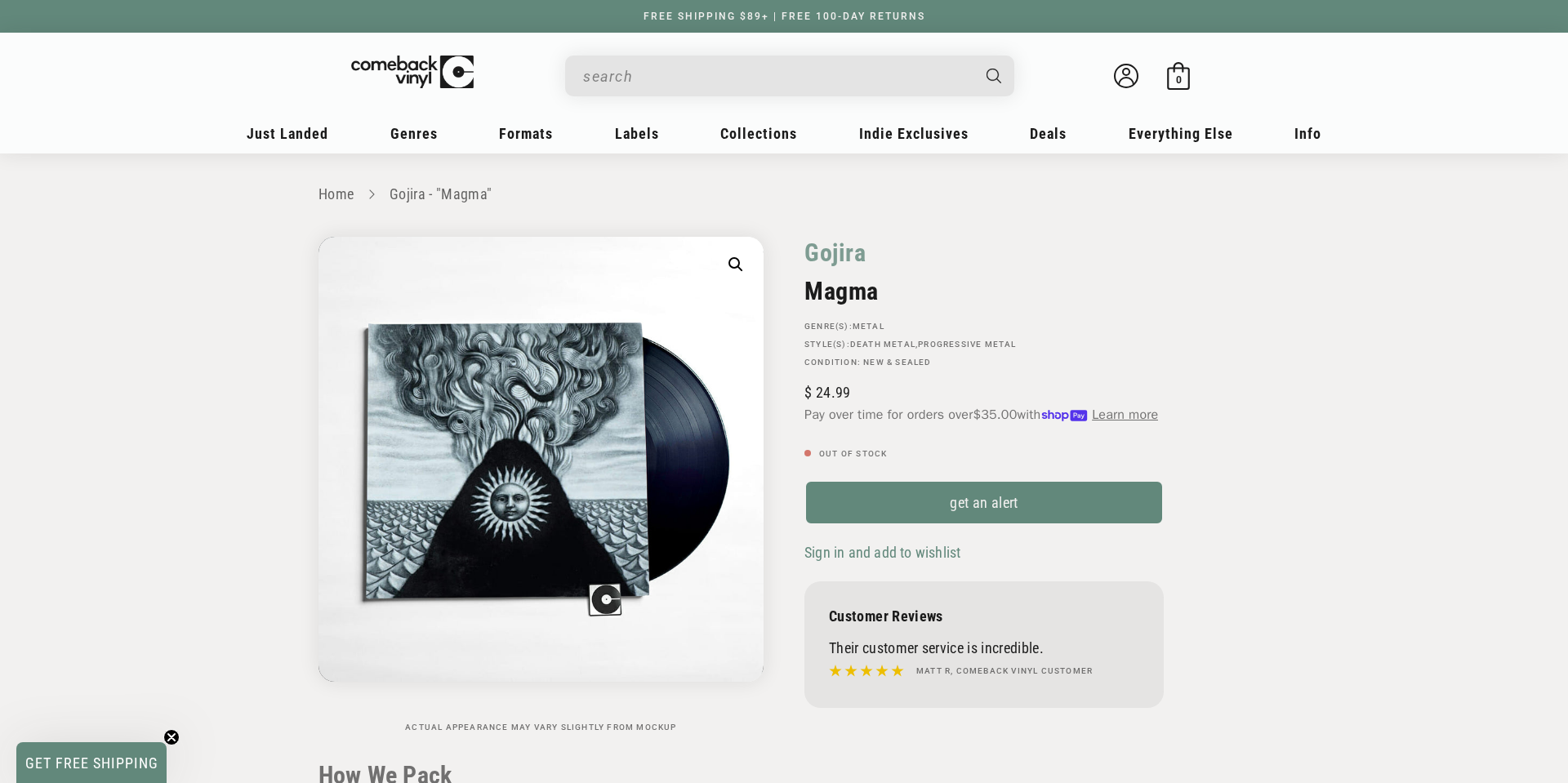 scroll, scrollTop: 0, scrollLeft: 0, axis: both 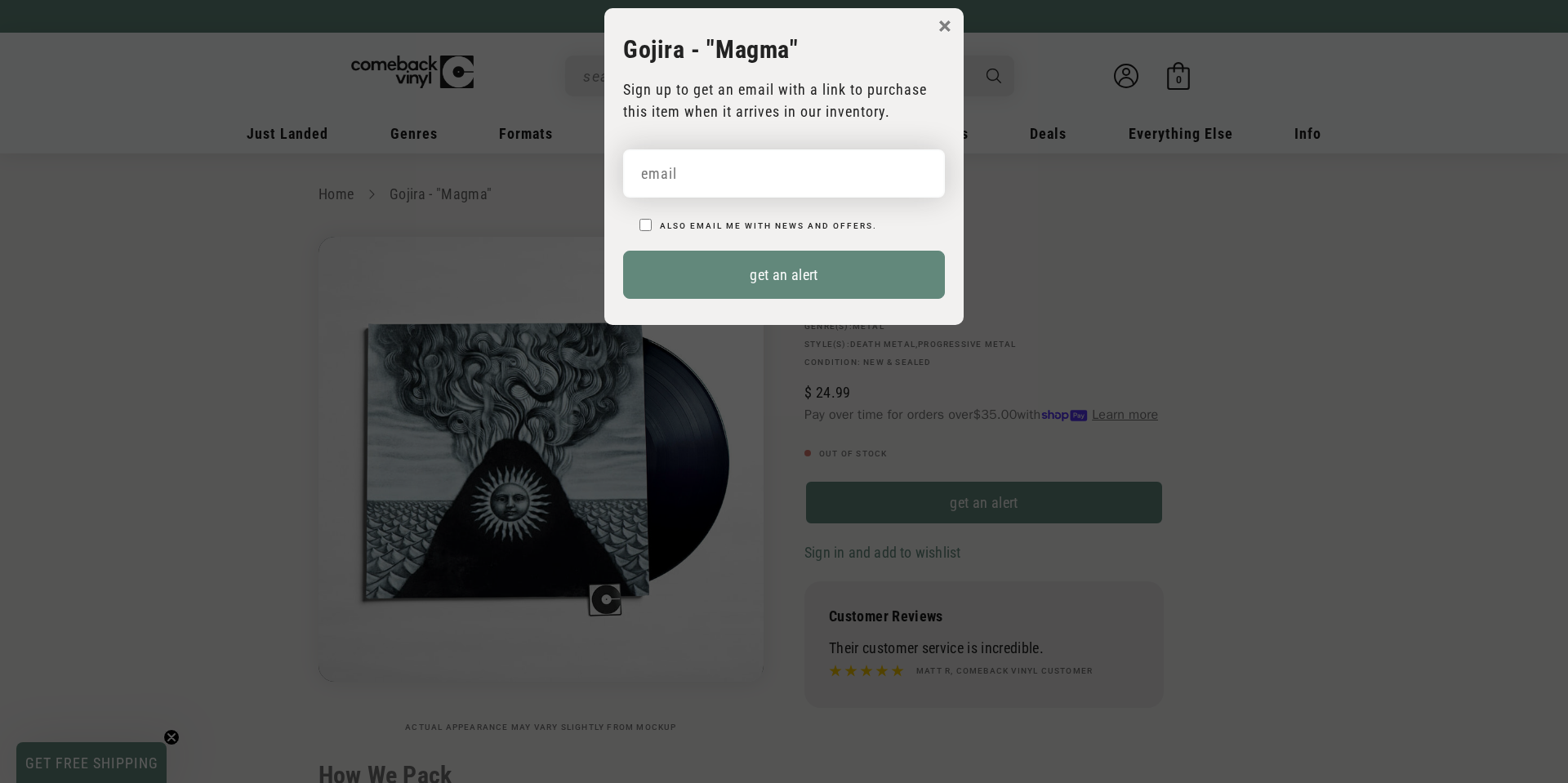 drag, startPoint x: 797, startPoint y: 179, endPoint x: 852, endPoint y: 266, distance: 102.92716 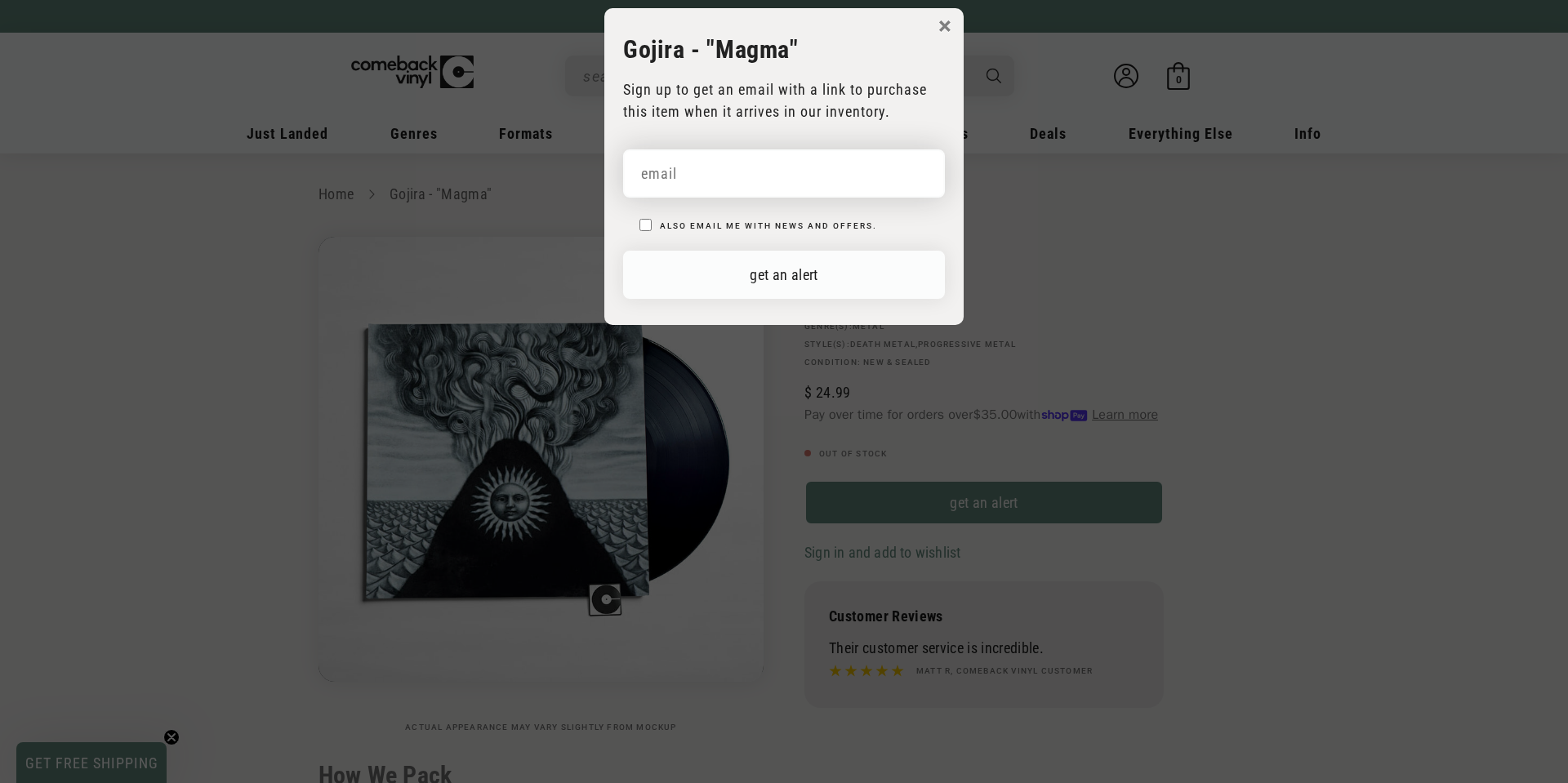 click at bounding box center (784, 173) 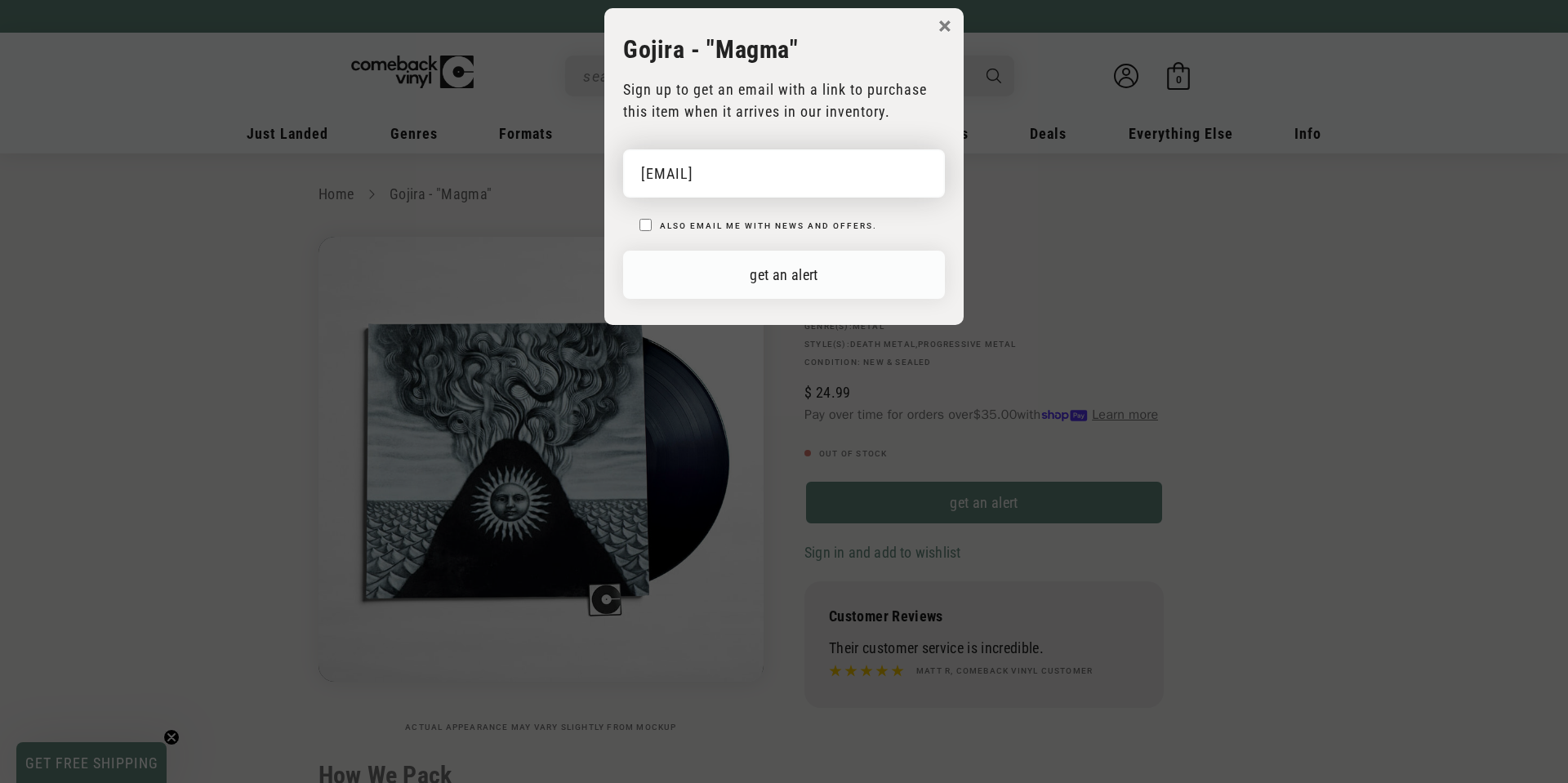 type on "xezoki@gmail.com" 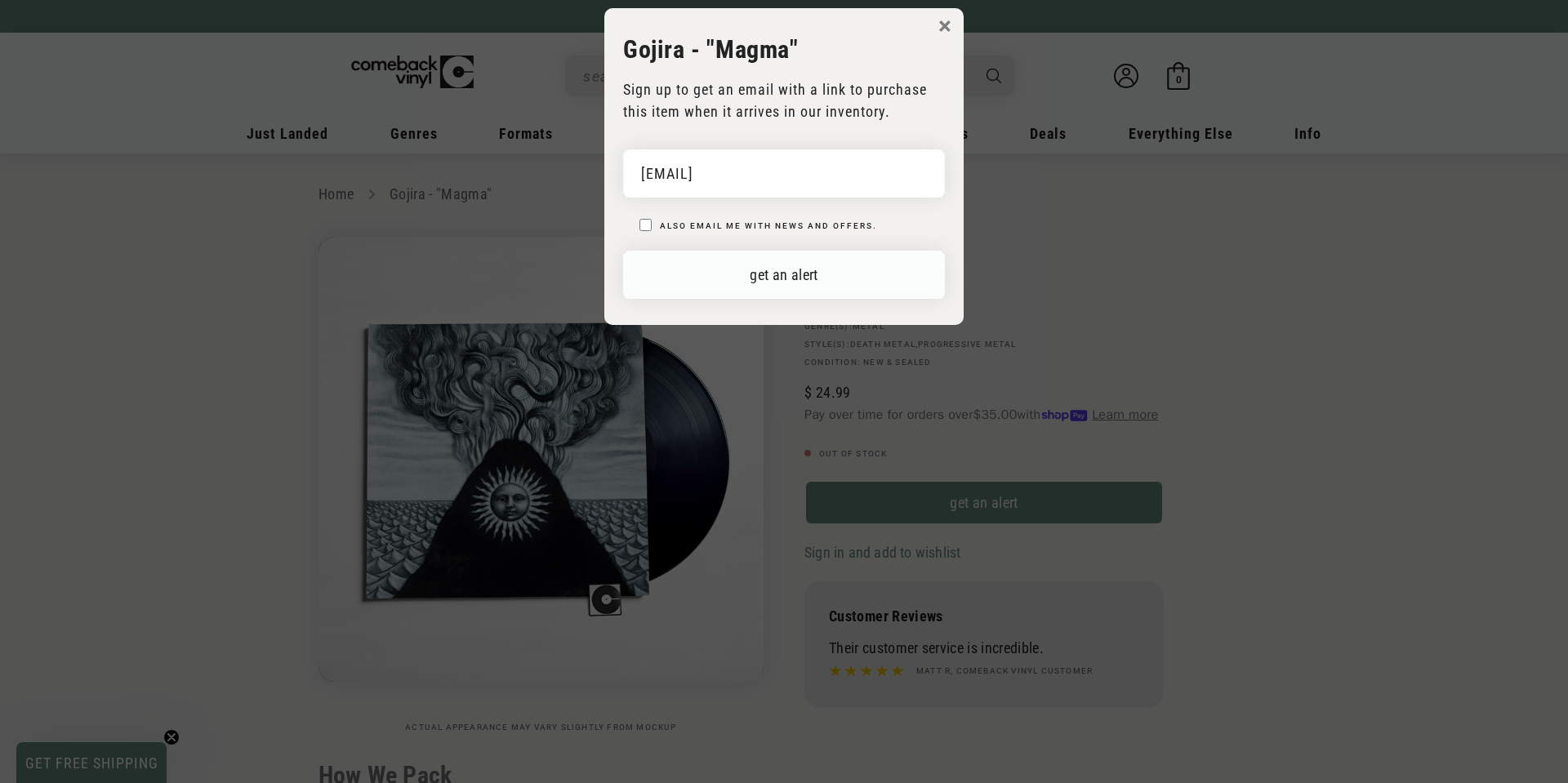 click on "get an alert" at bounding box center [784, 274] 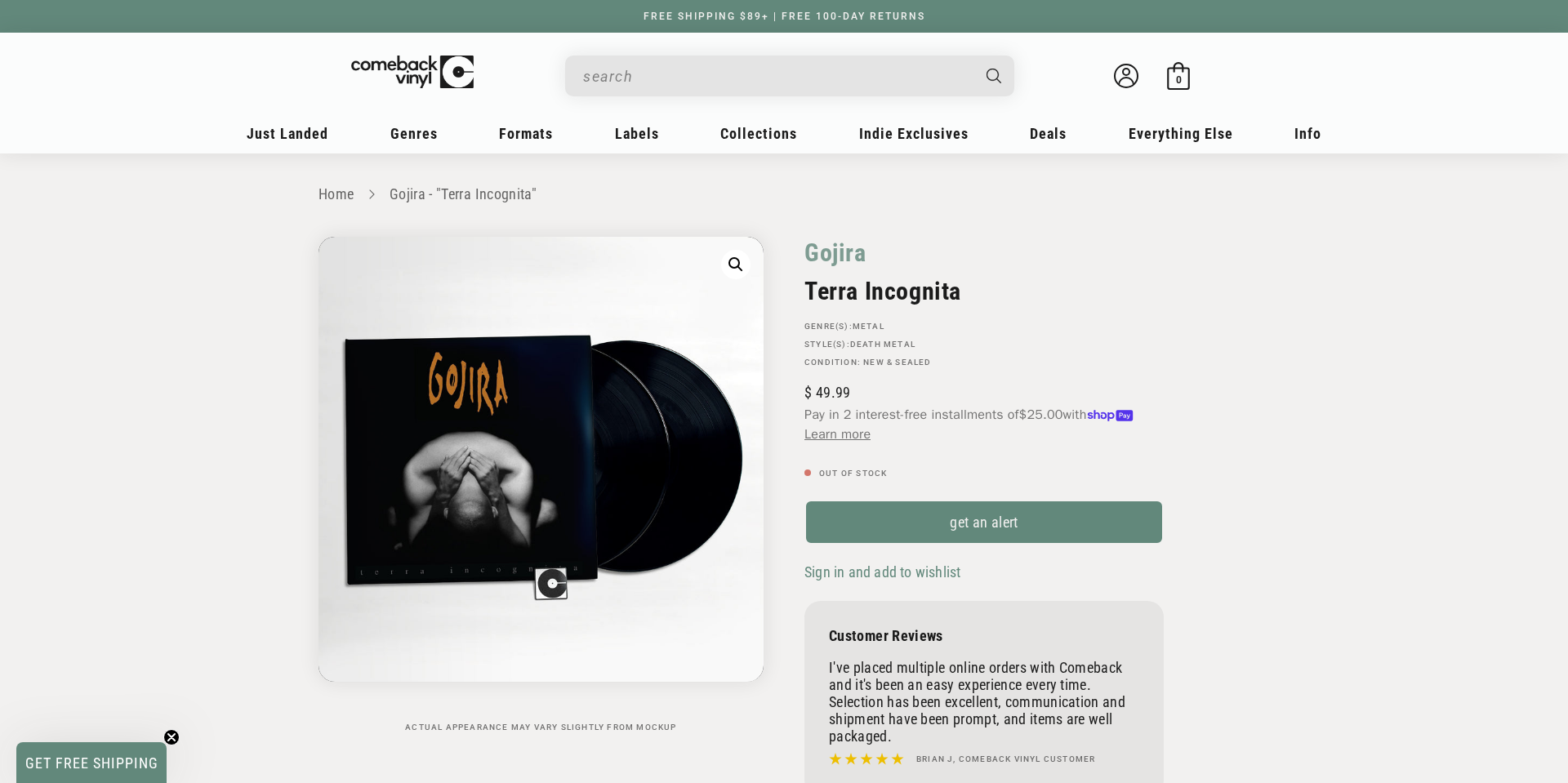 scroll, scrollTop: 0, scrollLeft: 0, axis: both 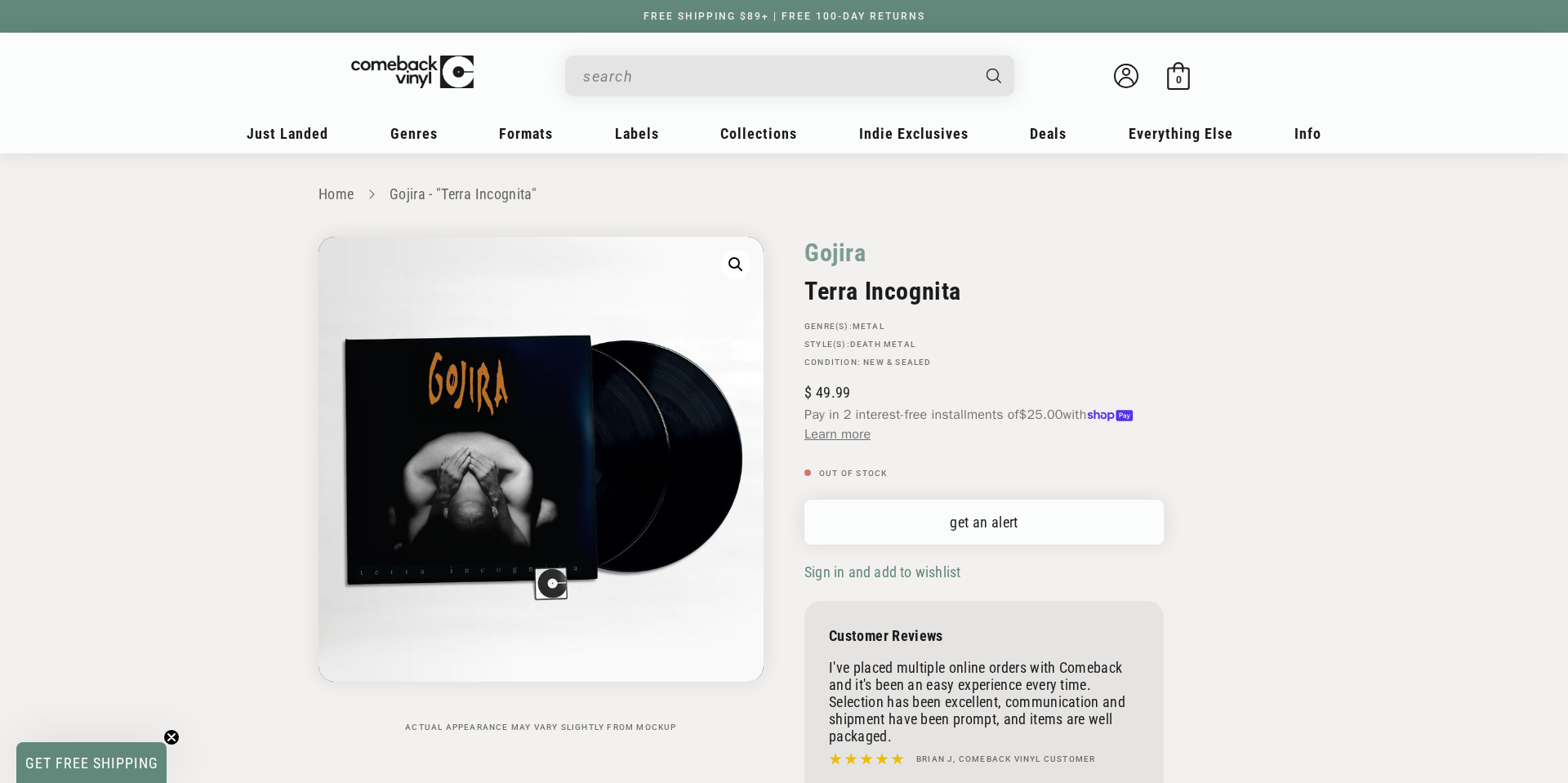 click on "get an alert" at bounding box center (984, 522) 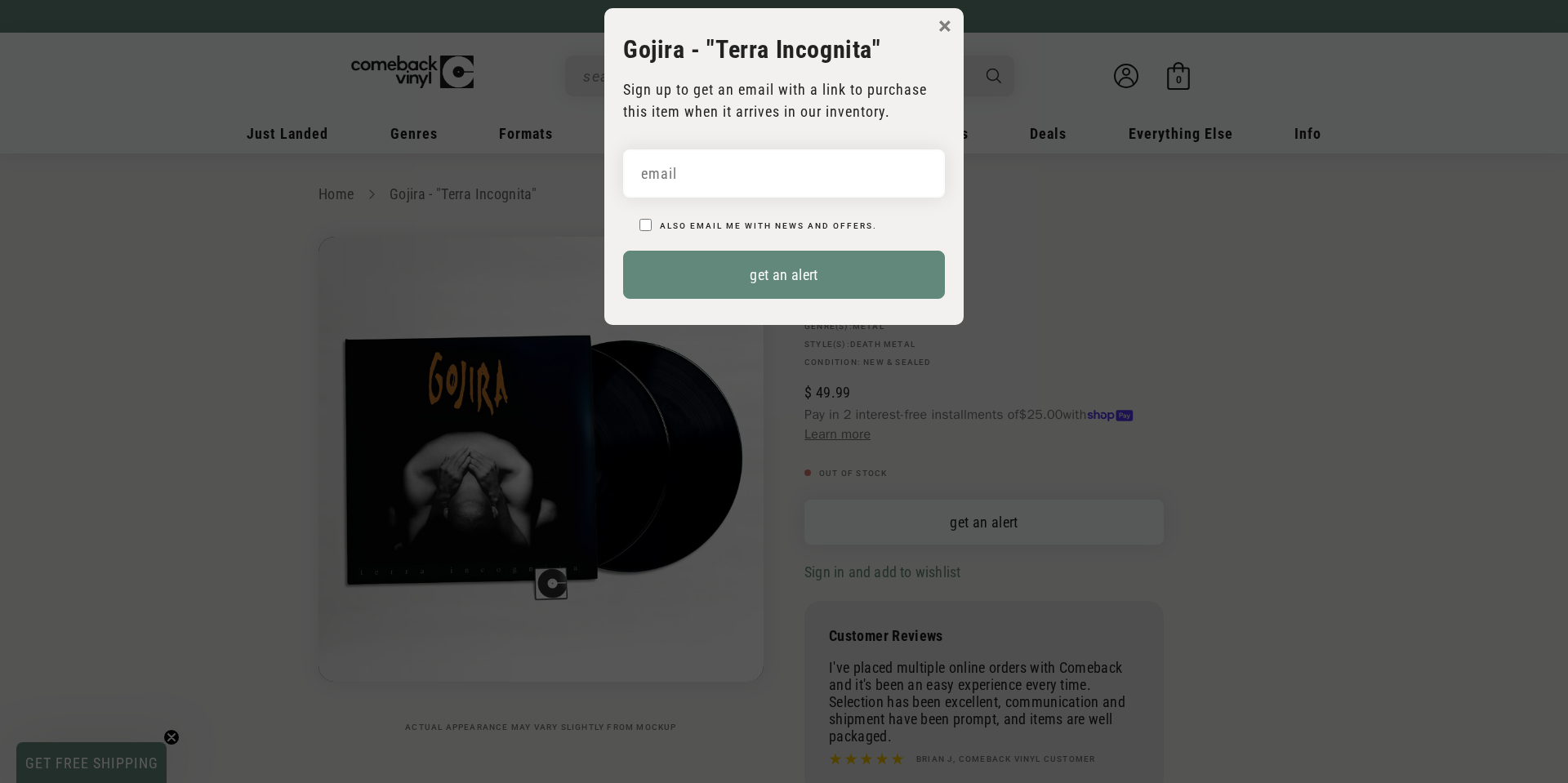 scroll, scrollTop: 0, scrollLeft: 0, axis: both 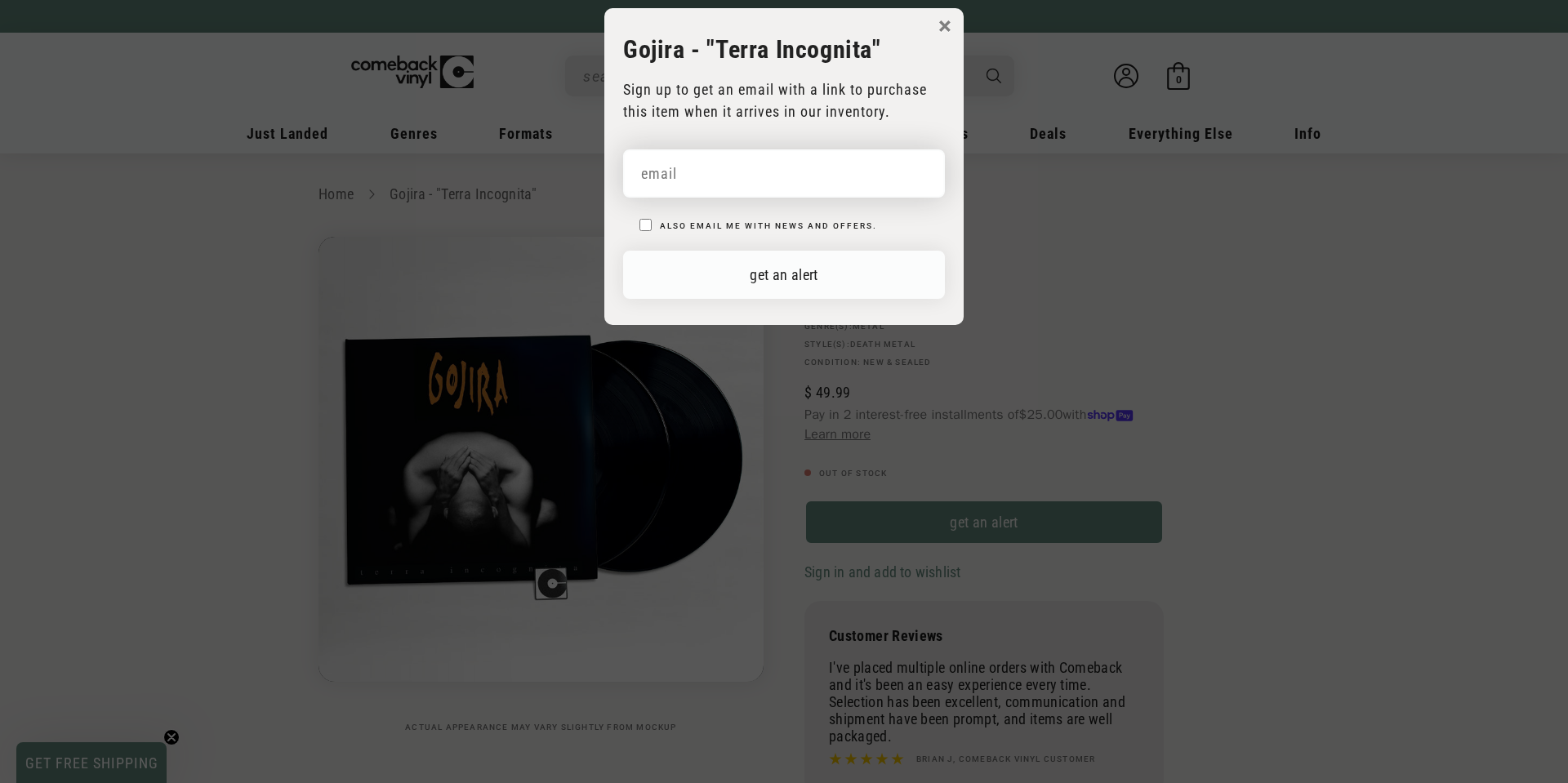 drag, startPoint x: 866, startPoint y: 185, endPoint x: 884, endPoint y: 271, distance: 87.86353 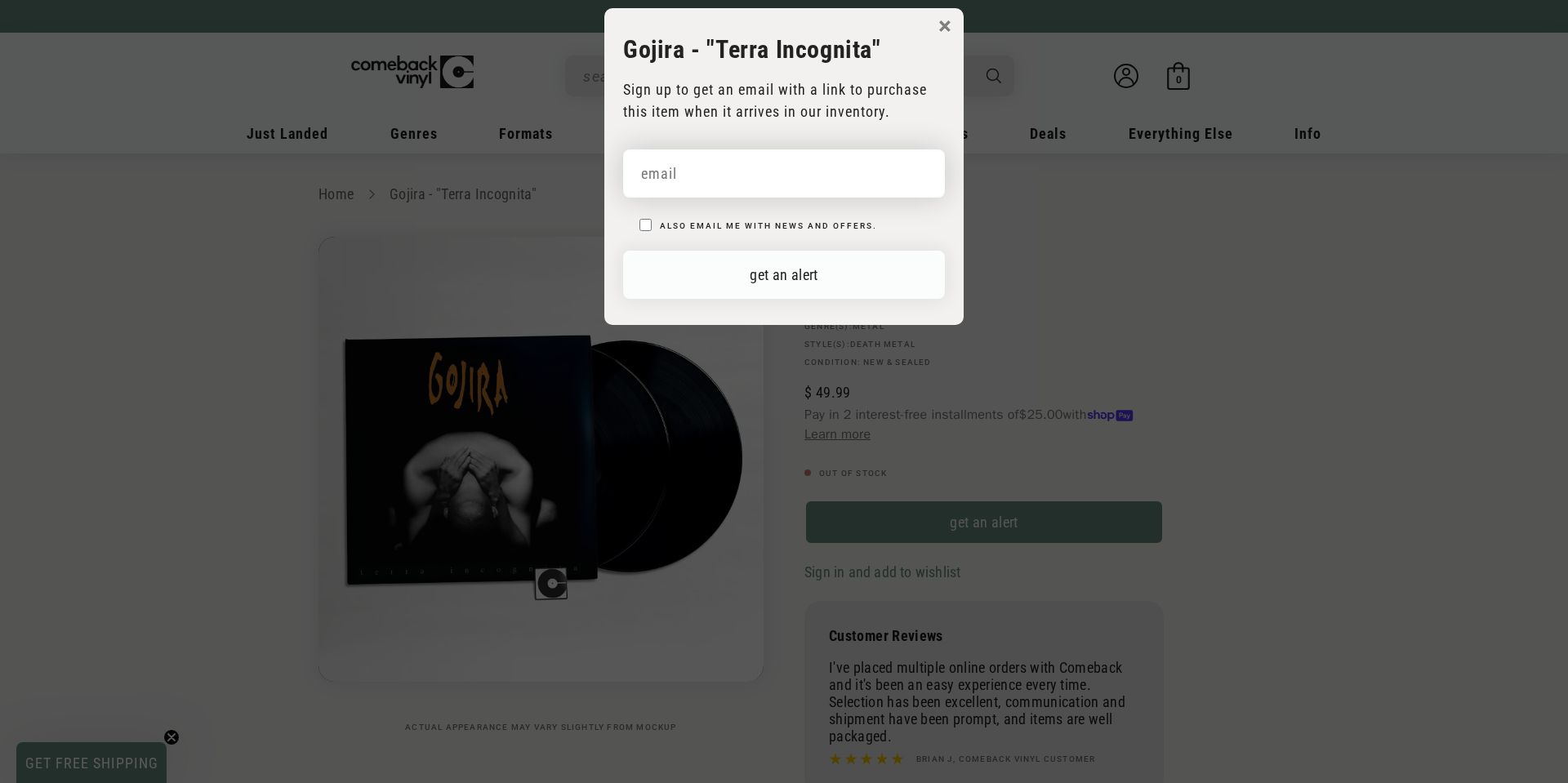 click at bounding box center [784, 173] 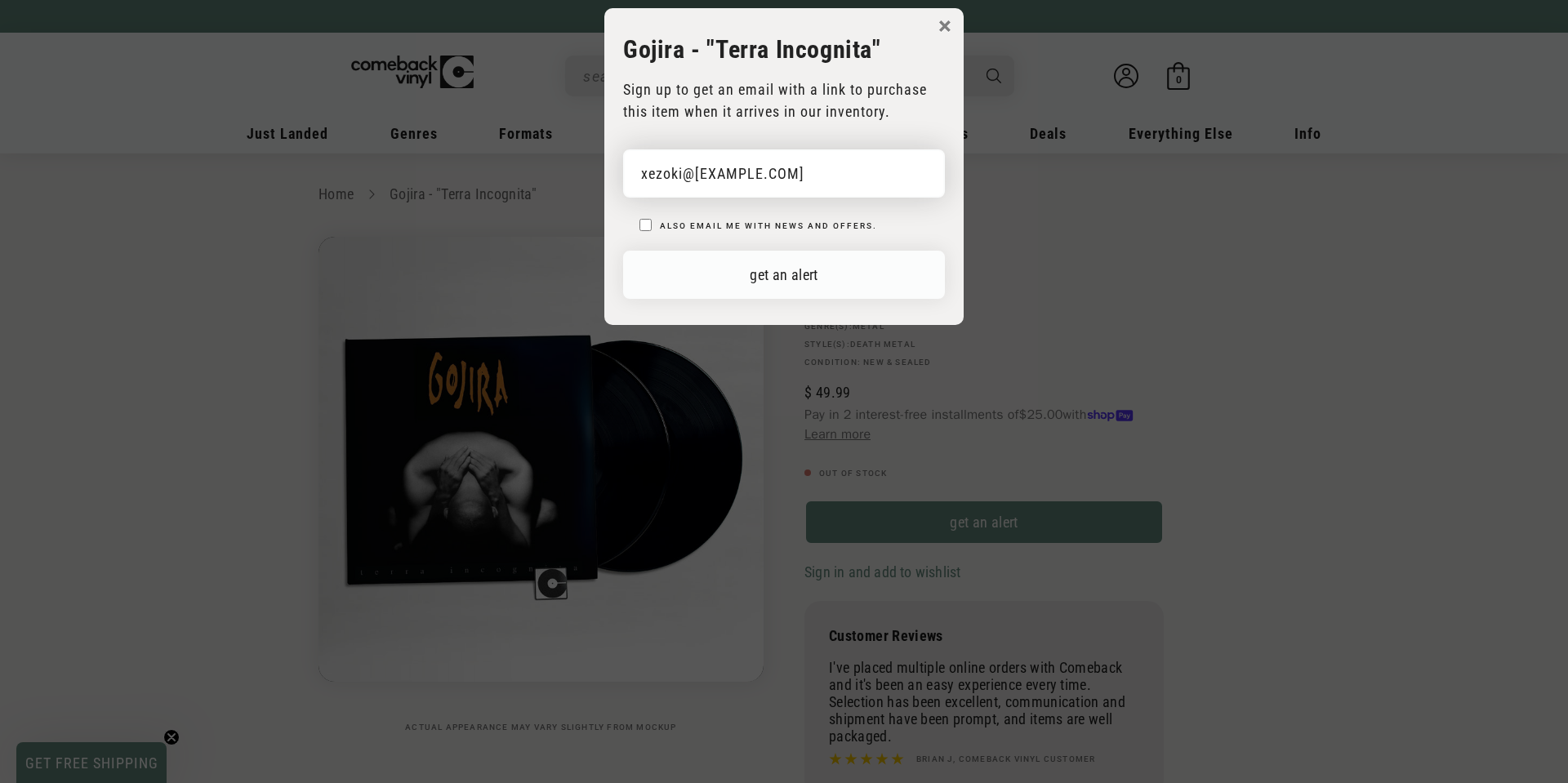 type on "xezoki@[EMAIL]" 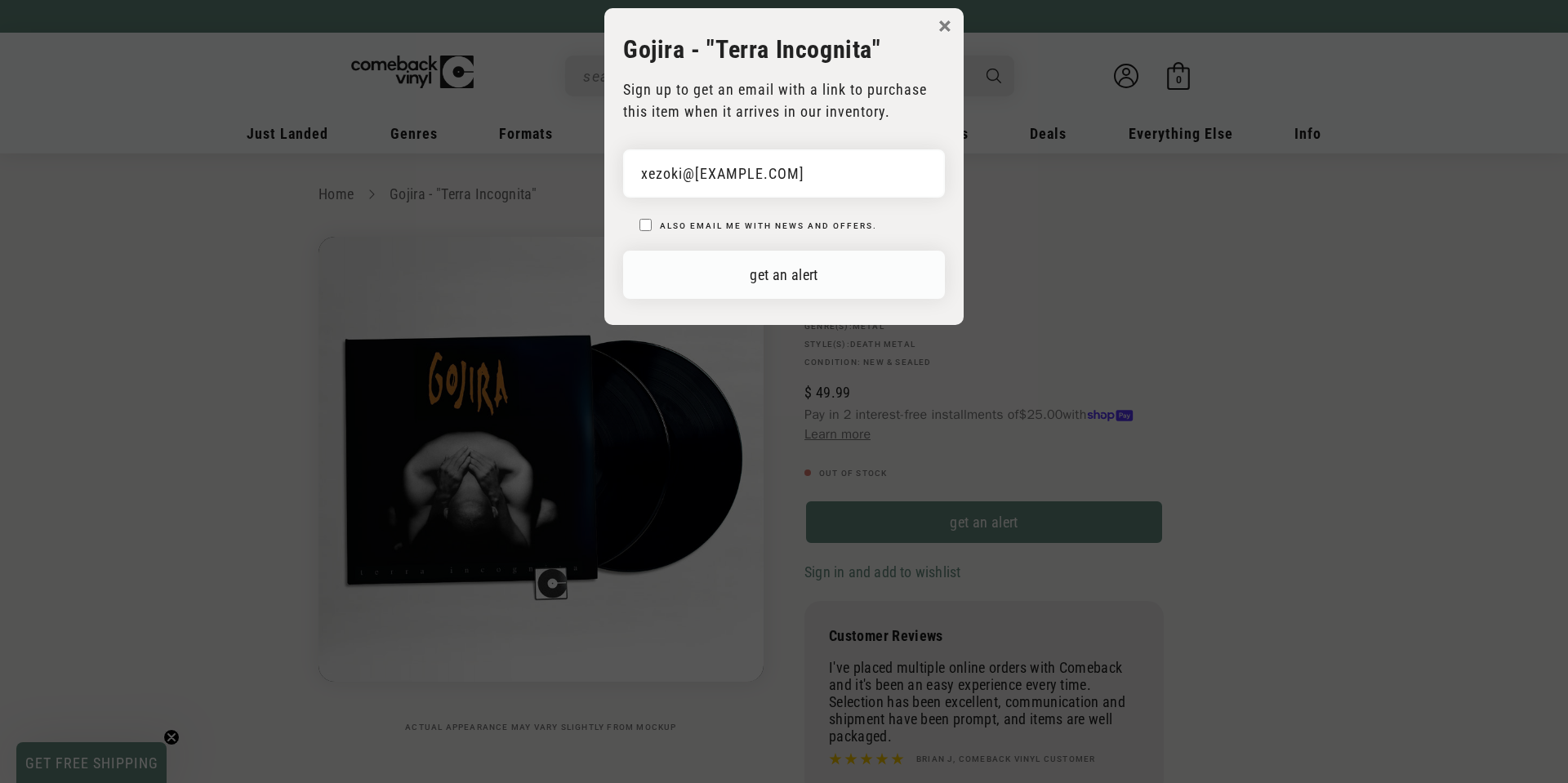 click on "get an alert" at bounding box center [784, 274] 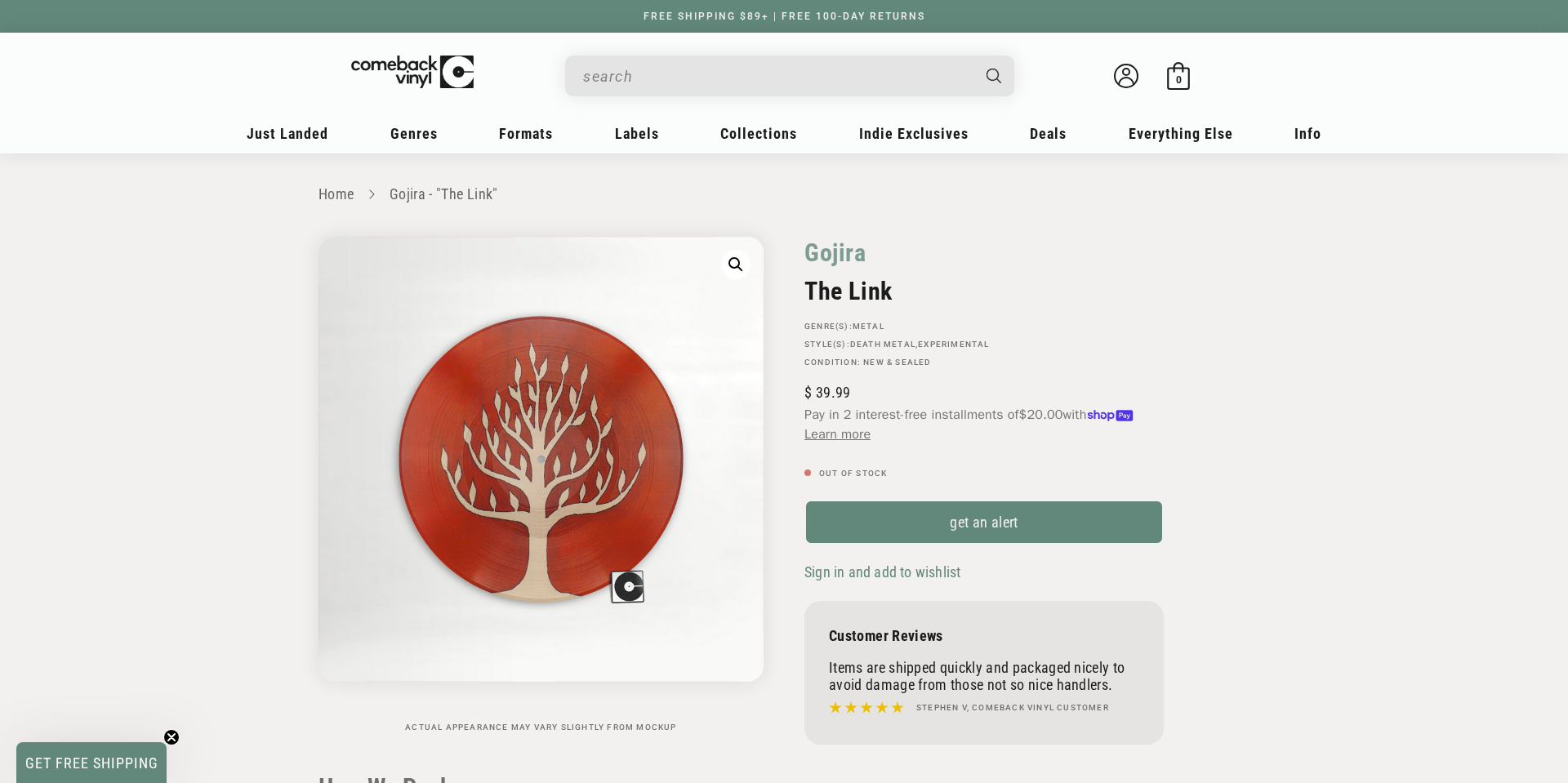 scroll, scrollTop: 0, scrollLeft: 0, axis: both 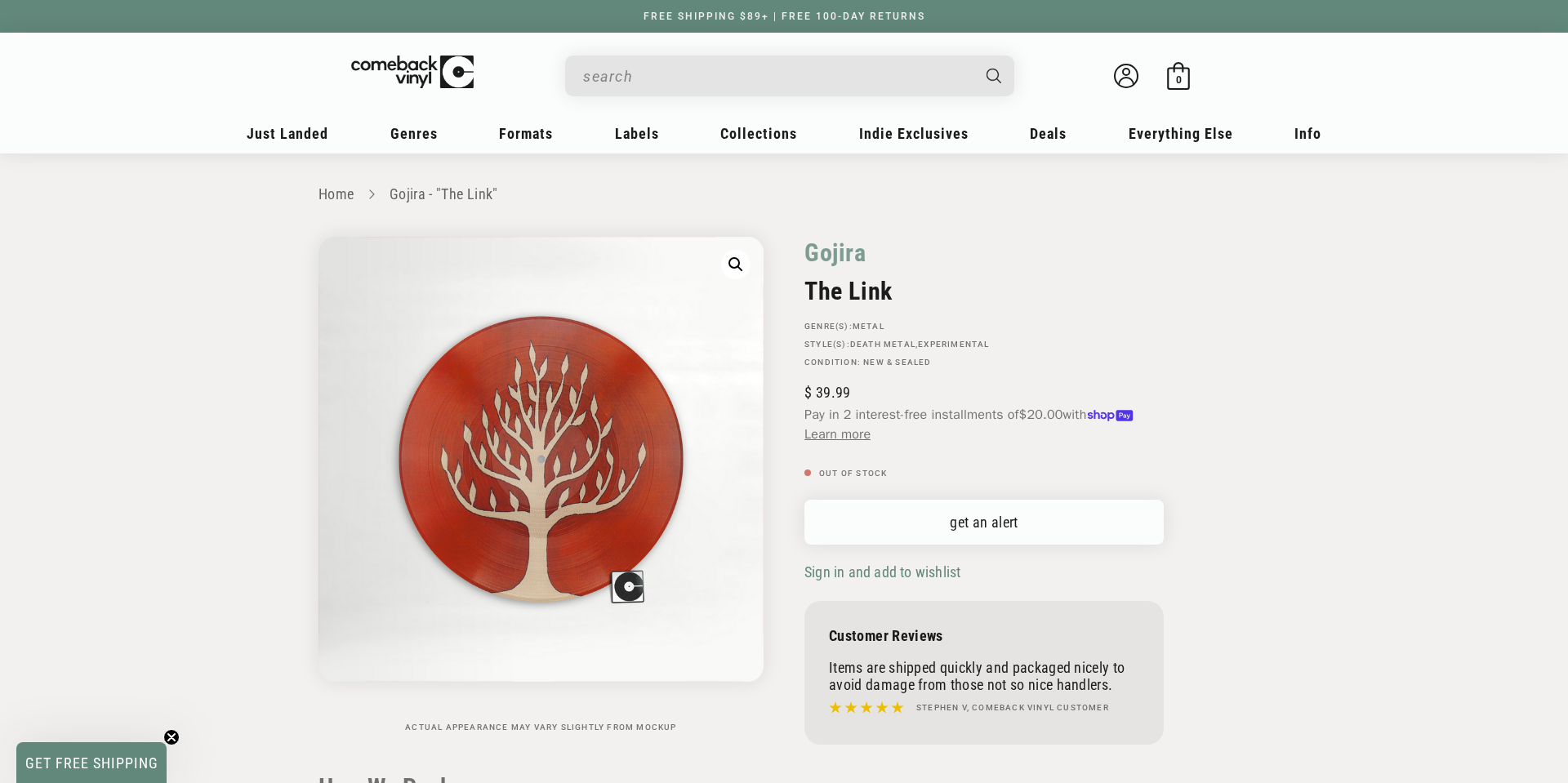click on "get an alert" at bounding box center (984, 522) 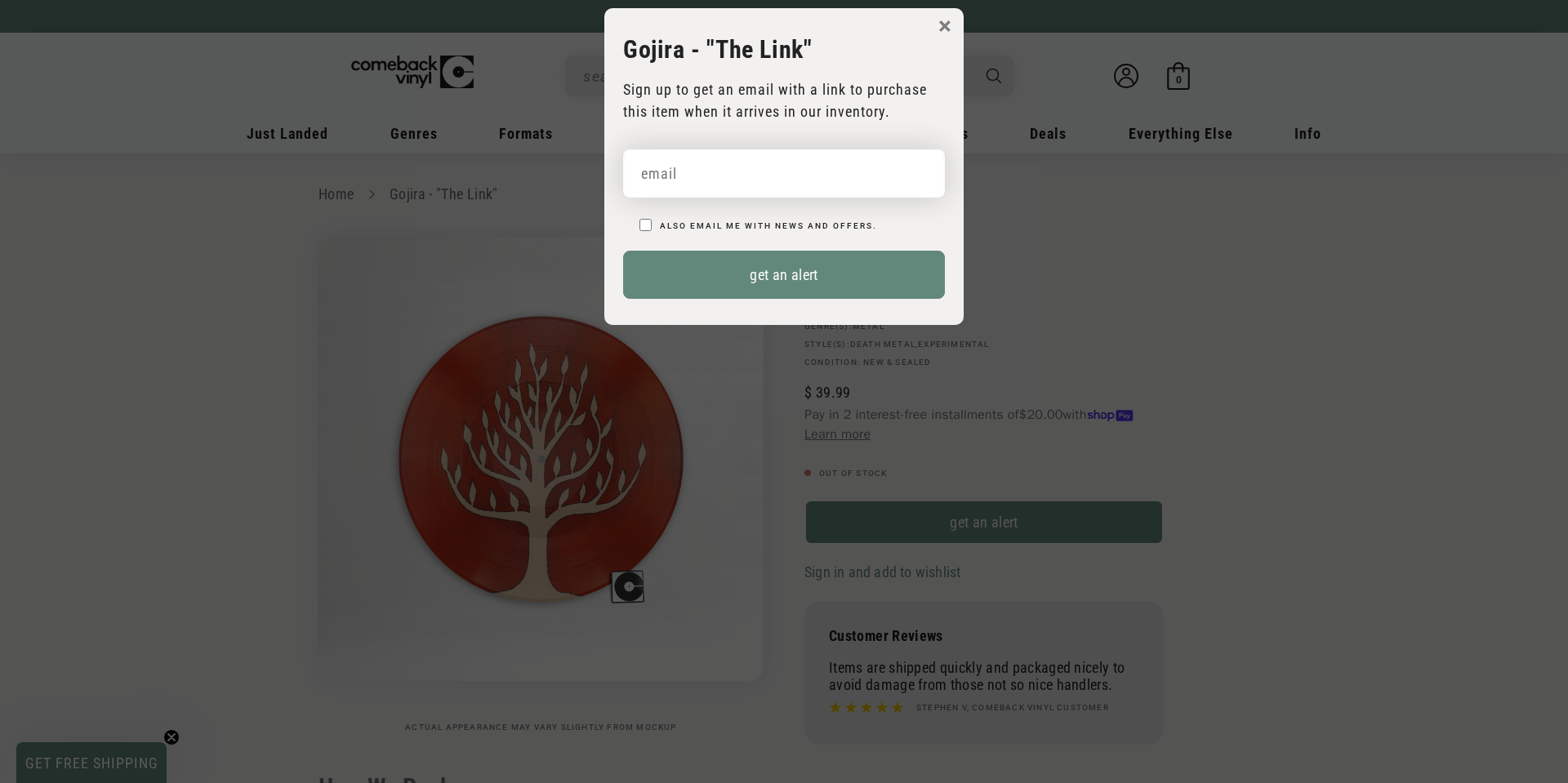 click at bounding box center [784, 173] 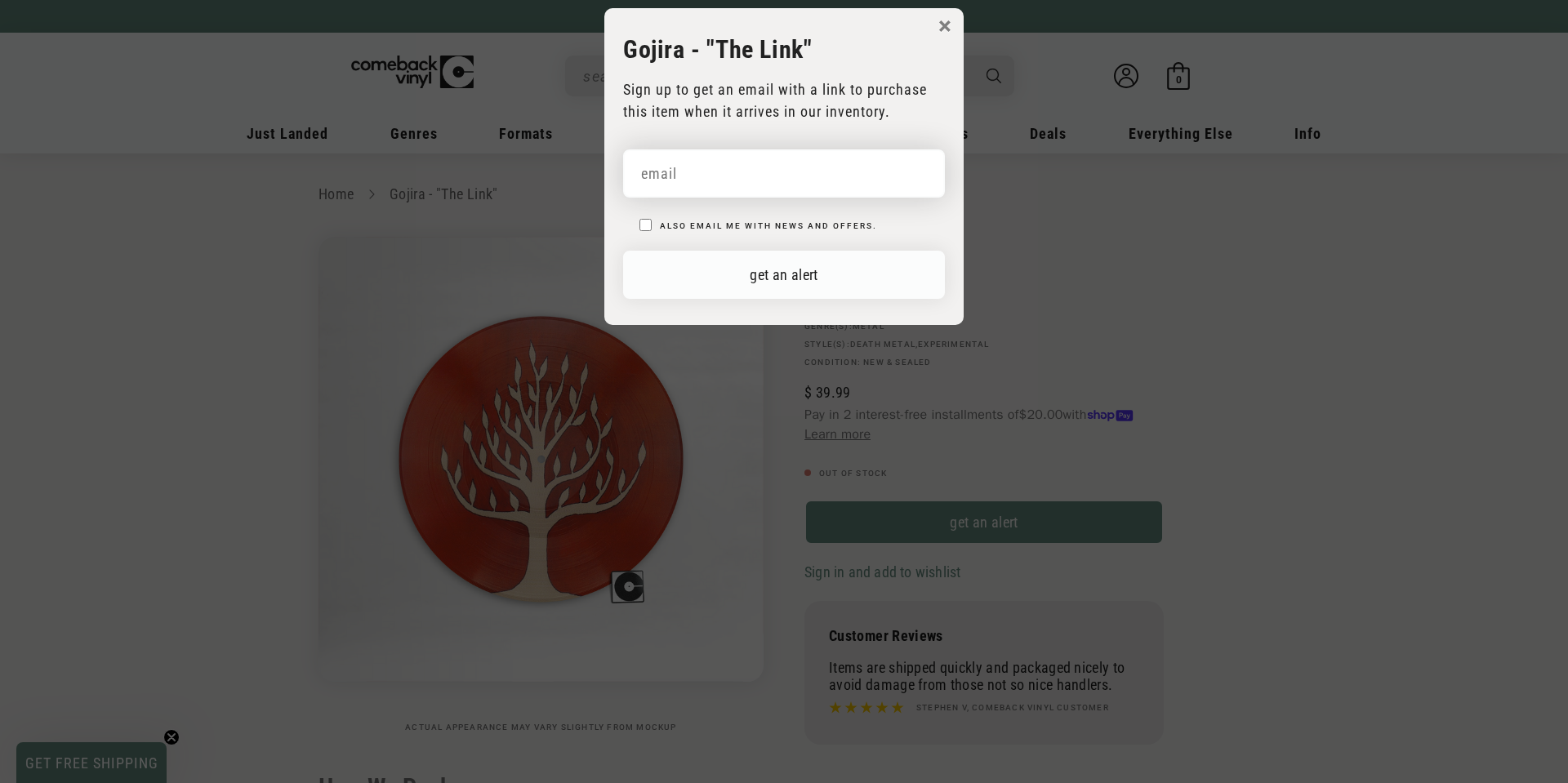 paste on "xezoki@gmail.com" 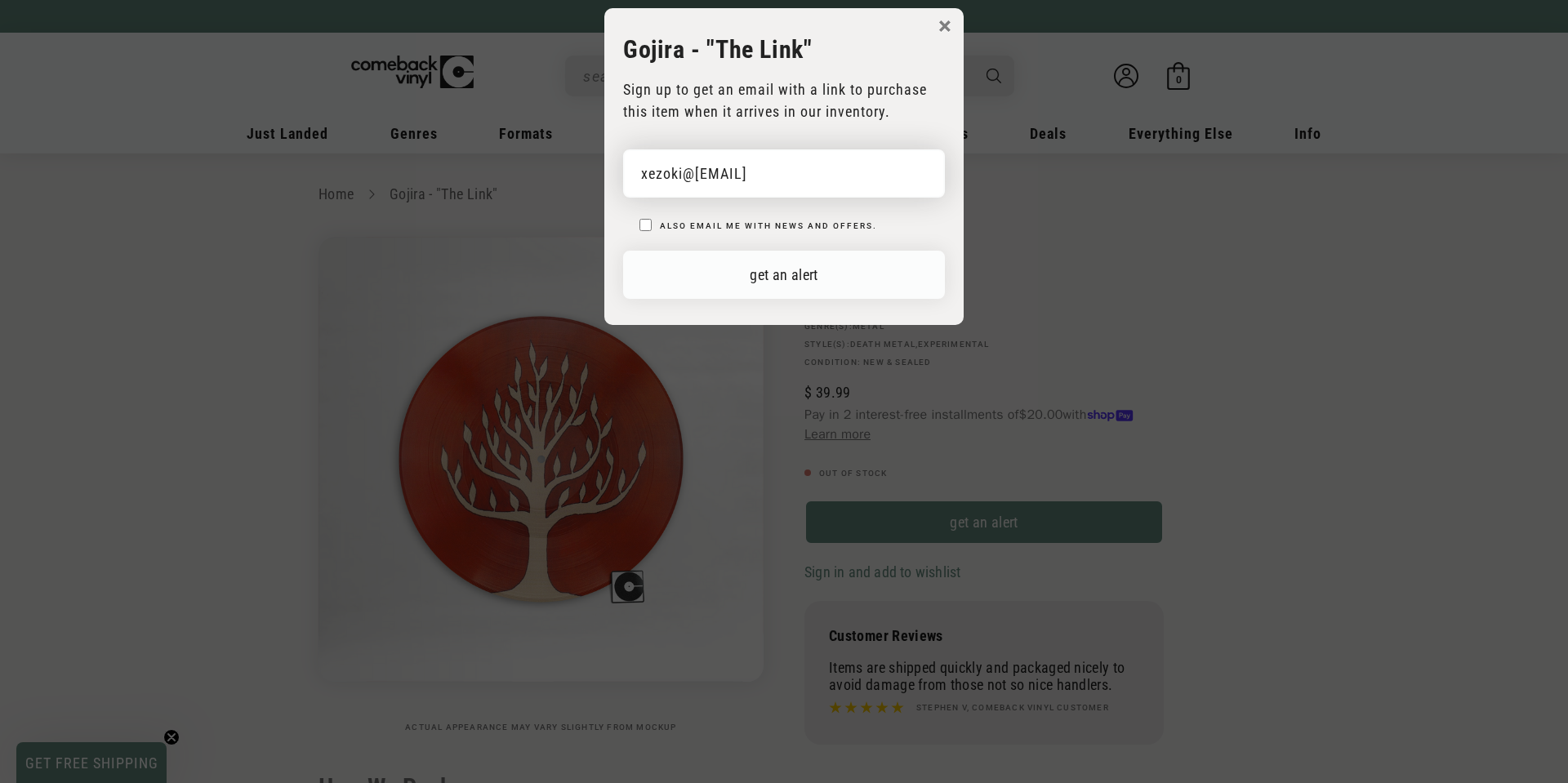 type on "xezoki@gmail.com" 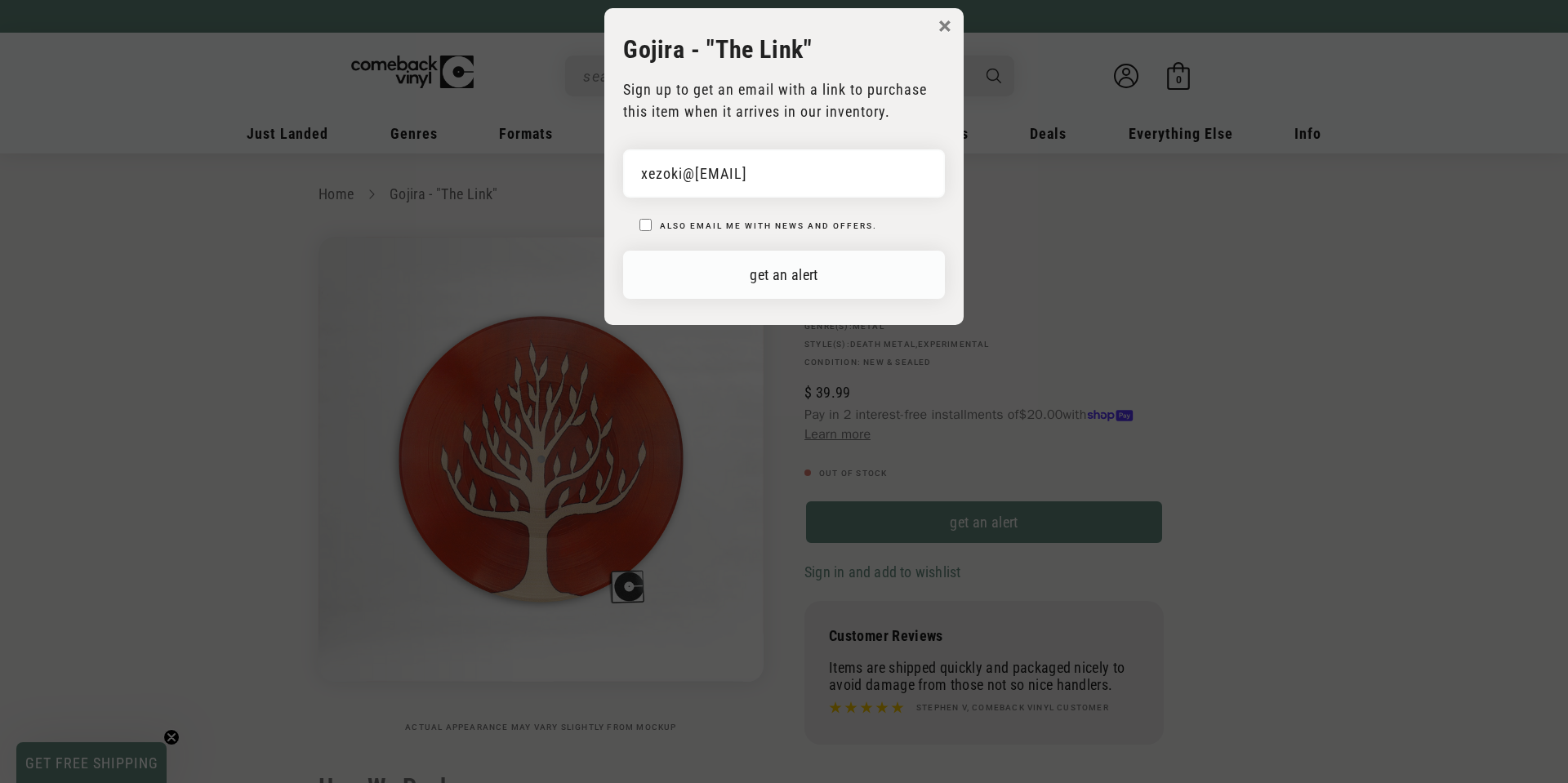 drag, startPoint x: 865, startPoint y: 275, endPoint x: 874, endPoint y: 273, distance: 9.219544 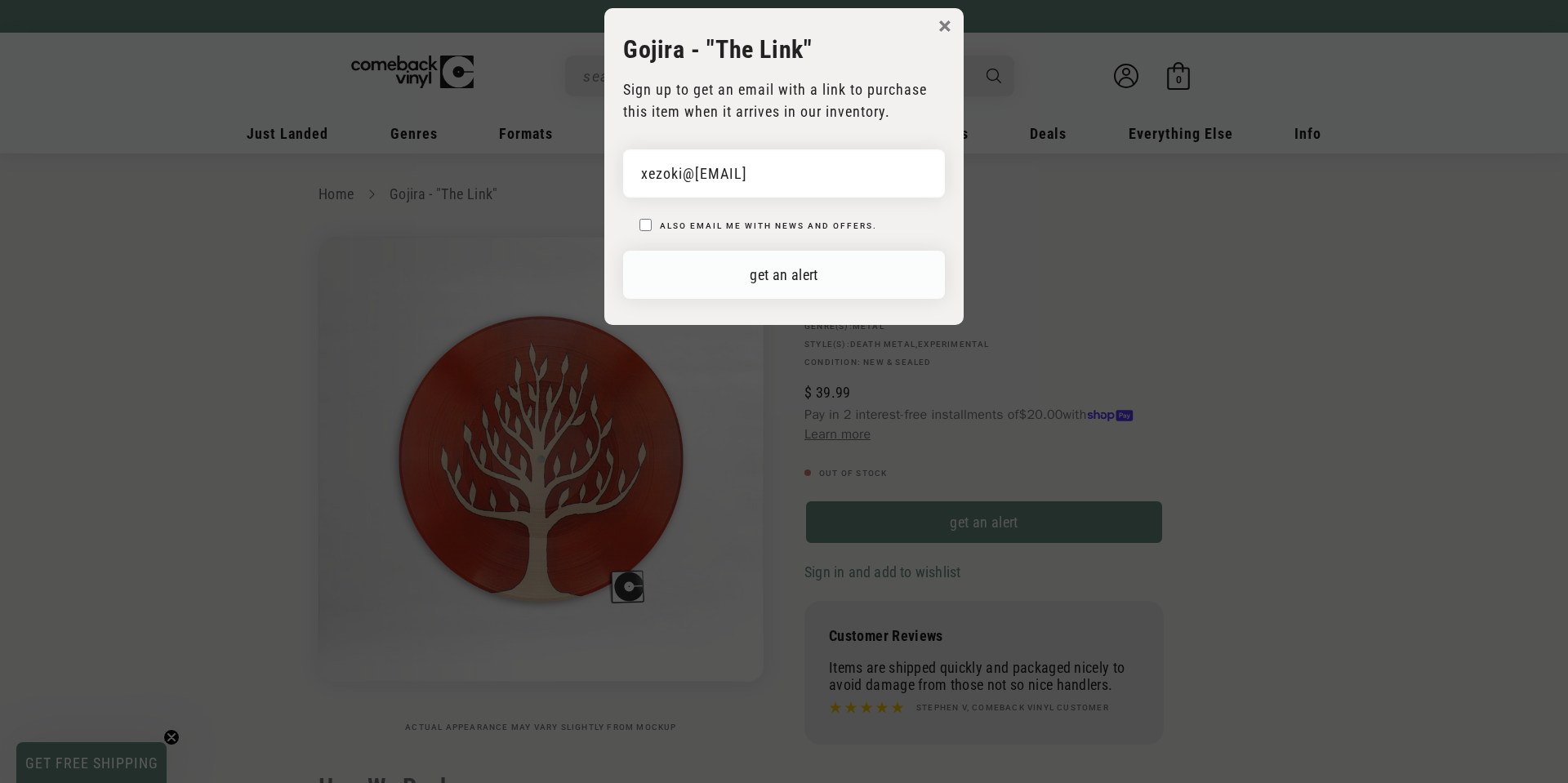 click on "get an alert" at bounding box center [784, 274] 